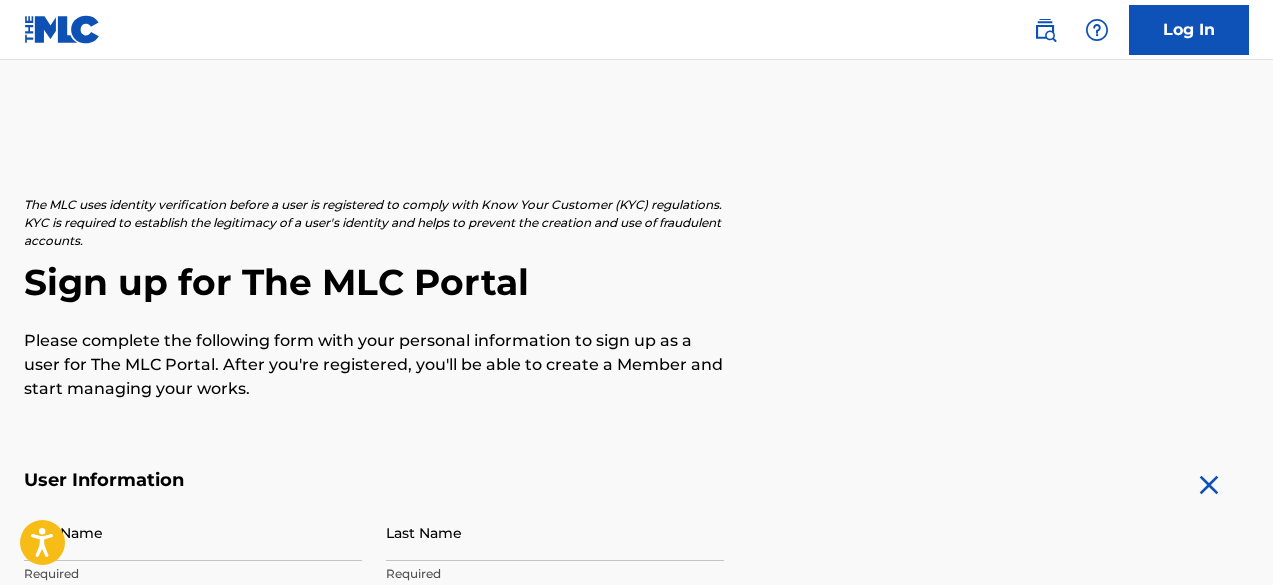 scroll, scrollTop: 94, scrollLeft: 0, axis: vertical 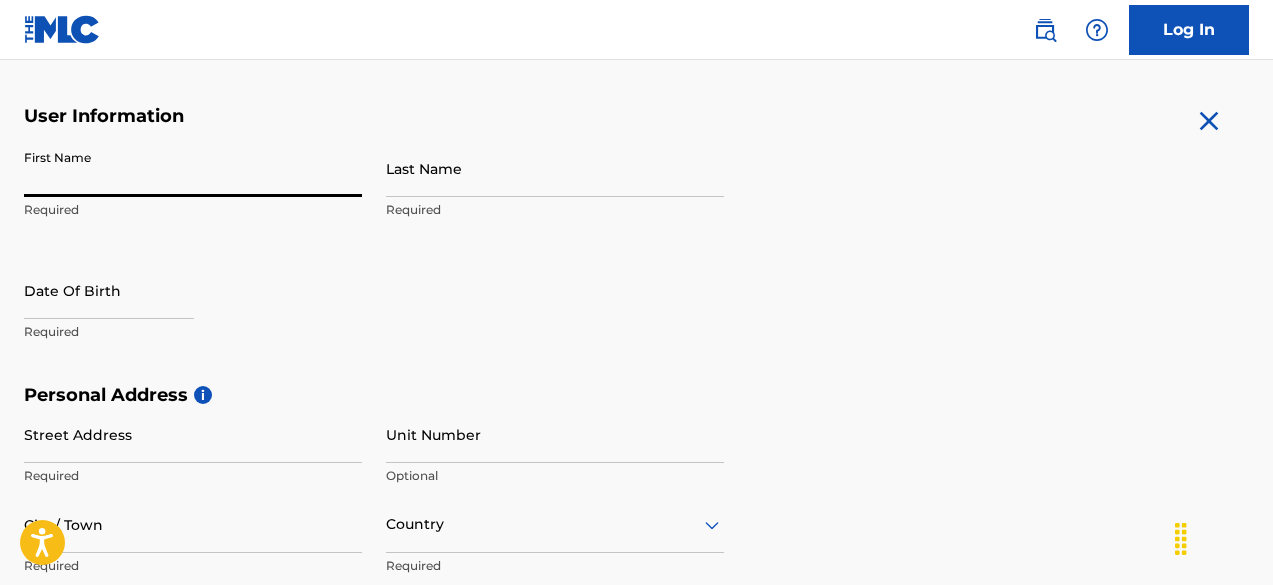 click on "First Name" at bounding box center [193, 168] 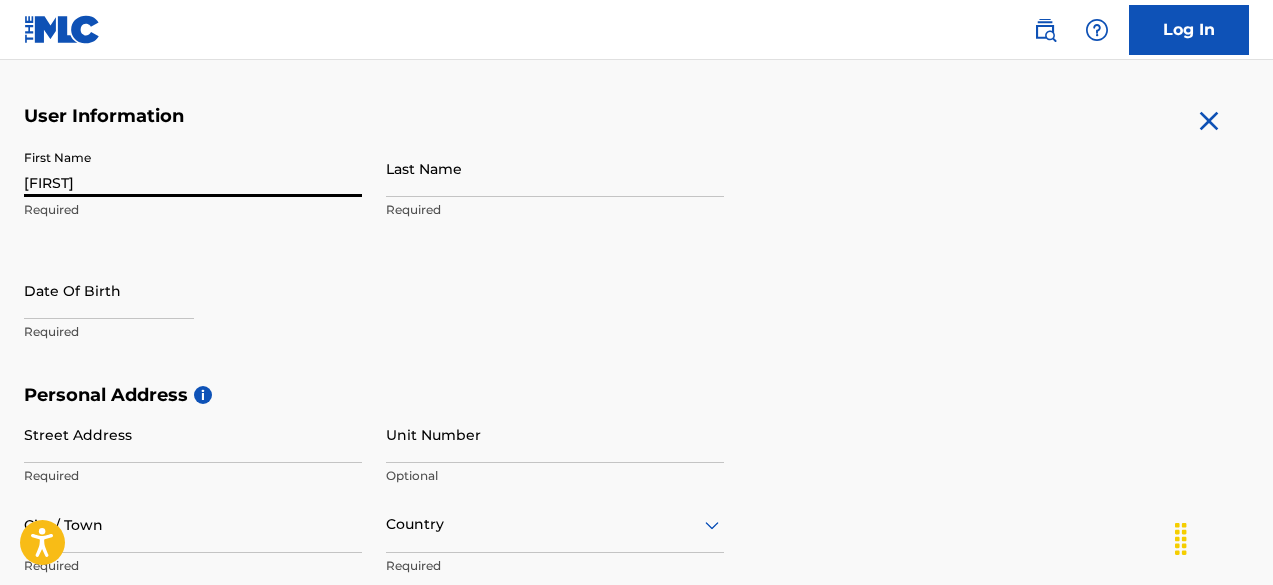 type on "[LAST]" 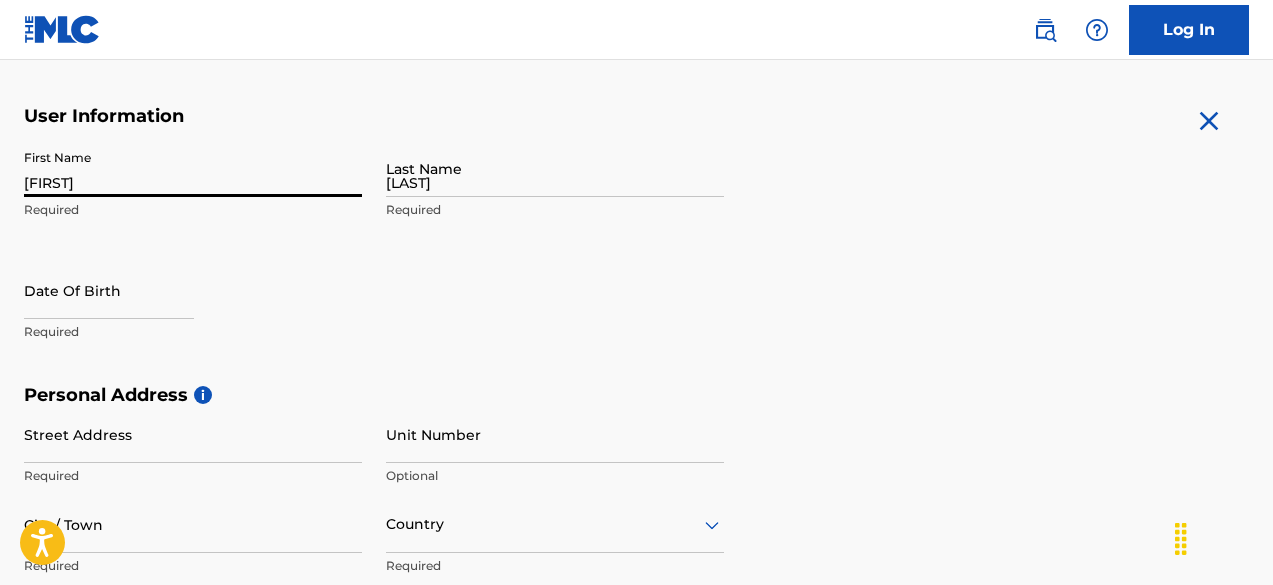 type on "[NUMBER] [STREET]" 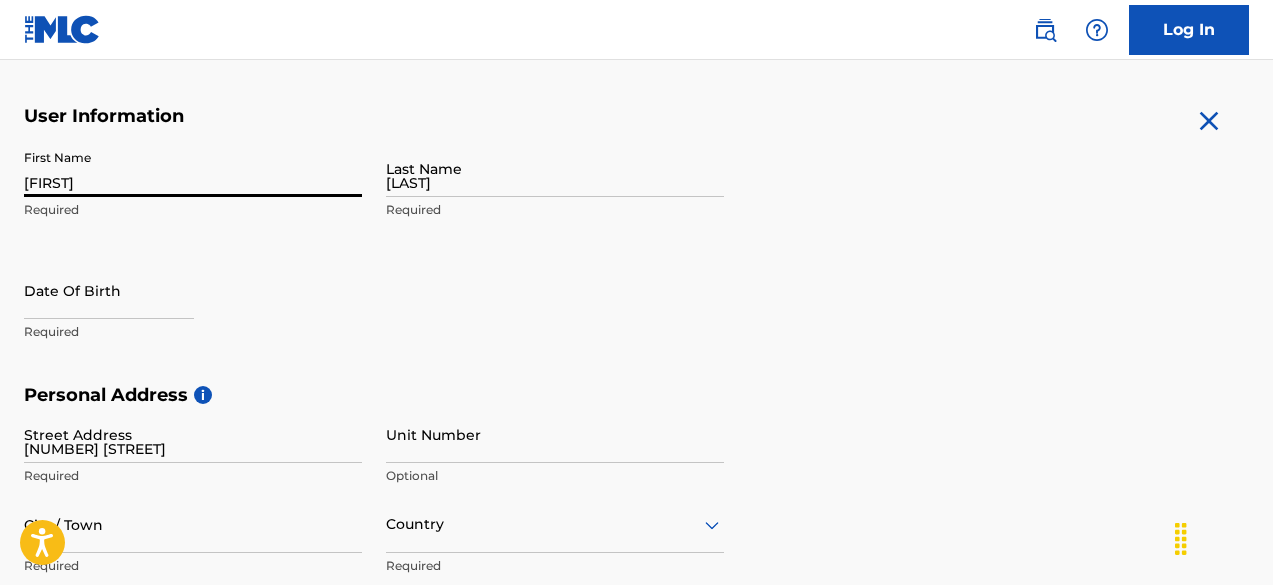 type on "[CITY]" 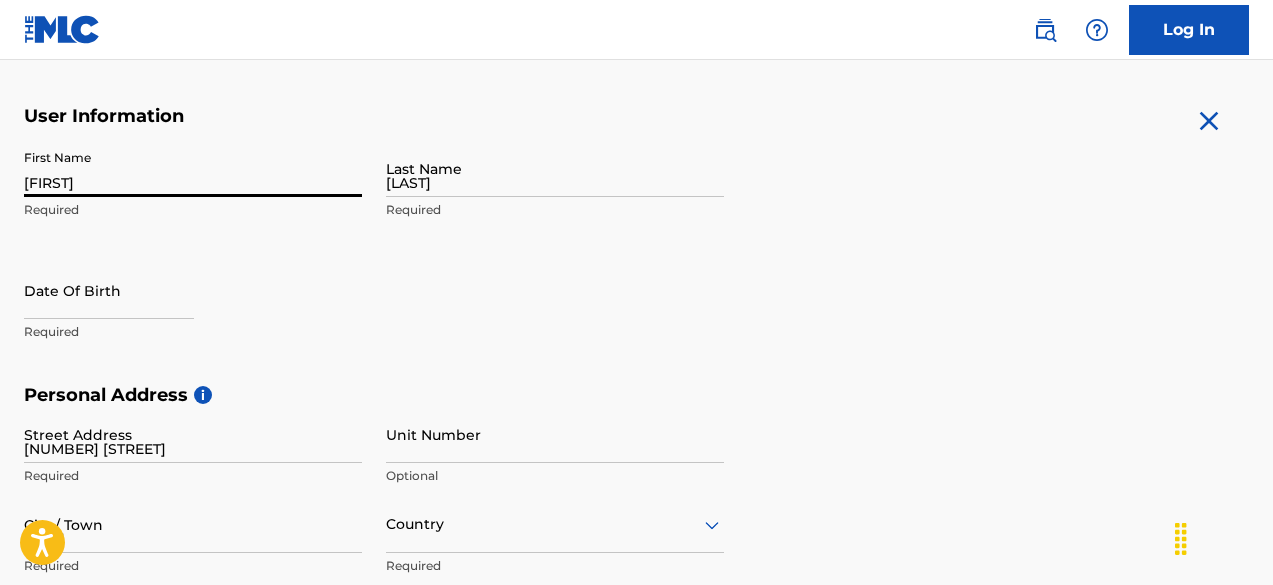 type on "United States" 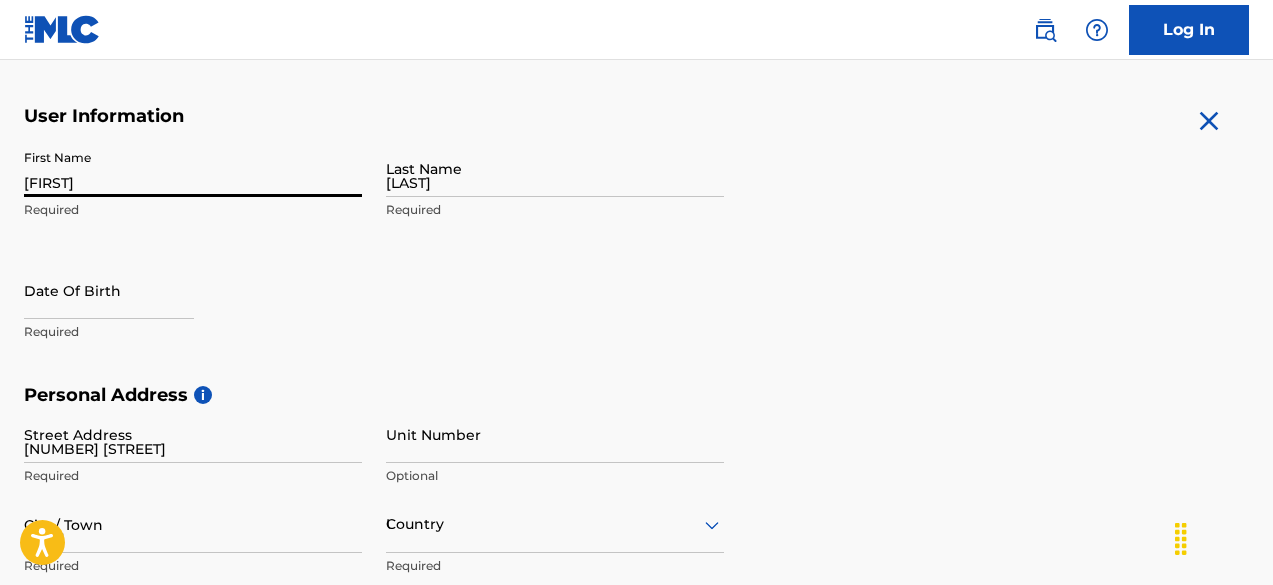type on "TX" 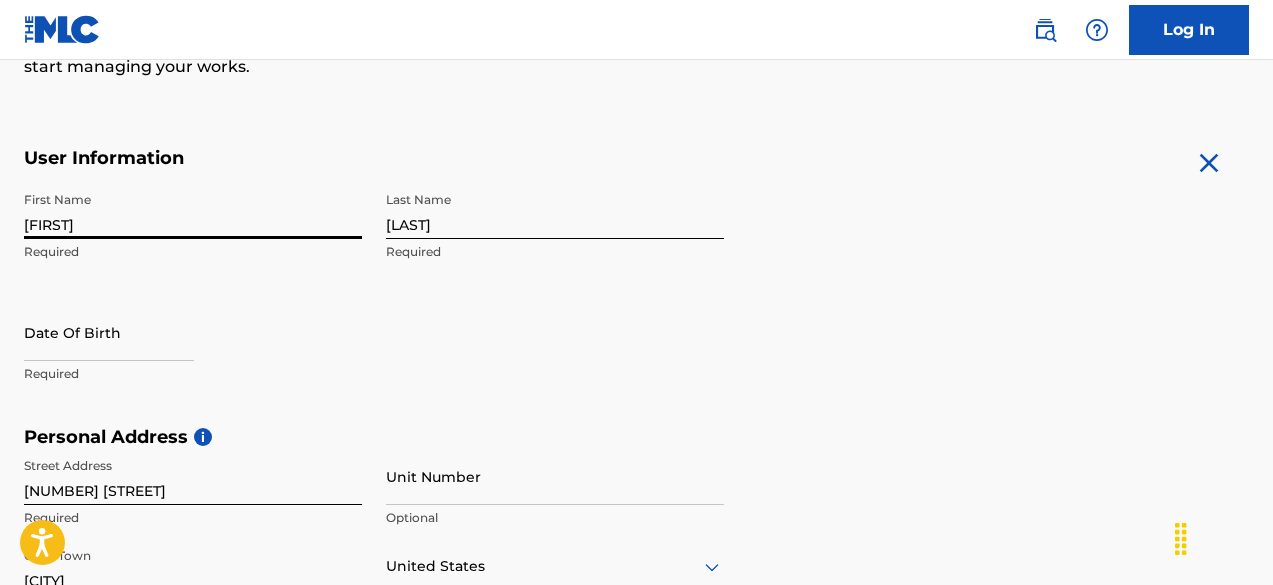 scroll, scrollTop: 321, scrollLeft: 0, axis: vertical 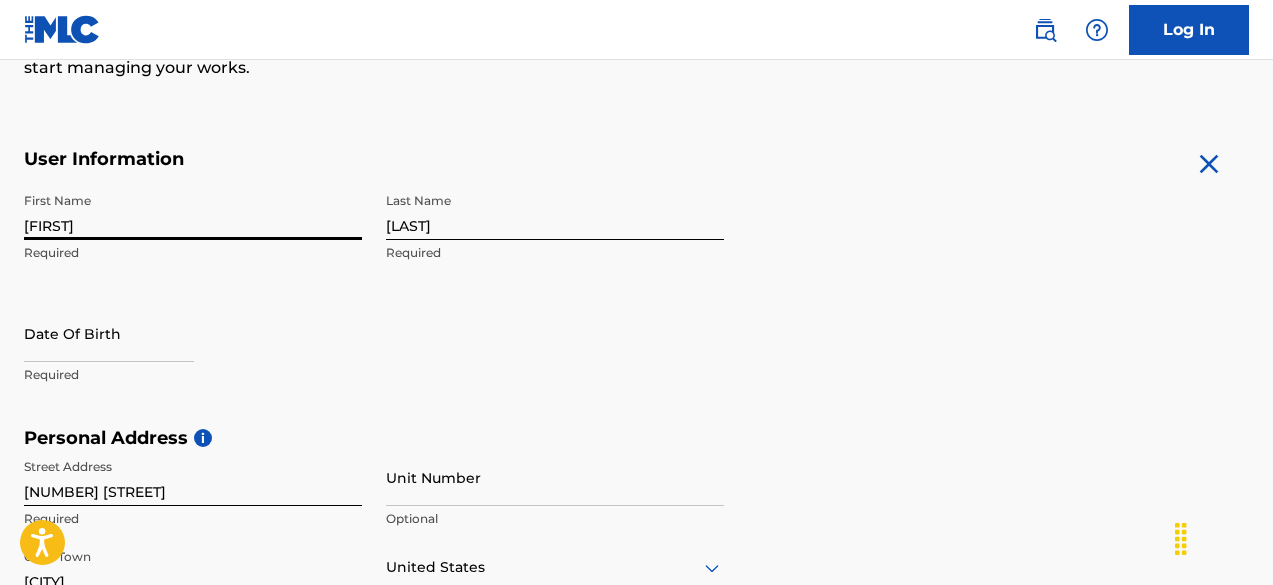 select on "7" 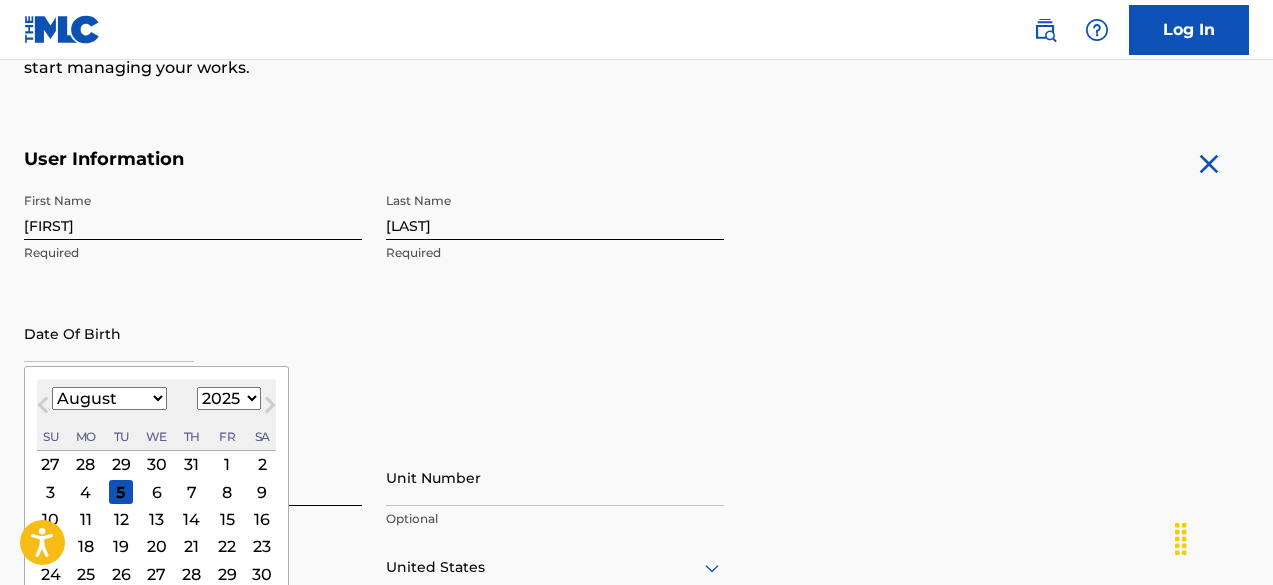 click at bounding box center (109, 333) 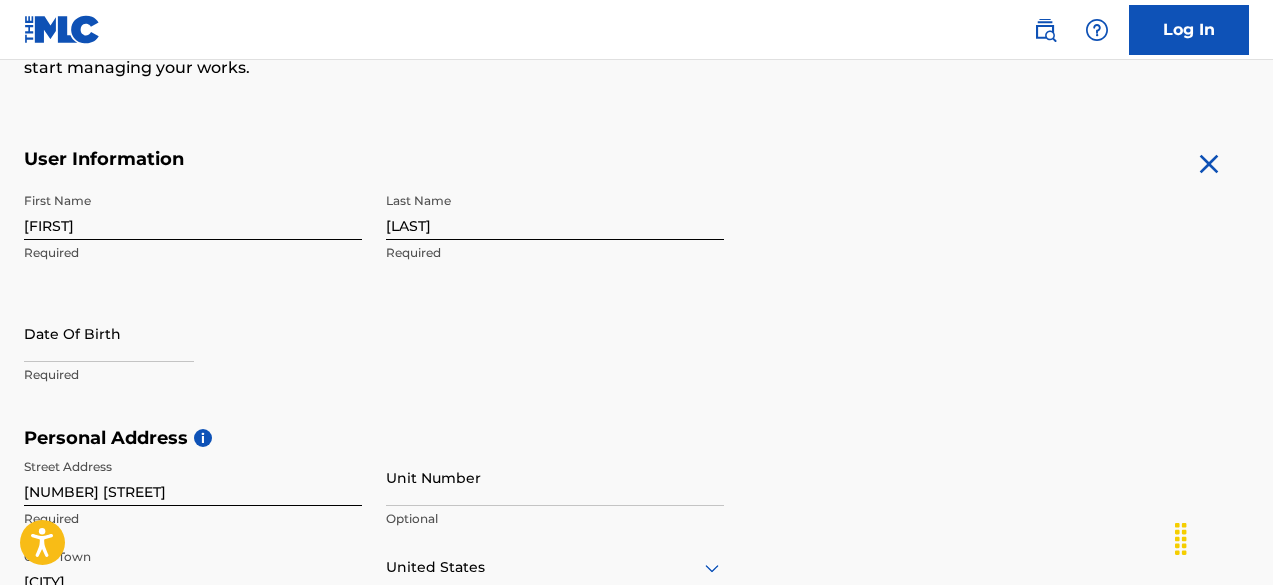 click on "Date Of Birth Required" at bounding box center (193, 350) 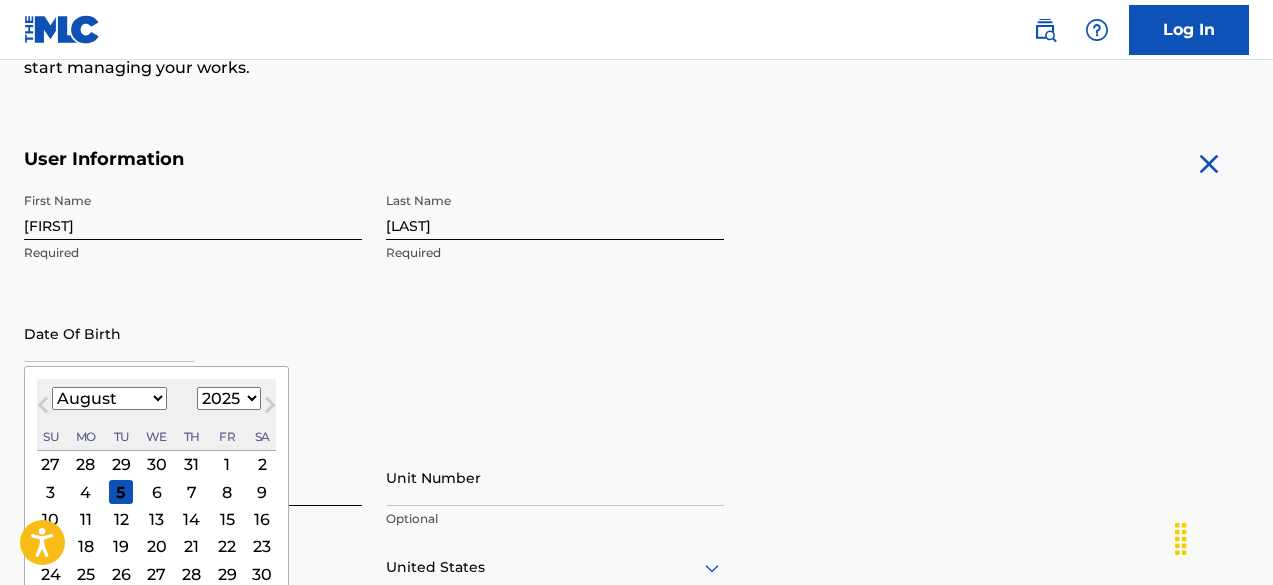 click at bounding box center [109, 333] 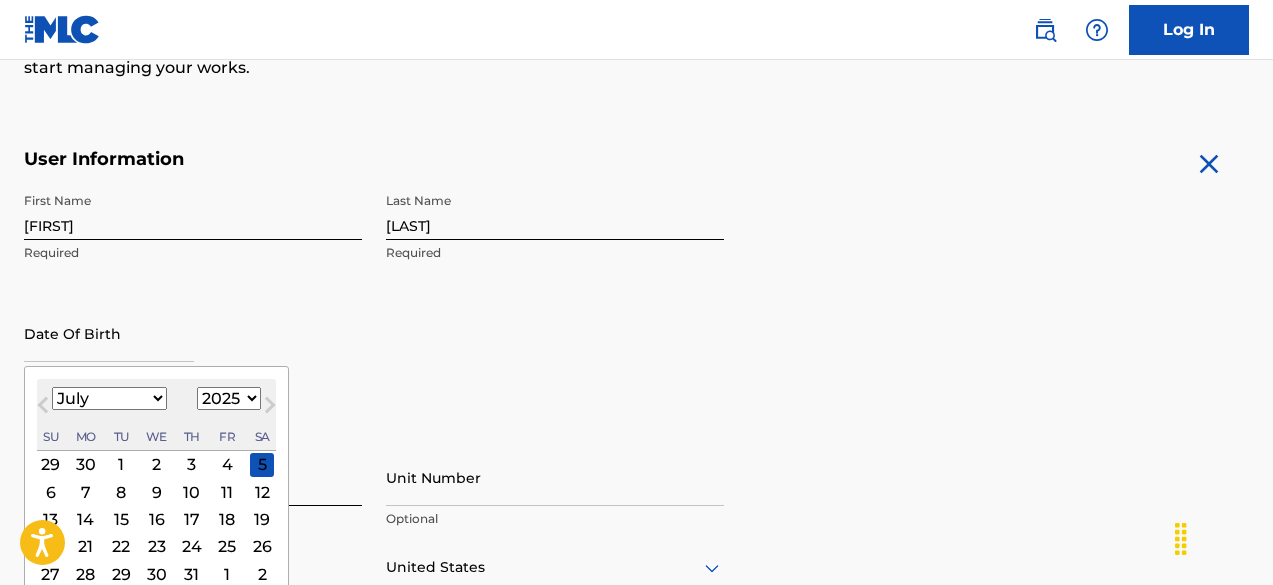 click on "January February March April May June July August September October November December" at bounding box center (109, 398) 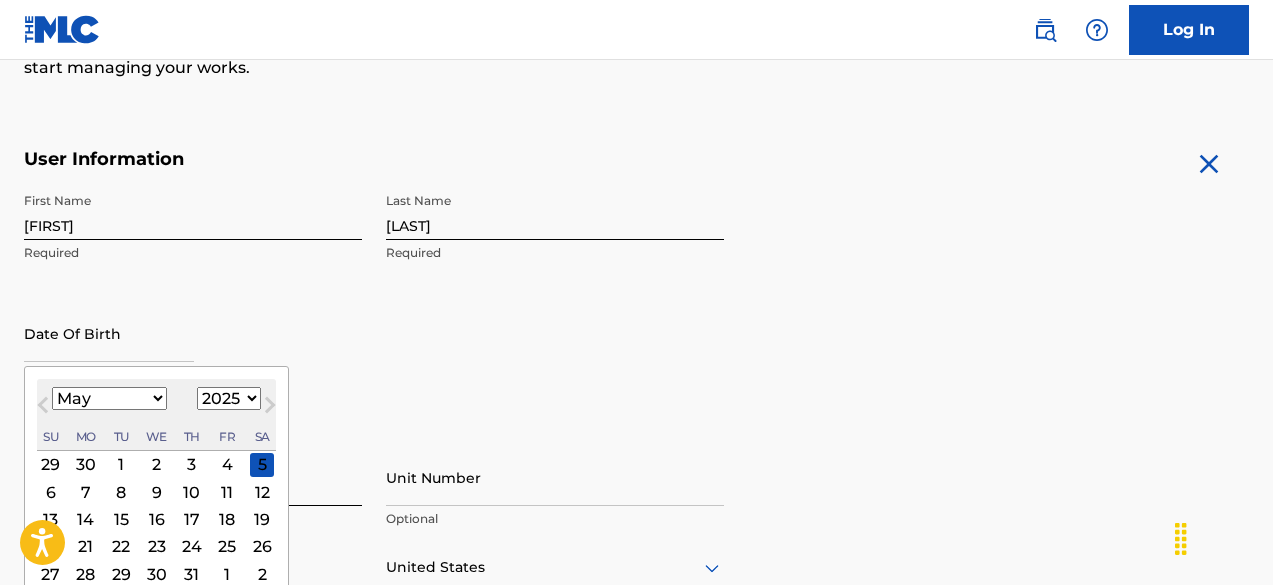 click on "January February March April May June July August September October November December" at bounding box center [109, 398] 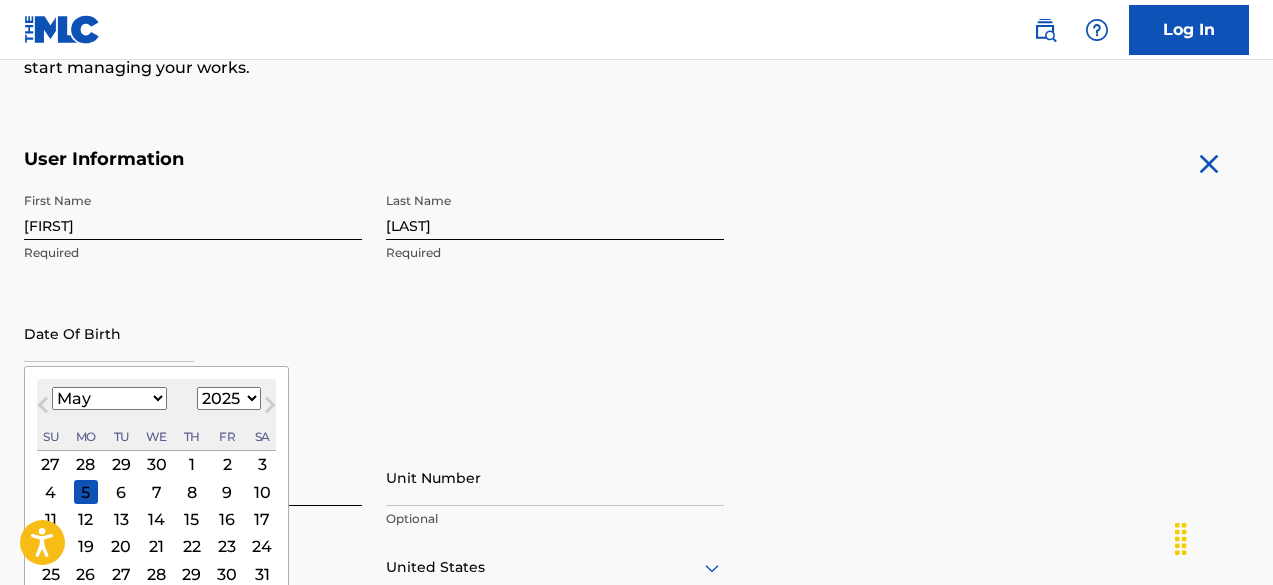 click on "1899 1900 1901 1902 1903 1904 1905 1906 1907 1908 1909 1910 1911 1912 1913 1914 1915 1916 1917 1918 1919 1920 1921 1922 1923 1924 1925 1926 1927 1928 1929 1930 1931 1932 1933 1934 1935 1936 1937 1938 1939 1940 1941 1942 1943 1944 1945 1946 1947 1948 1949 1950 1951 1952 1953 1954 1955 1956 1957 1958 1959 1960 1961 1962 1963 1964 1965 1966 1967 1968 1969 1970 1971 1972 1973 1974 1975 1976 1977 1978 1979 1980 1981 1982 1983 1984 1985 1986 1987 1988 1989 1990 1991 1992 1993 1994 1995 1996 1997 1998 1999 2000 2001 2002 2003 2004 2005 2006 2007 2008 2009 2010 2011 2012 2013 2014 2015 2016 2017 2018 2019 2020 2021 2022 2023 2024 2025 2026 2027 2028 2029 2030 2031 2032 2033 2034 2035 2036 2037 2038 2039 2040 2041 2042 2043 2044 2045 2046 2047 2048 2049 2050 2051 2052 2053 2054 2055 2056 2057 2058 2059 2060 2061 2062 2063 2064 2065 2066 2067 2068 2069 2070 2071 2072 2073 2074 2075 2076 2077 2078 2079 2080 2081 2082 2083 2084 2085 2086 2087 2088 2089 2090 2091 2092 2093 2094 2095 2096 2097 2098 2099 2100" at bounding box center [229, 398] 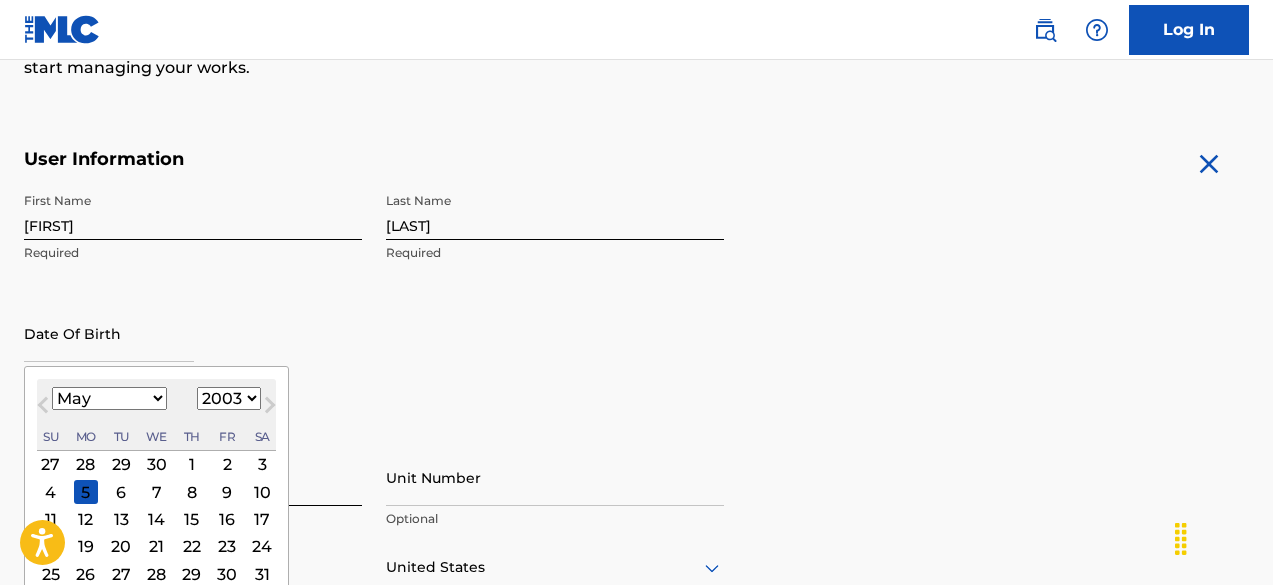 click on "1899 1900 1901 1902 1903 1904 1905 1906 1907 1908 1909 1910 1911 1912 1913 1914 1915 1916 1917 1918 1919 1920 1921 1922 1923 1924 1925 1926 1927 1928 1929 1930 1931 1932 1933 1934 1935 1936 1937 1938 1939 1940 1941 1942 1943 1944 1945 1946 1947 1948 1949 1950 1951 1952 1953 1954 1955 1956 1957 1958 1959 1960 1961 1962 1963 1964 1965 1966 1967 1968 1969 1970 1971 1972 1973 1974 1975 1976 1977 1978 1979 1980 1981 1982 1983 1984 1985 1986 1987 1988 1989 1990 1991 1992 1993 1994 1995 1996 1997 1998 1999 2000 2001 2002 2003 2004 2005 2006 2007 2008 2009 2010 2011 2012 2013 2014 2015 2016 2017 2018 2019 2020 2021 2022 2023 2024 2025 2026 2027 2028 2029 2030 2031 2032 2033 2034 2035 2036 2037 2038 2039 2040 2041 2042 2043 2044 2045 2046 2047 2048 2049 2050 2051 2052 2053 2054 2055 2056 2057 2058 2059 2060 2061 2062 2063 2064 2065 2066 2067 2068 2069 2070 2071 2072 2073 2074 2075 2076 2077 2078 2079 2080 2081 2082 2083 2084 2085 2086 2087 2088 2089 2090 2091 2092 2093 2094 2095 2096 2097 2098 2099 2100" at bounding box center [229, 398] 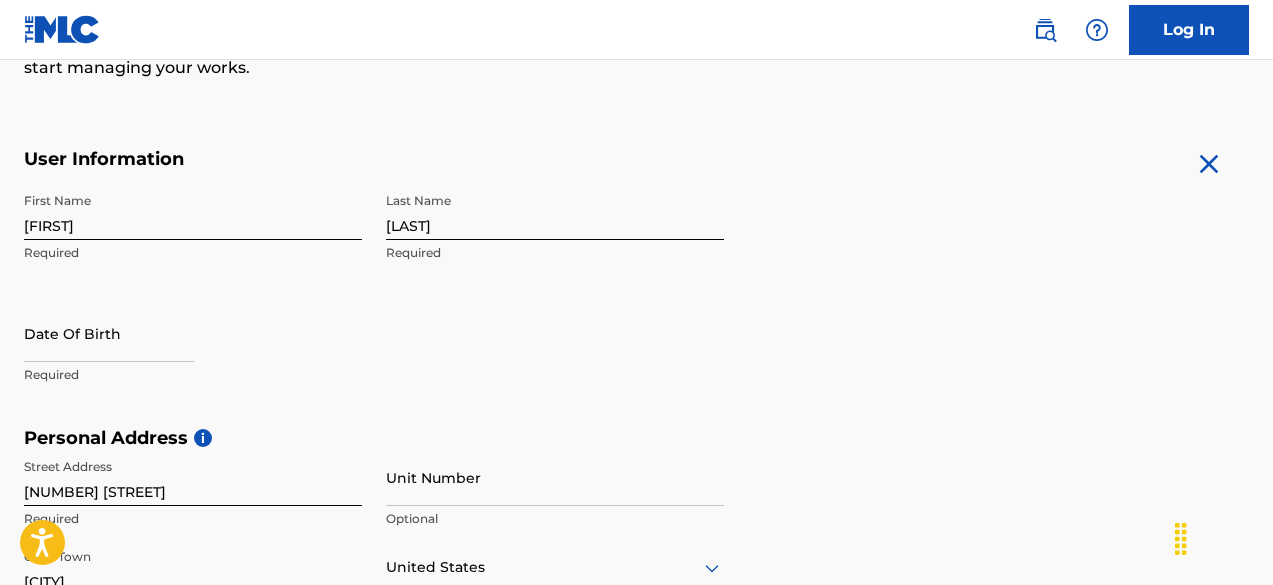 click on "First Name [FIRST] Required Last Name [LAST] Required Date Of Birth Required" at bounding box center [374, 305] 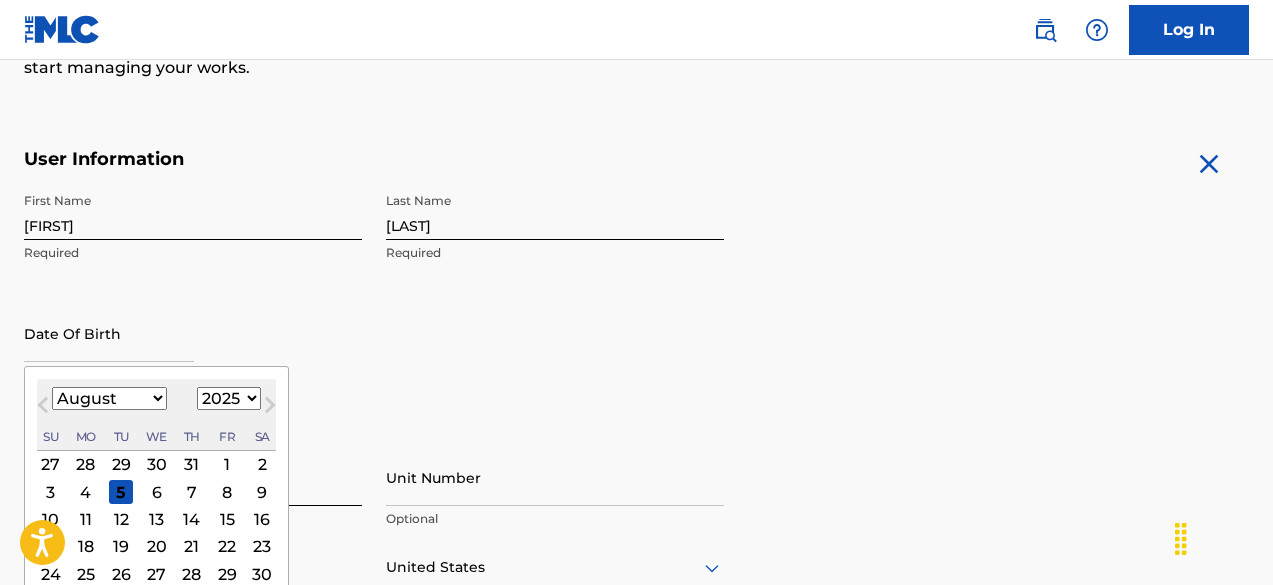 click at bounding box center (109, 333) 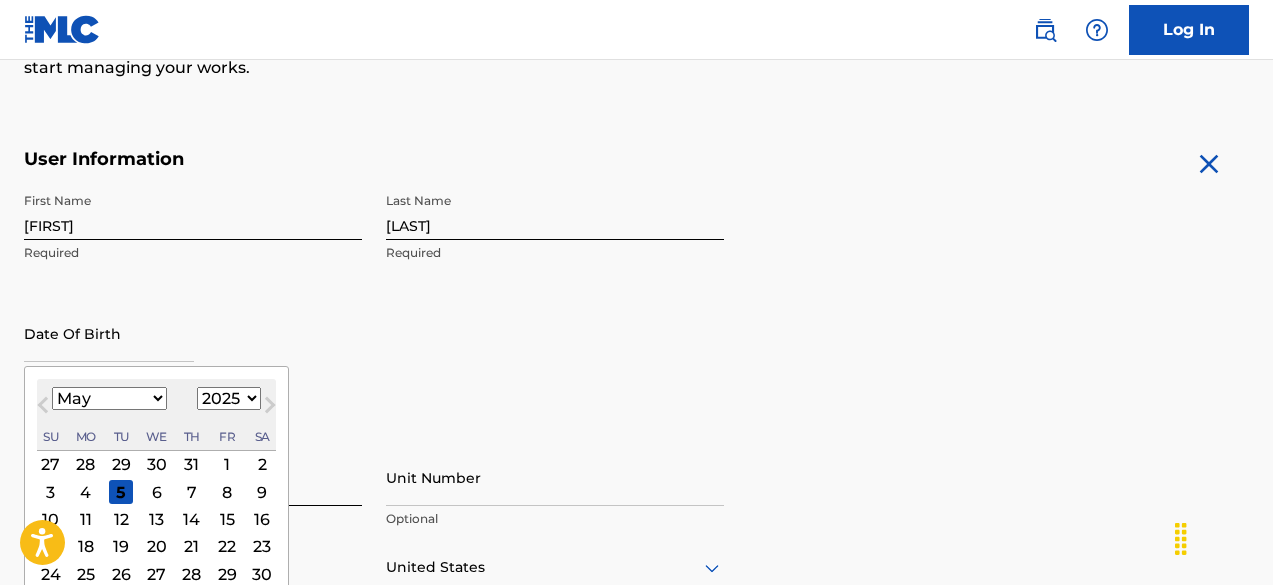 click on "January February March April May June July August September October November December" at bounding box center (109, 398) 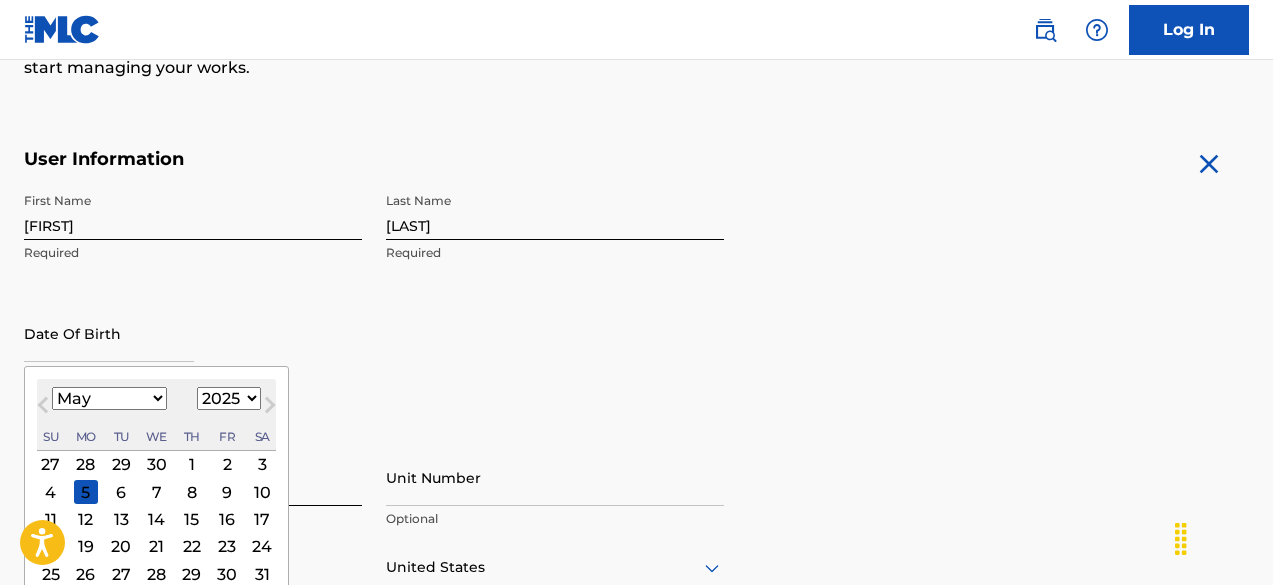 click on "1899 1900 1901 1902 1903 1904 1905 1906 1907 1908 1909 1910 1911 1912 1913 1914 1915 1916 1917 1918 1919 1920 1921 1922 1923 1924 1925 1926 1927 1928 1929 1930 1931 1932 1933 1934 1935 1936 1937 1938 1939 1940 1941 1942 1943 1944 1945 1946 1947 1948 1949 1950 1951 1952 1953 1954 1955 1956 1957 1958 1959 1960 1961 1962 1963 1964 1965 1966 1967 1968 1969 1970 1971 1972 1973 1974 1975 1976 1977 1978 1979 1980 1981 1982 1983 1984 1985 1986 1987 1988 1989 1990 1991 1992 1993 1994 1995 1996 1997 1998 1999 2000 2001 2002 2003 2004 2005 2006 2007 2008 2009 2010 2011 2012 2013 2014 2015 2016 2017 2018 2019 2020 2021 2022 2023 2024 2025 2026 2027 2028 2029 2030 2031 2032 2033 2034 2035 2036 2037 2038 2039 2040 2041 2042 2043 2044 2045 2046 2047 2048 2049 2050 2051 2052 2053 2054 2055 2056 2057 2058 2059 2060 2061 2062 2063 2064 2065 2066 2067 2068 2069 2070 2071 2072 2073 2074 2075 2076 2077 2078 2079 2080 2081 2082 2083 2084 2085 2086 2087 2088 2089 2090 2091 2092 2093 2094 2095 2096 2097 2098 2099 2100" at bounding box center [229, 398] 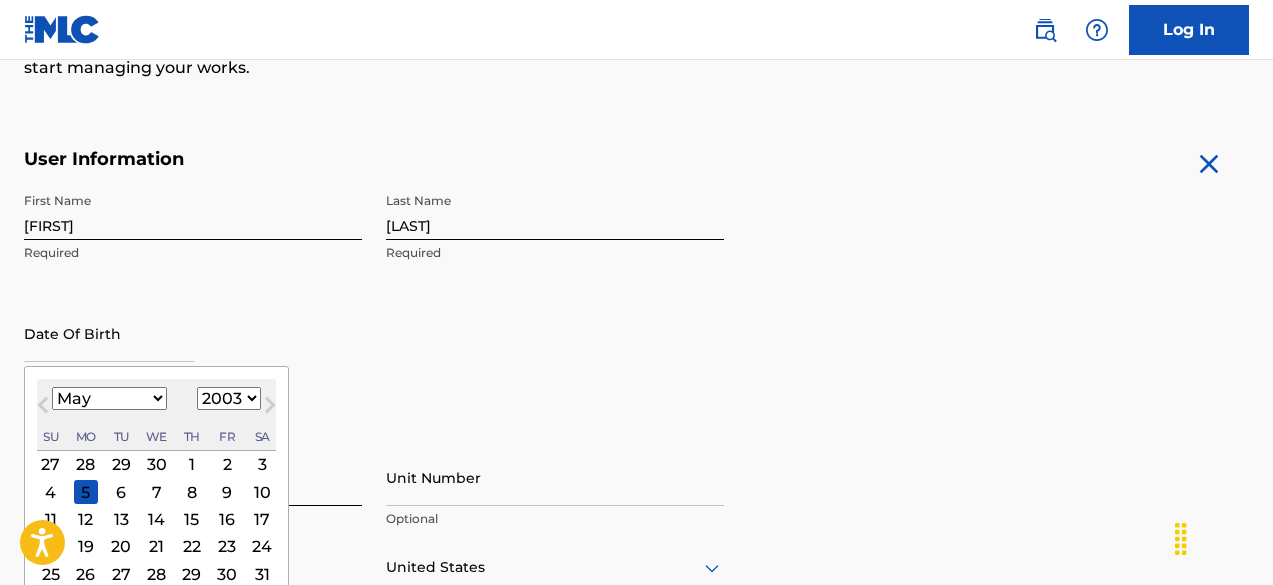 click on "1899 1900 1901 1902 1903 1904 1905 1906 1907 1908 1909 1910 1911 1912 1913 1914 1915 1916 1917 1918 1919 1920 1921 1922 1923 1924 1925 1926 1927 1928 1929 1930 1931 1932 1933 1934 1935 1936 1937 1938 1939 1940 1941 1942 1943 1944 1945 1946 1947 1948 1949 1950 1951 1952 1953 1954 1955 1956 1957 1958 1959 1960 1961 1962 1963 1964 1965 1966 1967 1968 1969 1970 1971 1972 1973 1974 1975 1976 1977 1978 1979 1980 1981 1982 1983 1984 1985 1986 1987 1988 1989 1990 1991 1992 1993 1994 1995 1996 1997 1998 1999 2000 2001 2002 2003 2004 2005 2006 2007 2008 2009 2010 2011 2012 2013 2014 2015 2016 2017 2018 2019 2020 2021 2022 2023 2024 2025 2026 2027 2028 2029 2030 2031 2032 2033 2034 2035 2036 2037 2038 2039 2040 2041 2042 2043 2044 2045 2046 2047 2048 2049 2050 2051 2052 2053 2054 2055 2056 2057 2058 2059 2060 2061 2062 2063 2064 2065 2066 2067 2068 2069 2070 2071 2072 2073 2074 2075 2076 2077 2078 2079 2080 2081 2082 2083 2084 2085 2086 2087 2088 2089 2090 2091 2092 2093 2094 2095 2096 2097 2098 2099 2100" at bounding box center (229, 398) 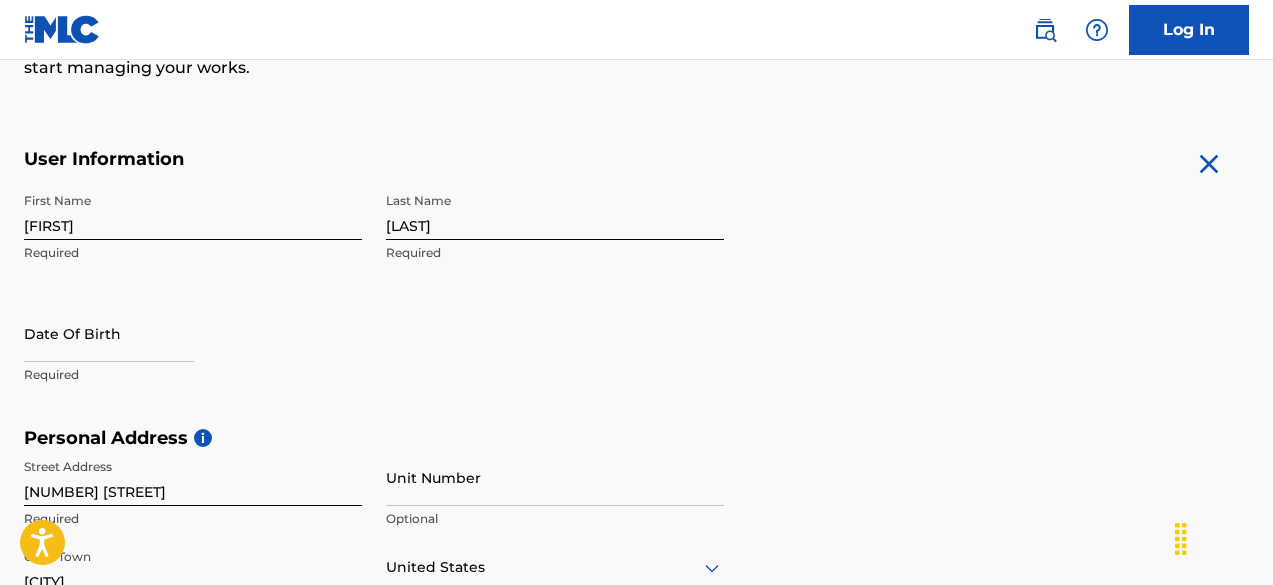 click on "First Name [FIRST] Required Last Name [LAST] Required Date Of Birth Required" at bounding box center [374, 305] 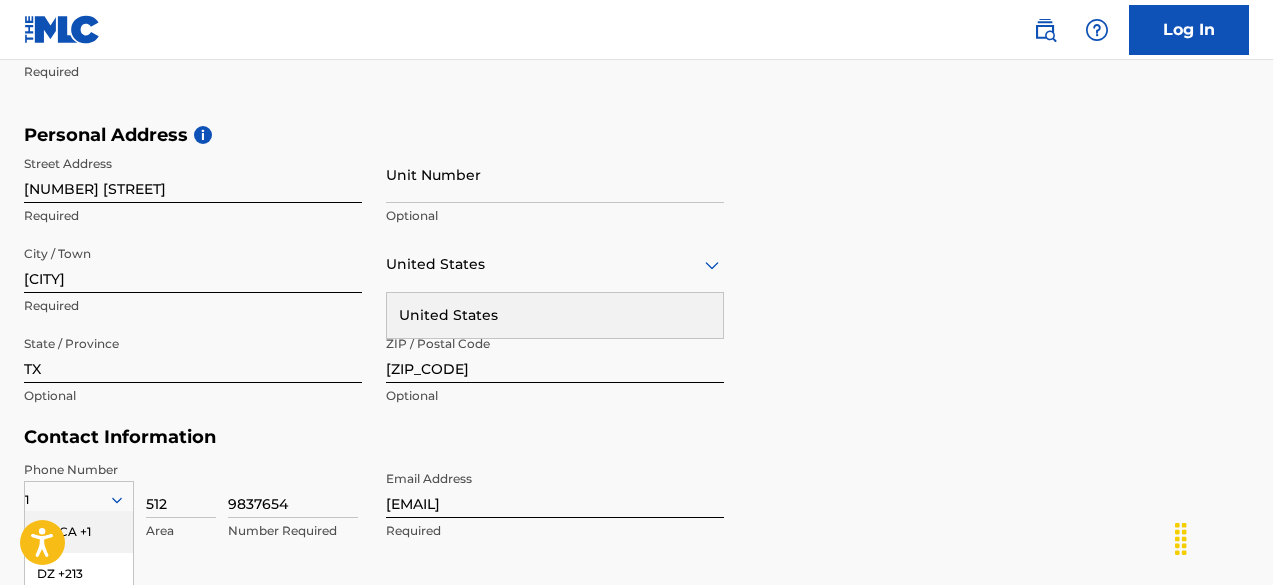 scroll, scrollTop: 625, scrollLeft: 0, axis: vertical 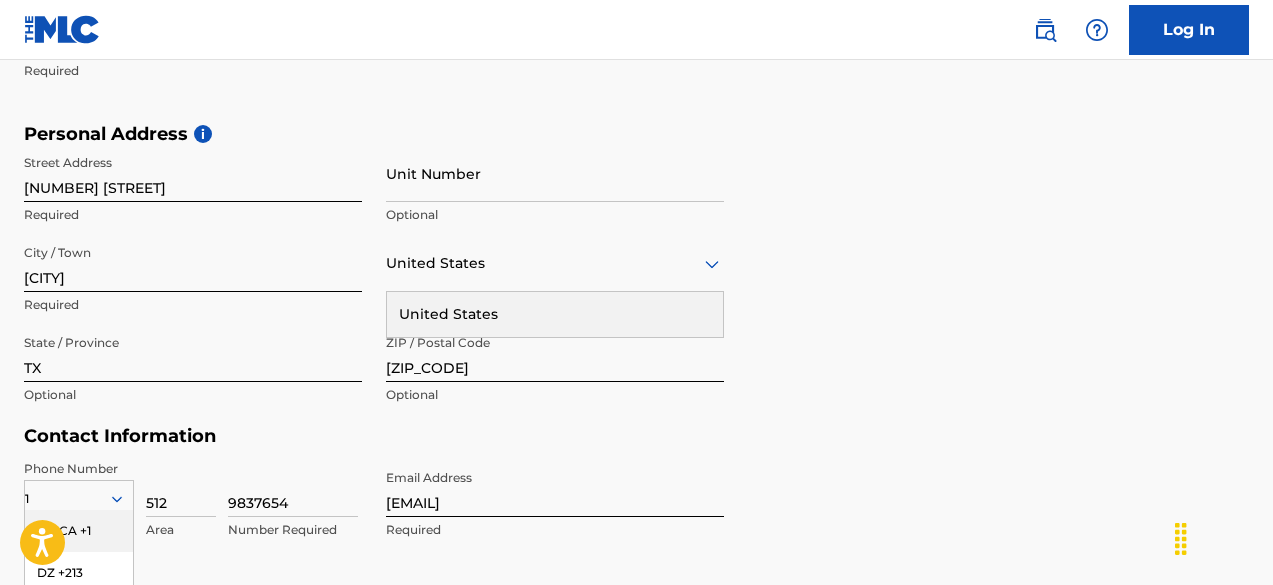 click on "Personal Address i Street Address [NUMBER] [STREET] Required Unit Number Optional City / Town [CITY] Required United States United States Required State / Province [STATE] Optional ZIP / Postal Code [ZIP_CODE] Optional" at bounding box center (636, 274) 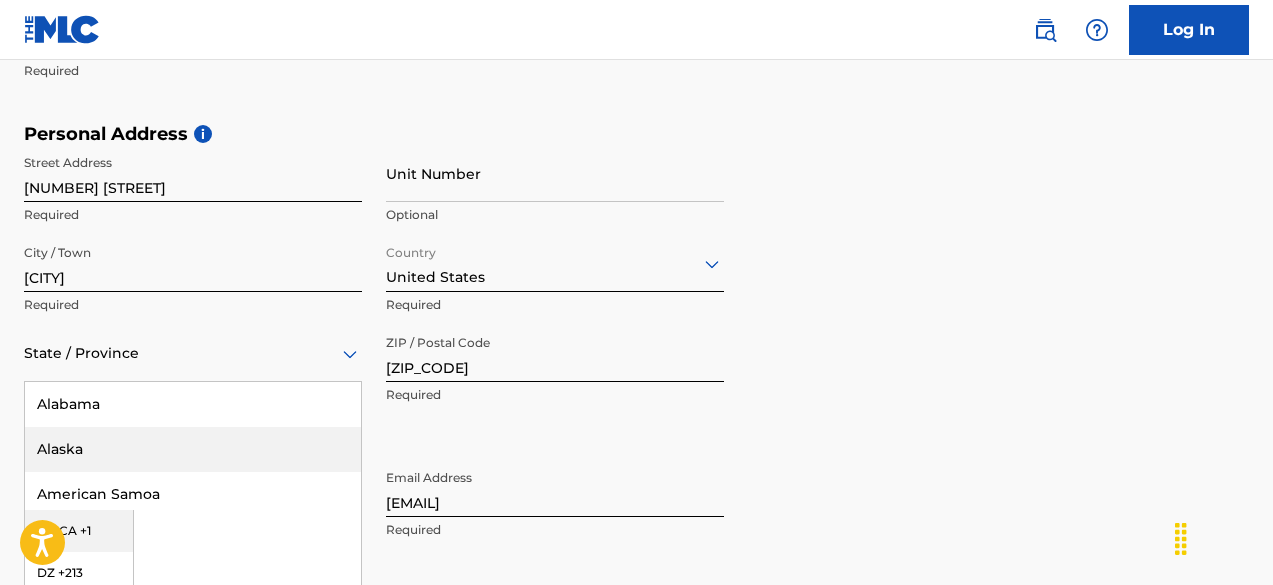 scroll, scrollTop: 723, scrollLeft: 0, axis: vertical 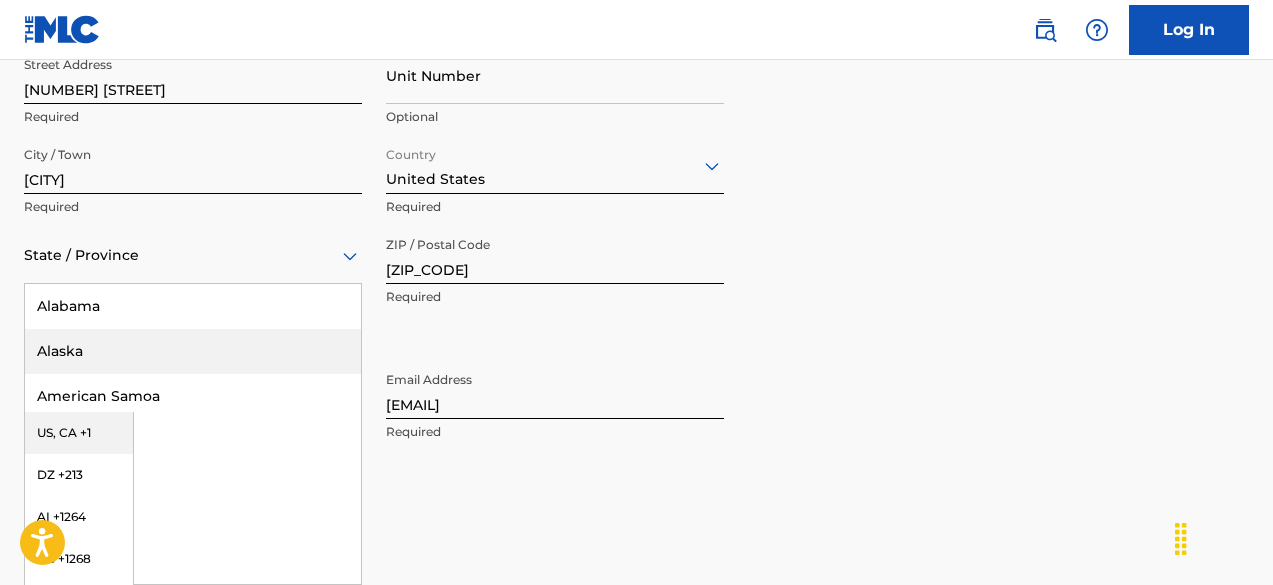 click on "57 results available. Use Up and Down to choose options, press Enter to select the currently focused option, press Escape to exit the menu, press Tab to select the option and exit the menu. State / Province Alabama Alaska American Samoa Arizona Arkansas California Colorado Connecticut Delaware District of Columbia Florida Georgia Guam Hawaii Idaho Illinois Indiana Iowa Kansas Kentucky Louisiana Maine Maryland Massachusetts Michigan Minnesota Mississippi Missouri Montana Nebraska Nevada New Hampshire New Jersey New Mexico New York North Carolina North Dakota Northern Mariana Islands Ohio Oklahoma Oregon Pennsylvania Puerto Rico Puerto Rico Rhode Island South Carolina South Dakota Tennessee Texas Utah Vermont Virgin Islands, U.S. Virginia Washington West Virginia Wisconsin Wyoming" at bounding box center (193, 255) 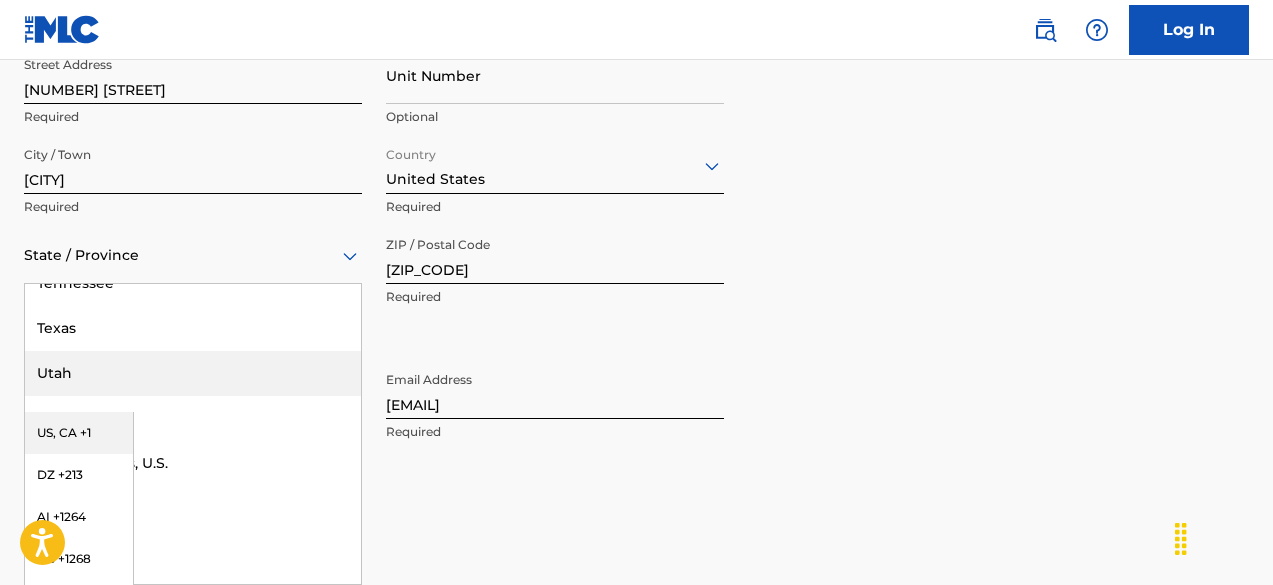 scroll, scrollTop: 2149, scrollLeft: 0, axis: vertical 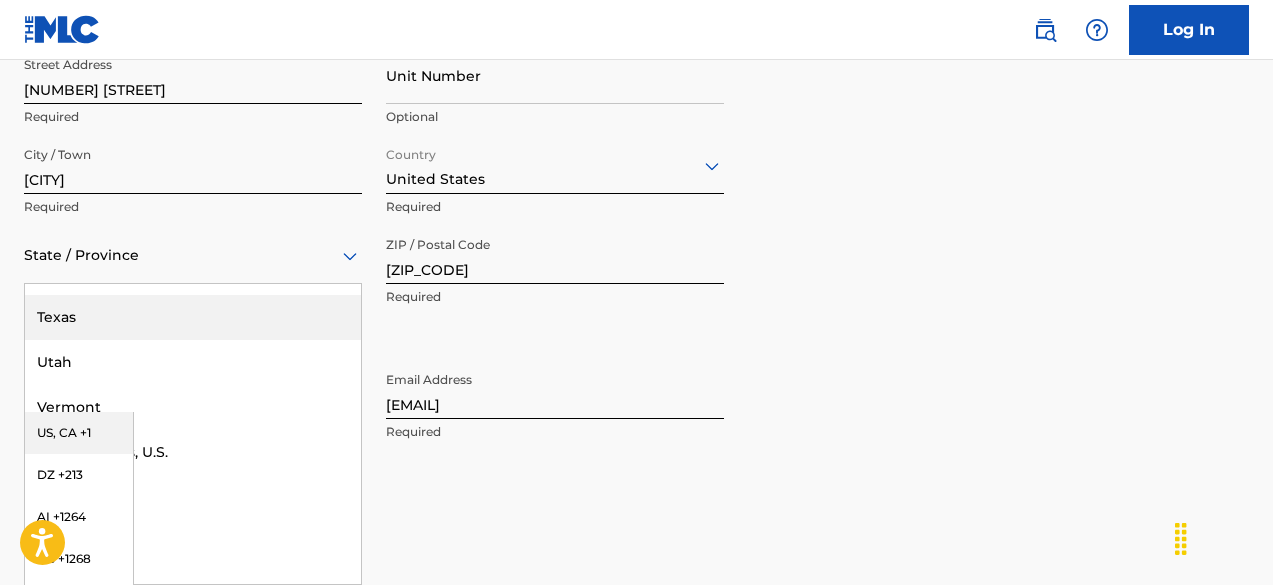 click on "Texas" at bounding box center [193, 317] 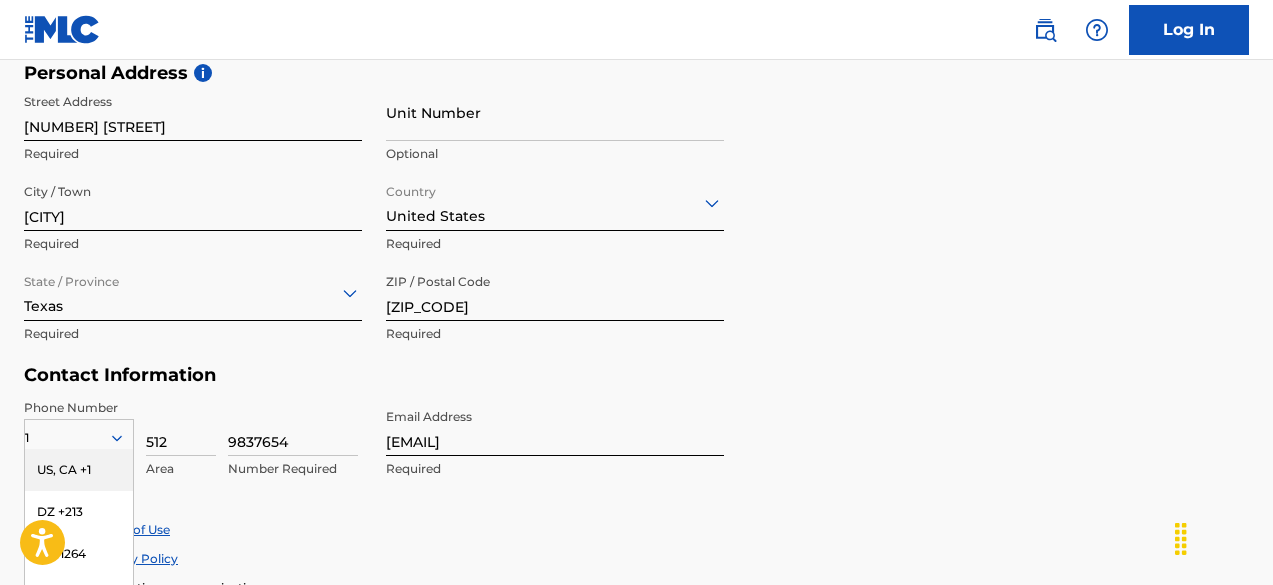 scroll, scrollTop: 685, scrollLeft: 0, axis: vertical 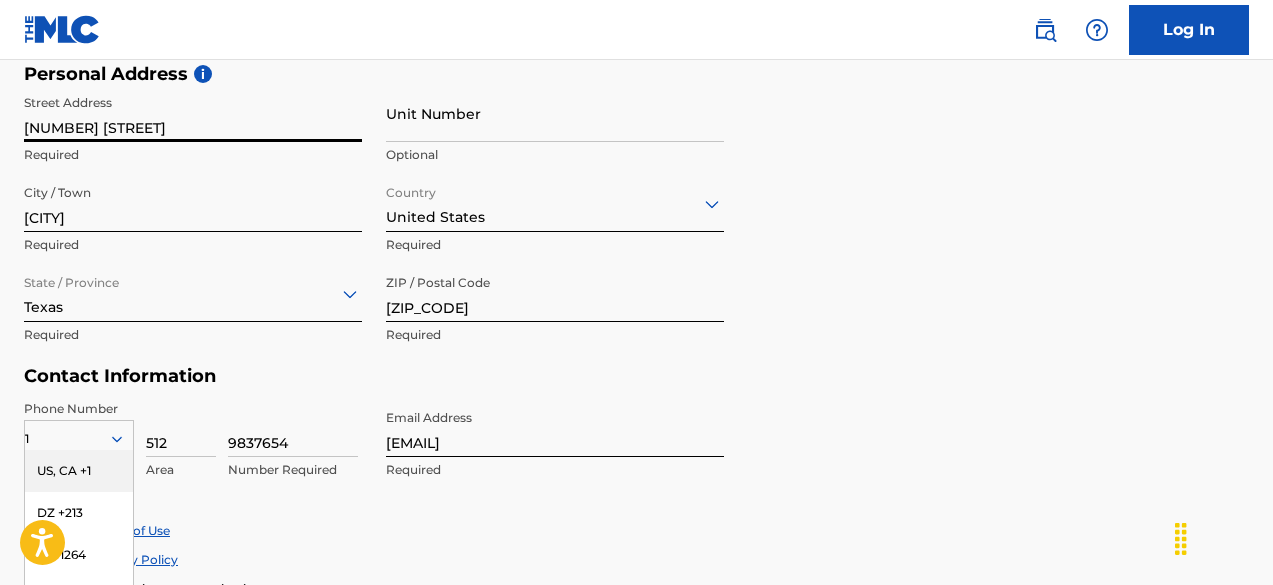 click on "[NUMBER] [STREET]" at bounding box center (193, 113) 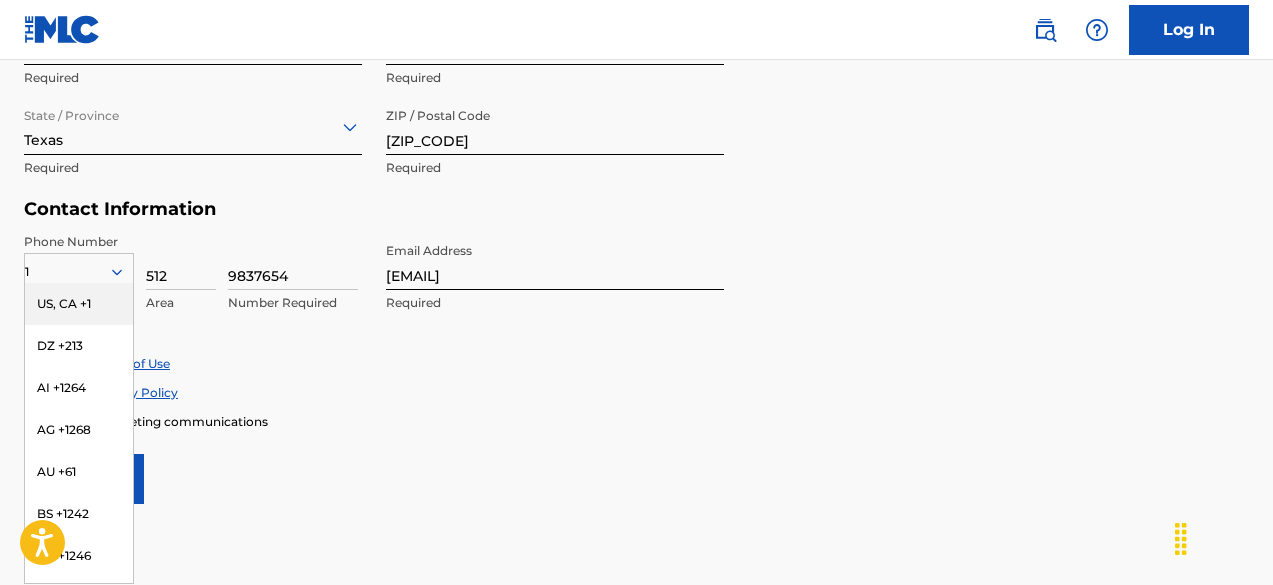 scroll, scrollTop: 978, scrollLeft: 0, axis: vertical 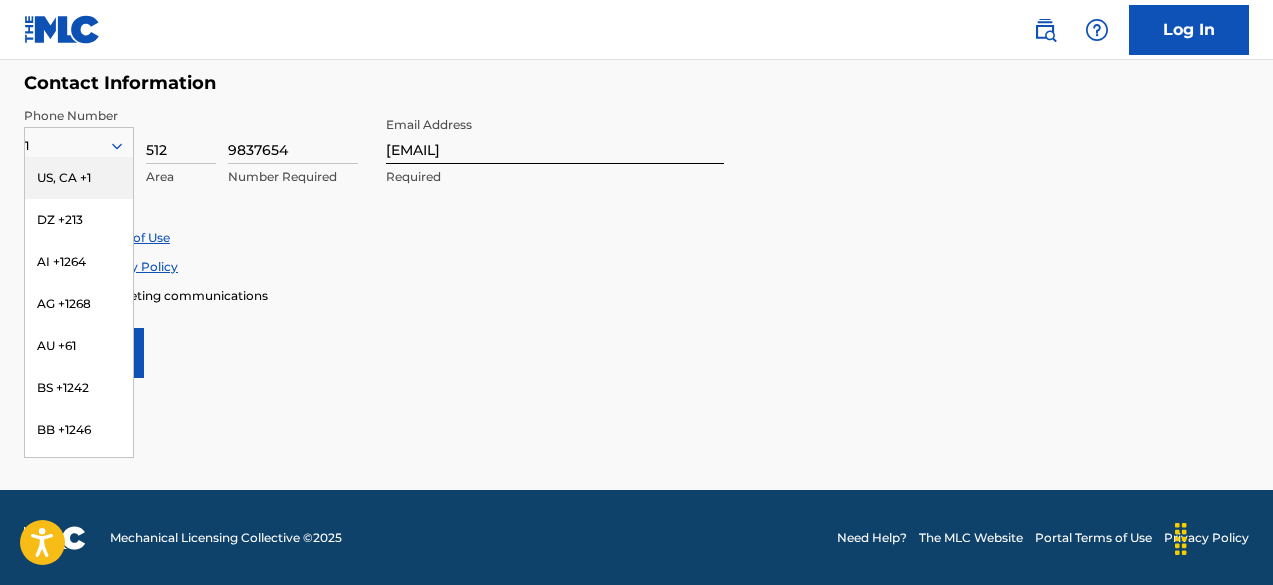 click on "Enroll in marketing communications" at bounding box center [636, 295] 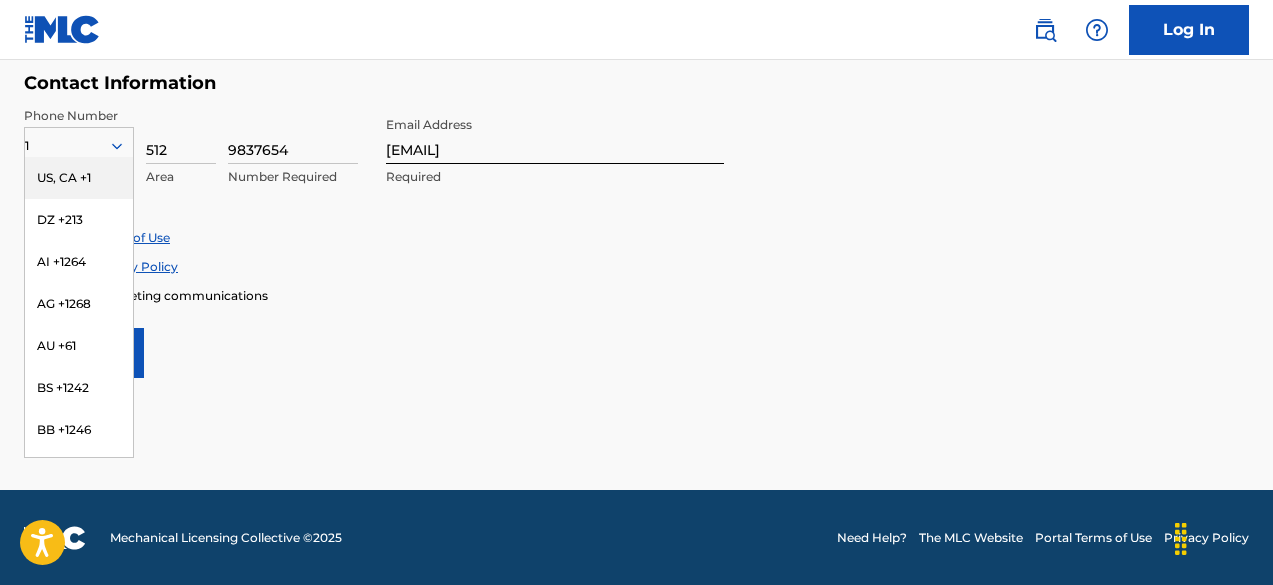 click on "Contact Information" at bounding box center (374, 83) 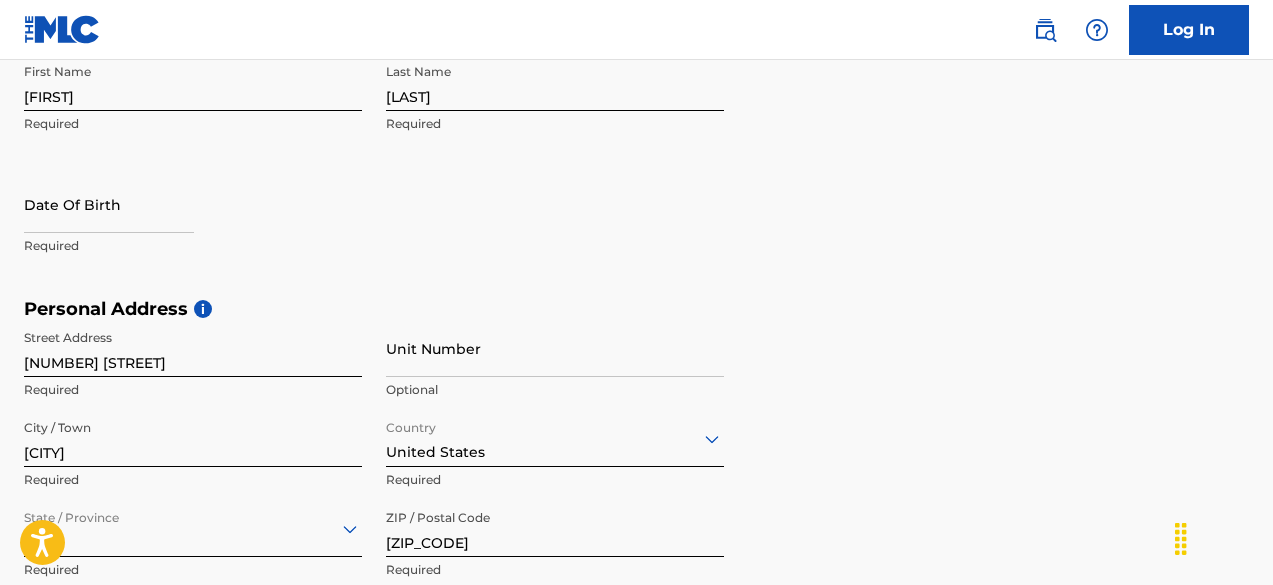 scroll, scrollTop: 449, scrollLeft: 0, axis: vertical 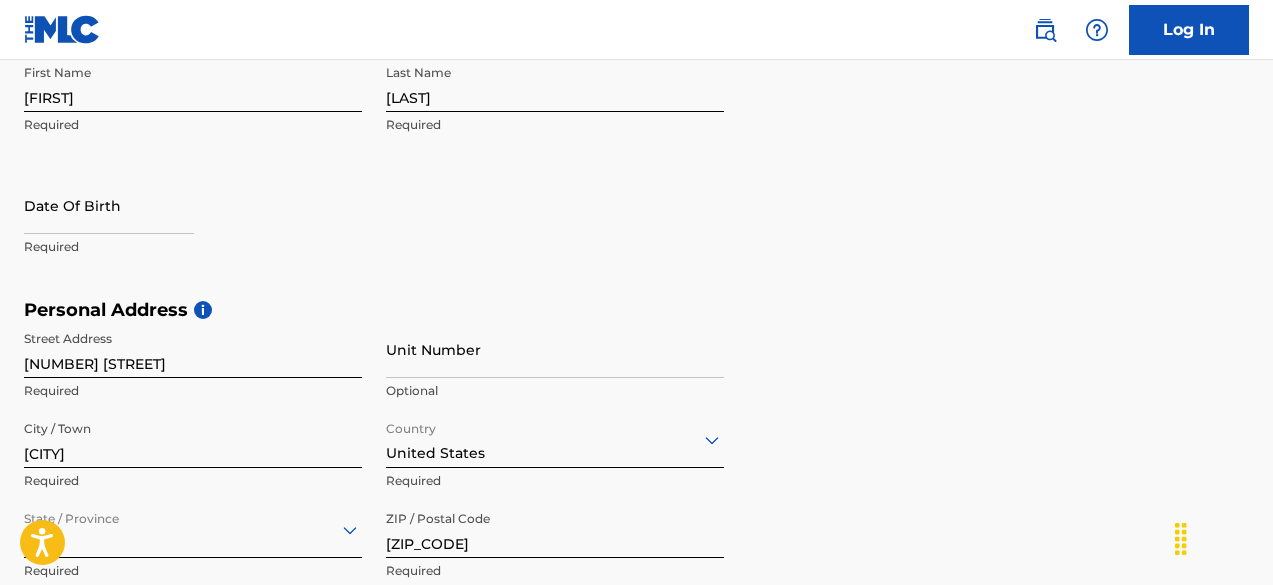 select on "7" 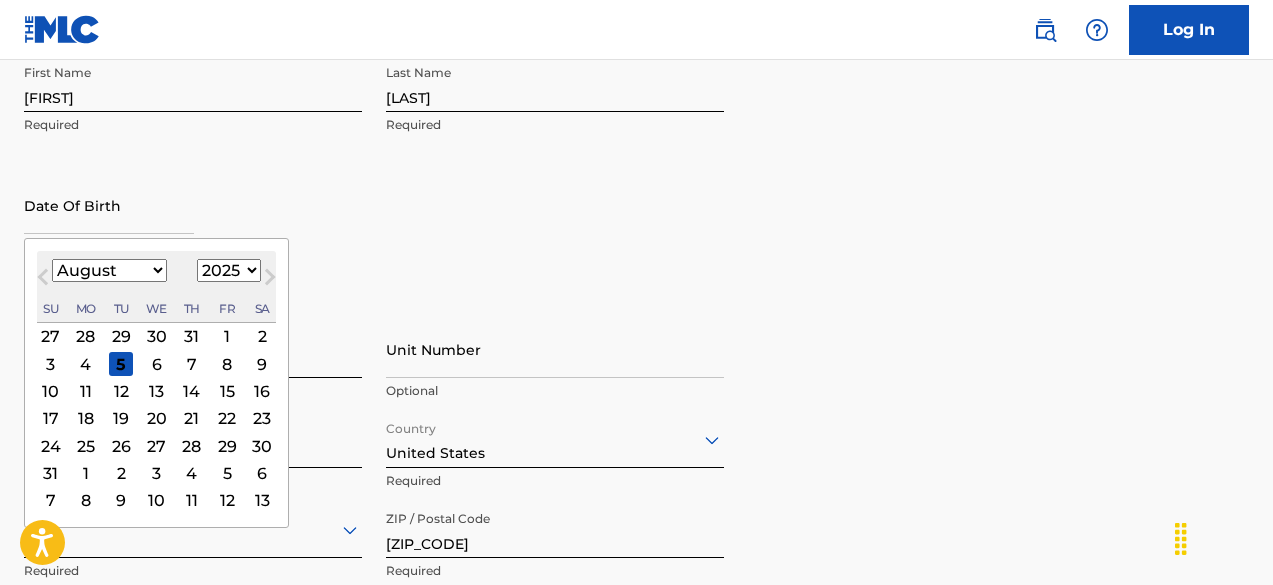 click at bounding box center [109, 205] 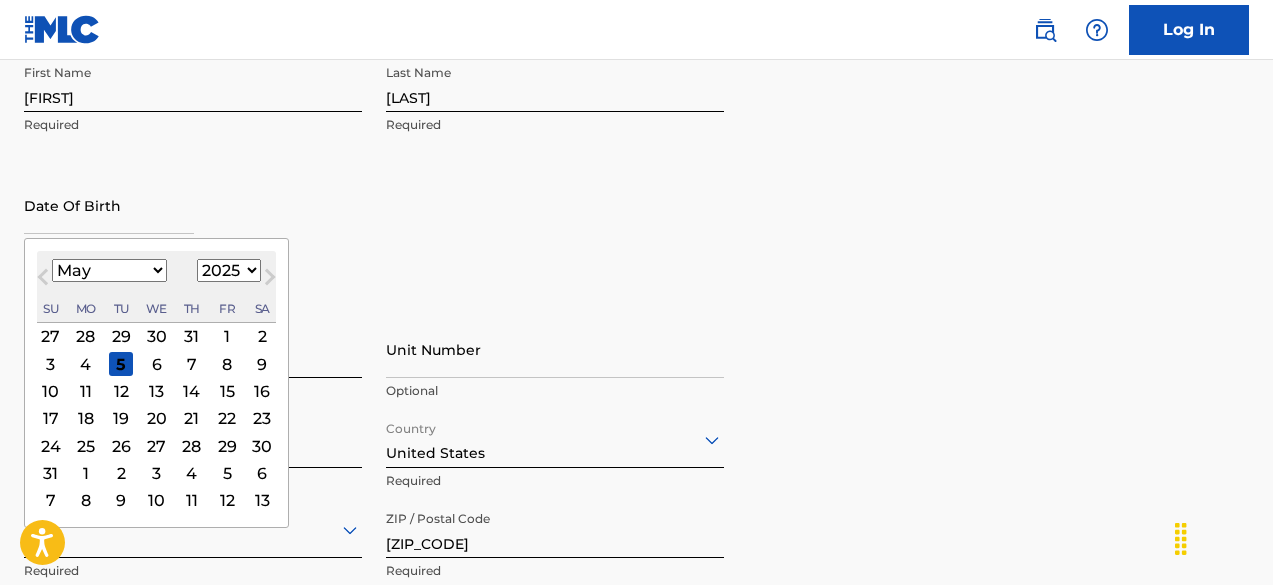 click on "January February March April May June July August September October November December" at bounding box center [109, 270] 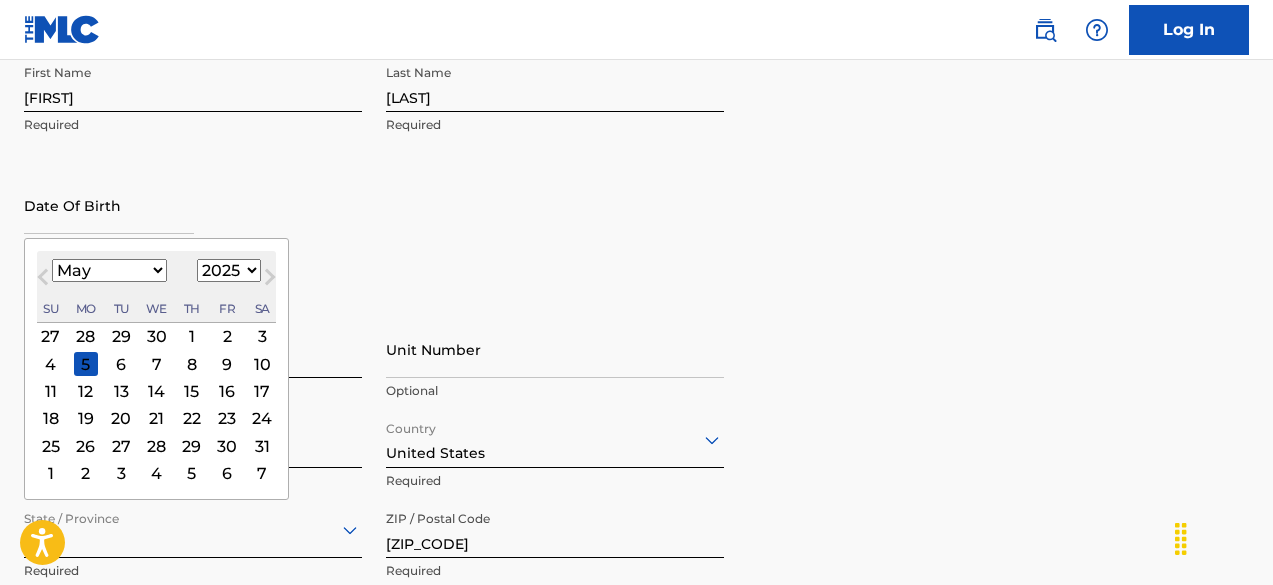 click on "[MONTH] [YEAR]" at bounding box center (156, 287) 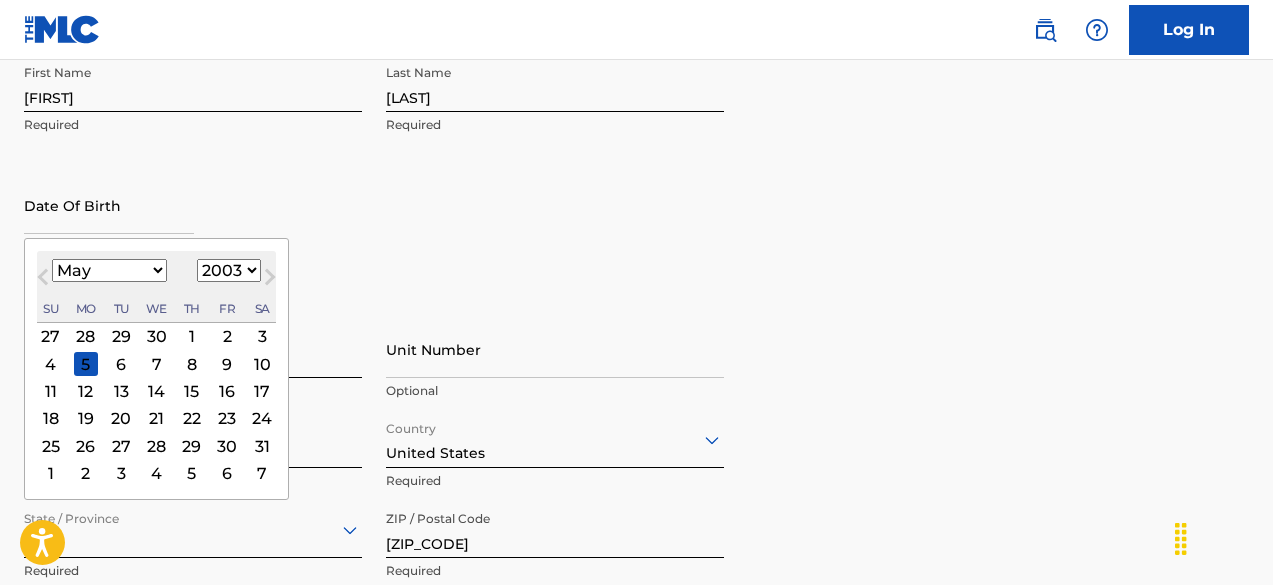 click on "1899 1900 1901 1902 1903 1904 1905 1906 1907 1908 1909 1910 1911 1912 1913 1914 1915 1916 1917 1918 1919 1920 1921 1922 1923 1924 1925 1926 1927 1928 1929 1930 1931 1932 1933 1934 1935 1936 1937 1938 1939 1940 1941 1942 1943 1944 1945 1946 1947 1948 1949 1950 1951 1952 1953 1954 1955 1956 1957 1958 1959 1960 1961 1962 1963 1964 1965 1966 1967 1968 1969 1970 1971 1972 1973 1974 1975 1976 1977 1978 1979 1980 1981 1982 1983 1984 1985 1986 1987 1988 1989 1990 1991 1992 1993 1994 1995 1996 1997 1998 1999 2000 2001 2002 2003 2004 2005 2006 2007 2008 2009 2010 2011 2012 2013 2014 2015 2016 2017 2018 2019 2020 2021 2022 2023 2024 2025 2026 2027 2028 2029 2030 2031 2032 2033 2034 2035 2036 2037 2038 2039 2040 2041 2042 2043 2044 2045 2046 2047 2048 2049 2050 2051 2052 2053 2054 2055 2056 2057 2058 2059 2060 2061 2062 2063 2064 2065 2066 2067 2068 2069 2070 2071 2072 2073 2074 2075 2076 2077 2078 2079 2080 2081 2082 2083 2084 2085 2086 2087 2088 2089 2090 2091 2092 2093 2094 2095 2096 2097 2098 2099 2100" at bounding box center (229, 270) 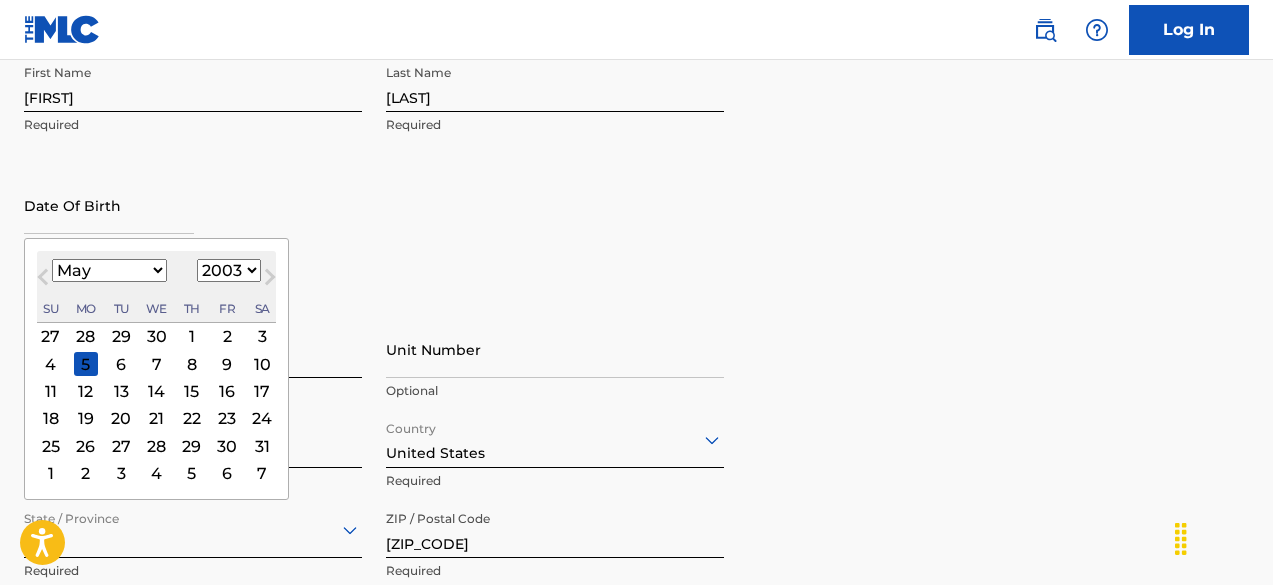 click on "1" at bounding box center [192, 336] 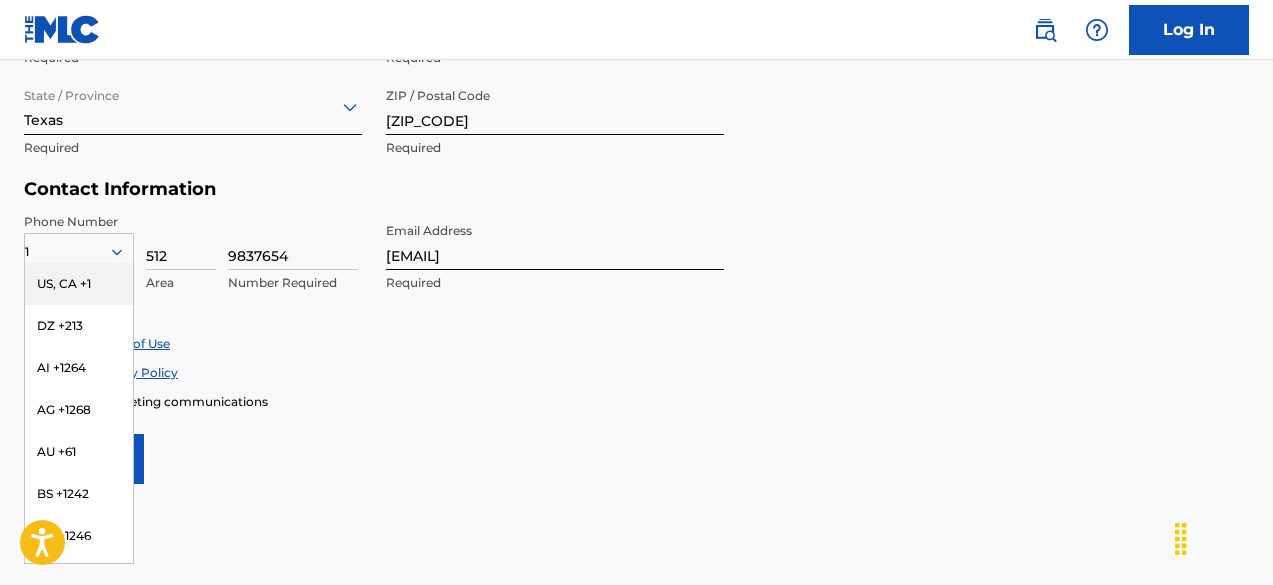 scroll, scrollTop: 978, scrollLeft: 0, axis: vertical 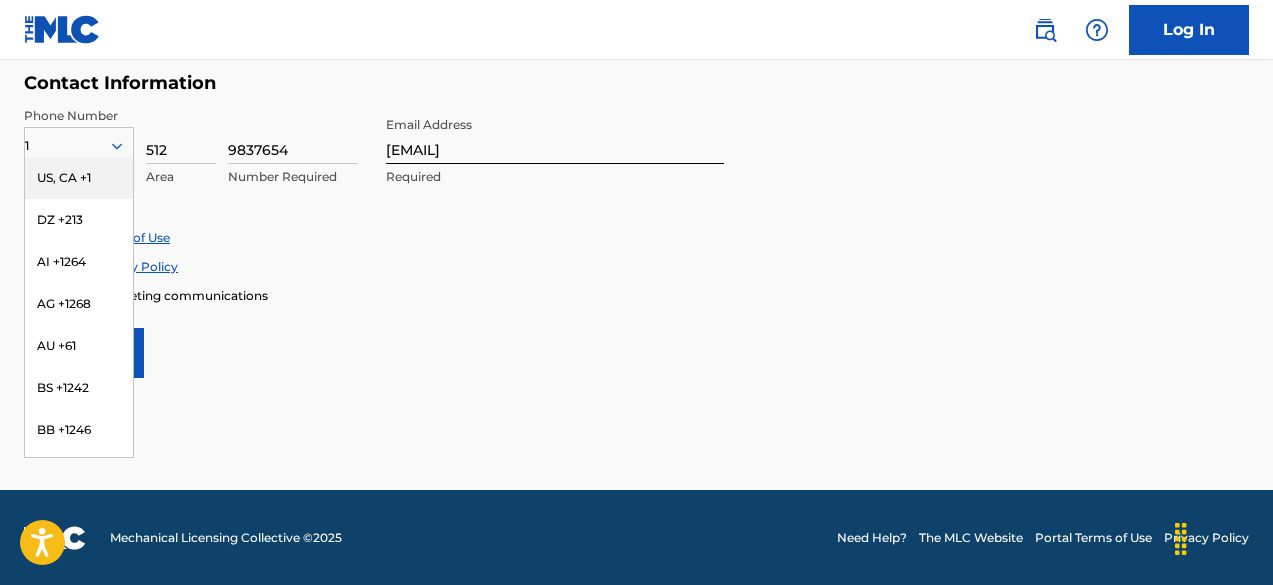 click on "Enroll in marketing communications" at bounding box center (636, 295) 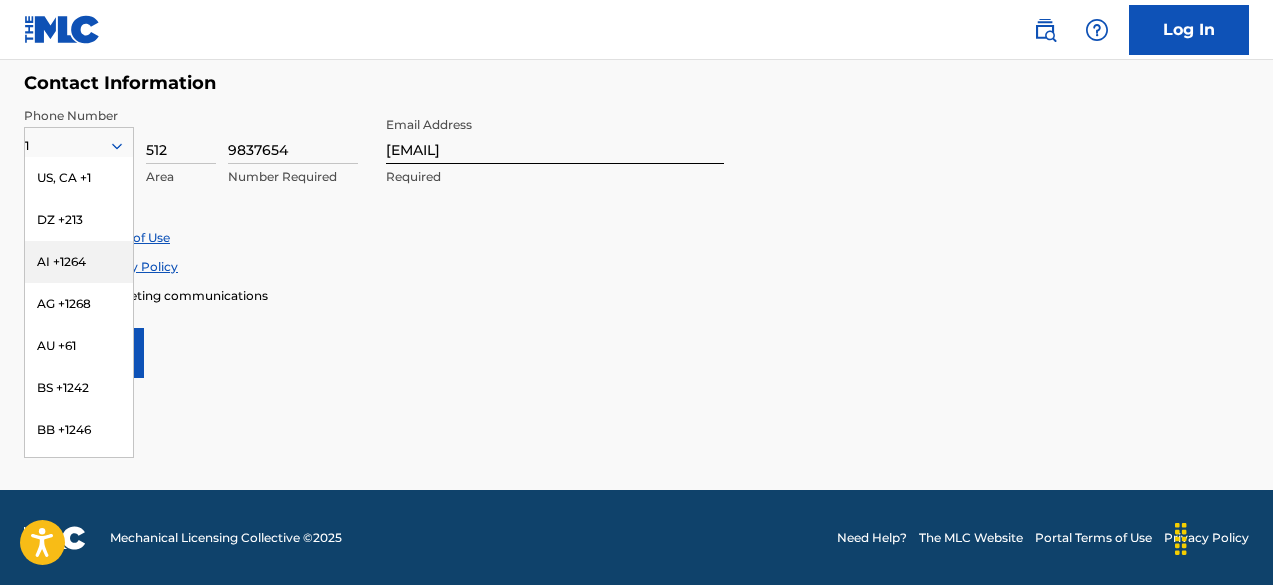 click on "Accept Terms of Use Accept Privacy Policy Enroll in marketing communications" at bounding box center [636, 266] 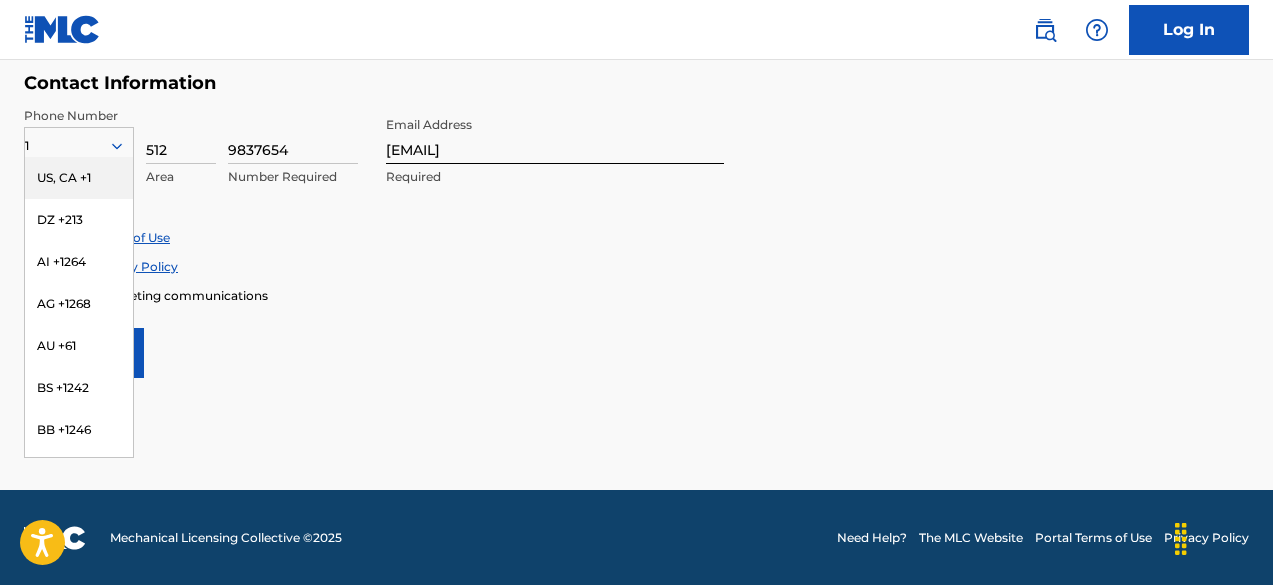 click on "US, CA +1" at bounding box center (79, 178) 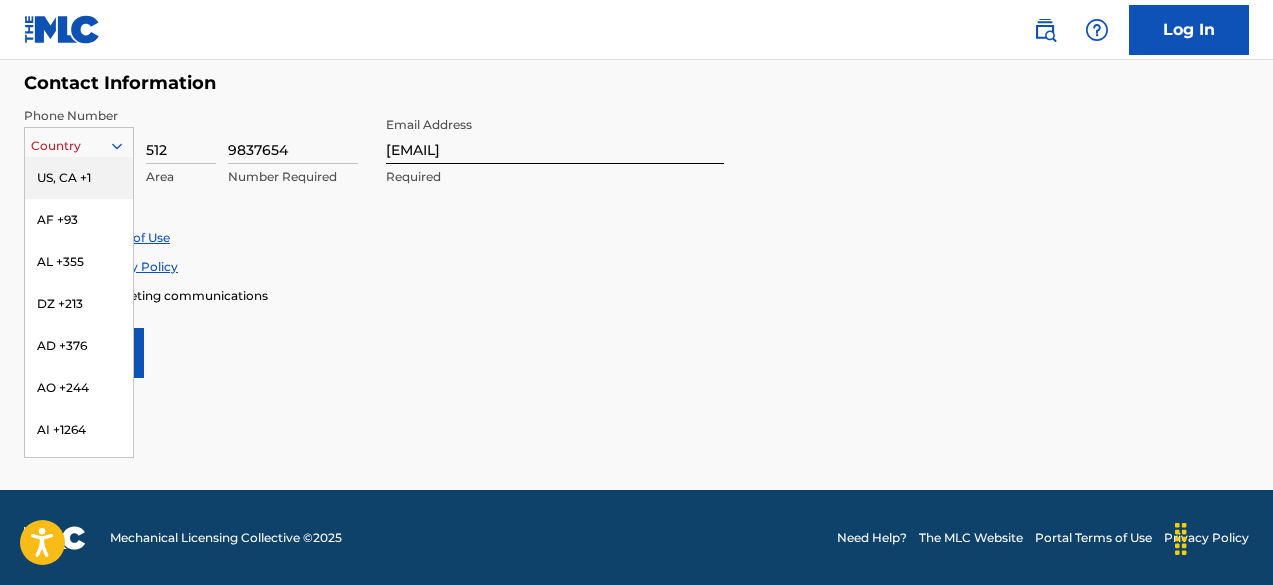 click at bounding box center [79, 146] 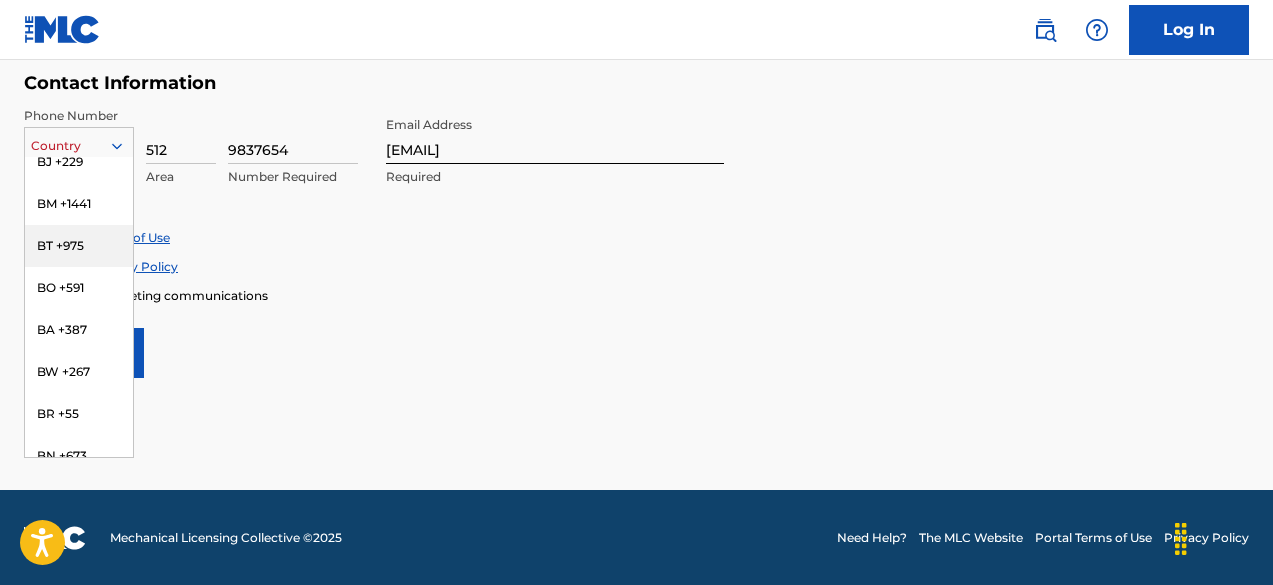 scroll, scrollTop: 0, scrollLeft: 0, axis: both 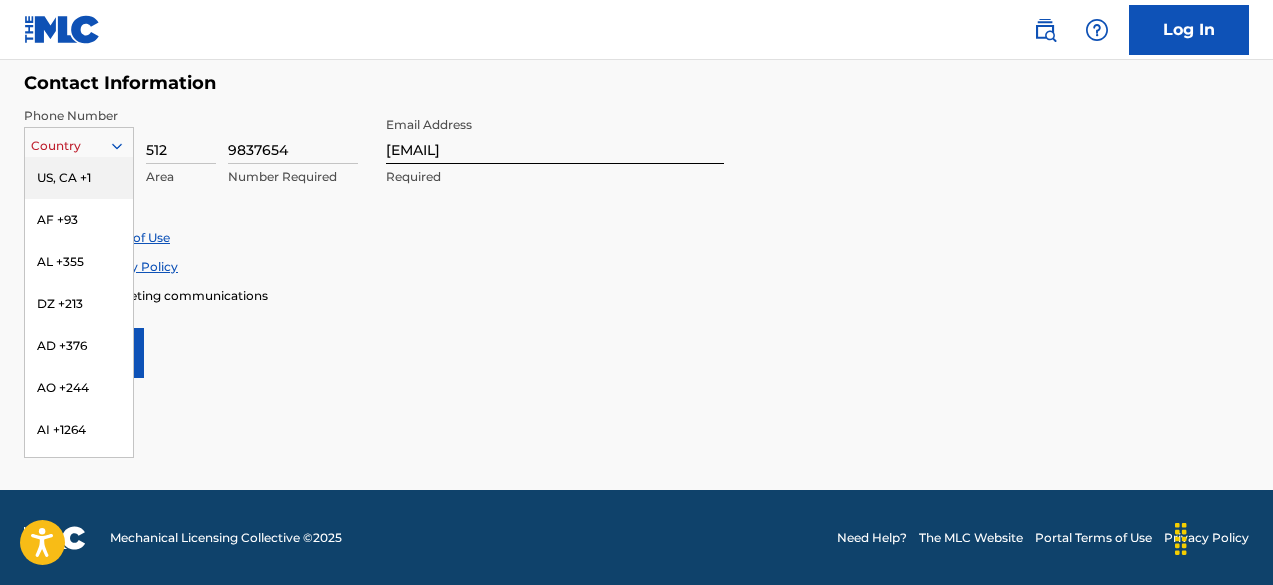 click on "US, CA +1" at bounding box center [79, 178] 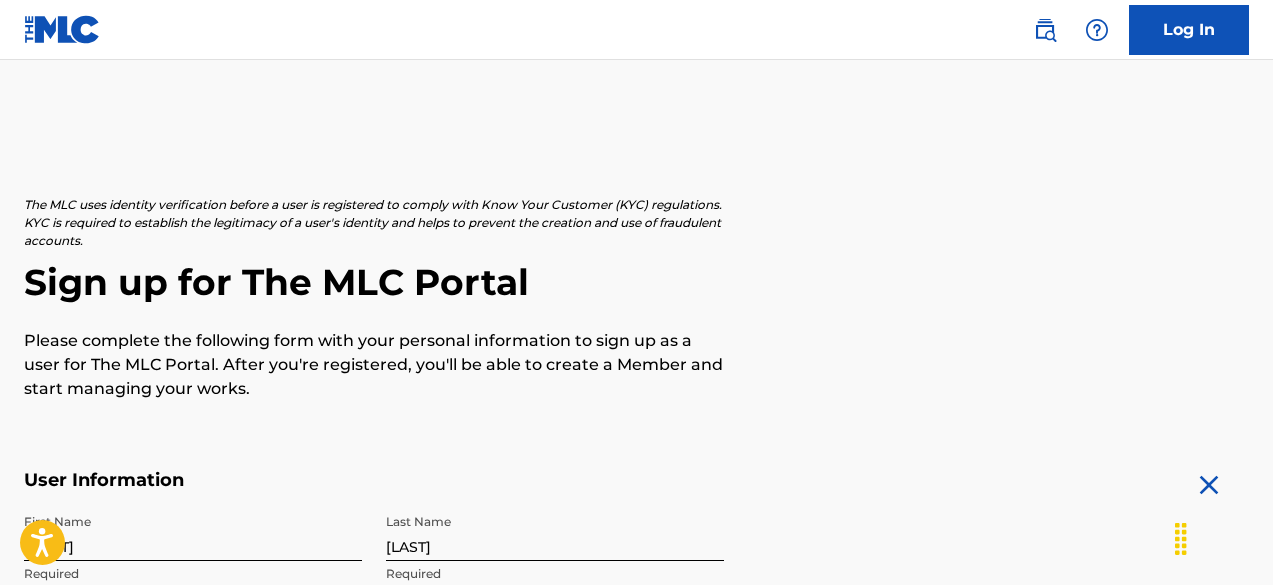 scroll, scrollTop: 978, scrollLeft: 0, axis: vertical 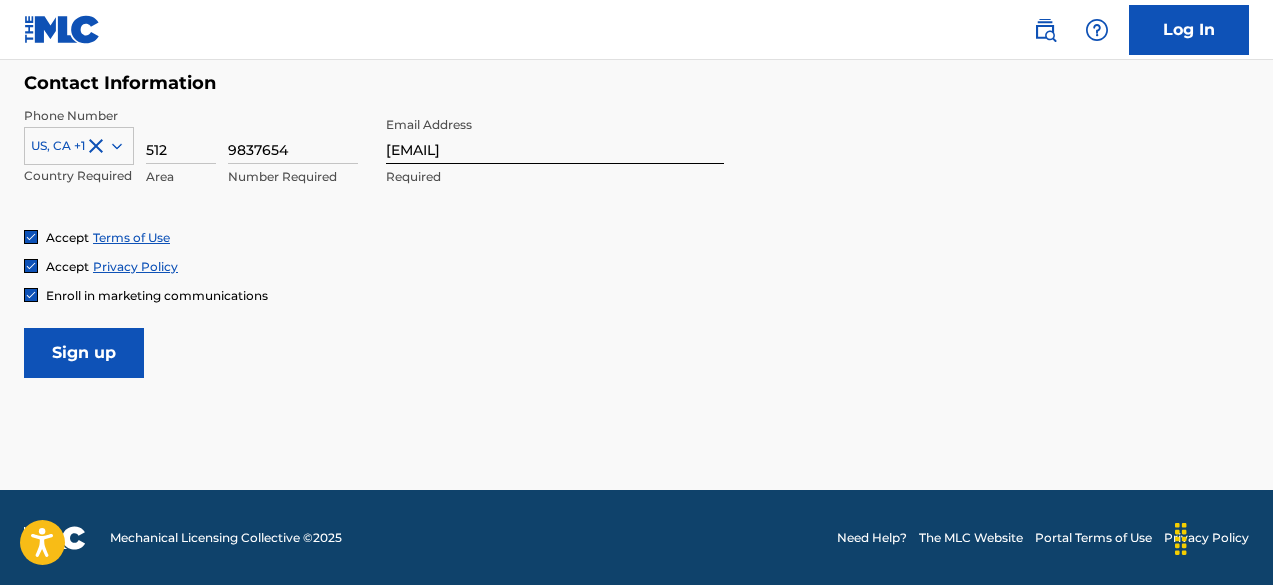 click on "Sign up" at bounding box center (84, 353) 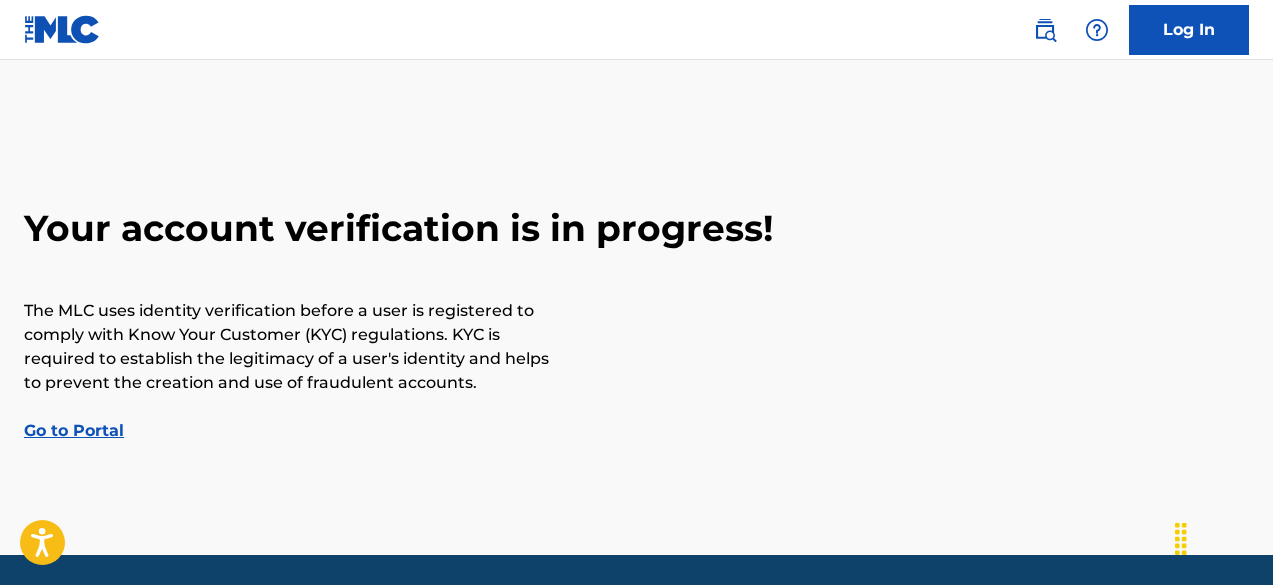 scroll, scrollTop: 66, scrollLeft: 0, axis: vertical 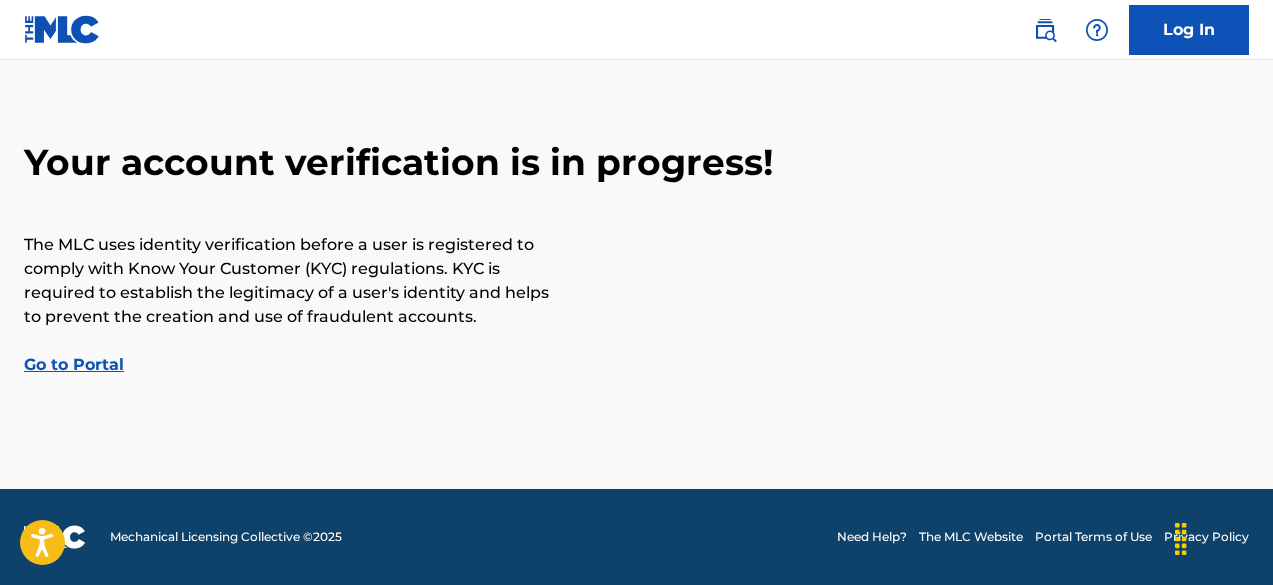 click on "Go to Portal" at bounding box center (74, 364) 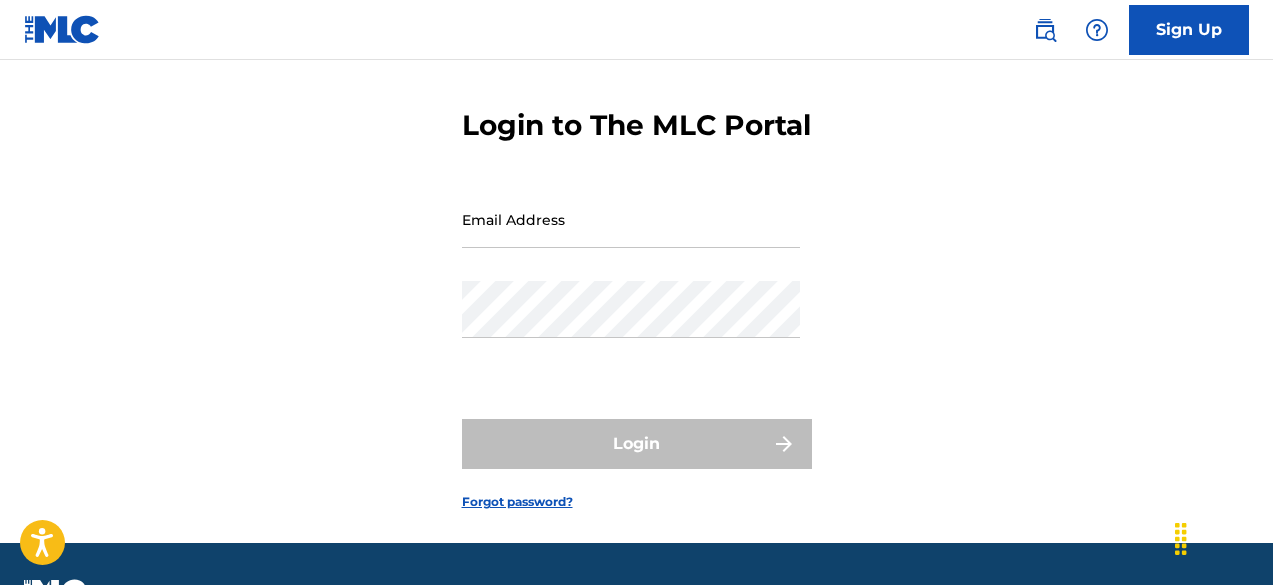 scroll, scrollTop: 0, scrollLeft: 0, axis: both 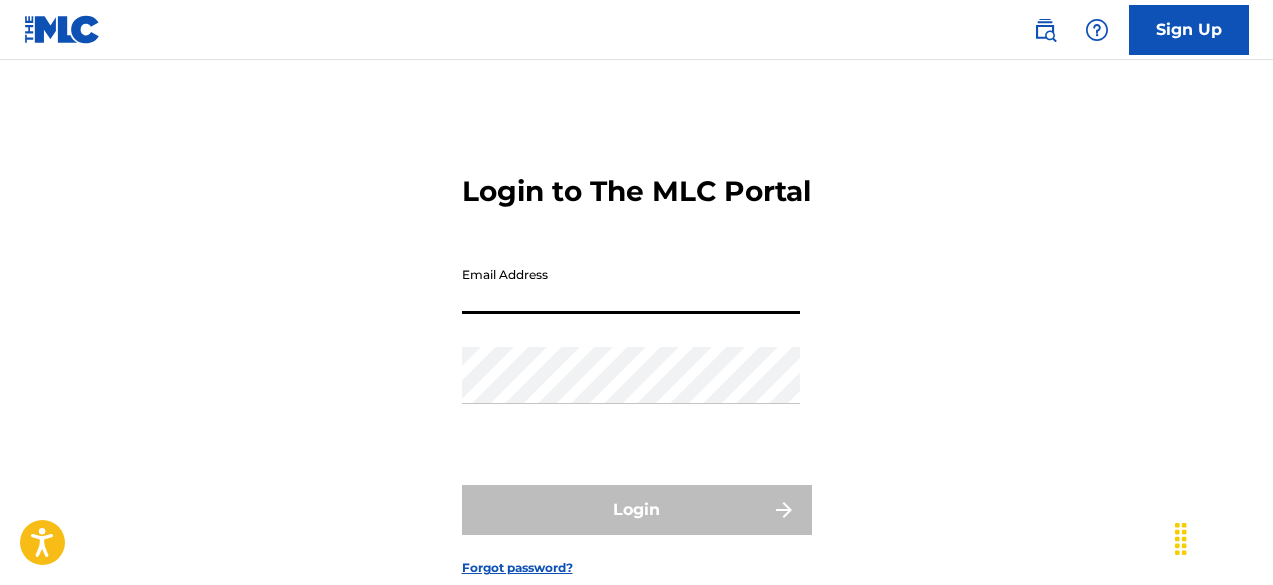 click on "Email Address" at bounding box center [631, 285] 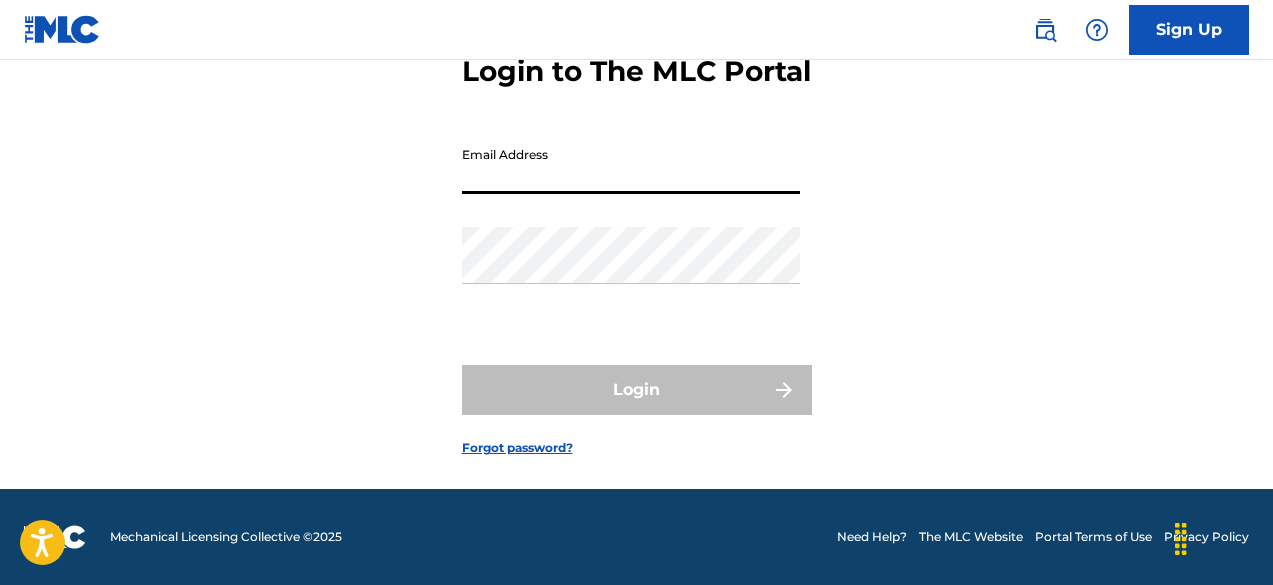 scroll, scrollTop: 0, scrollLeft: 0, axis: both 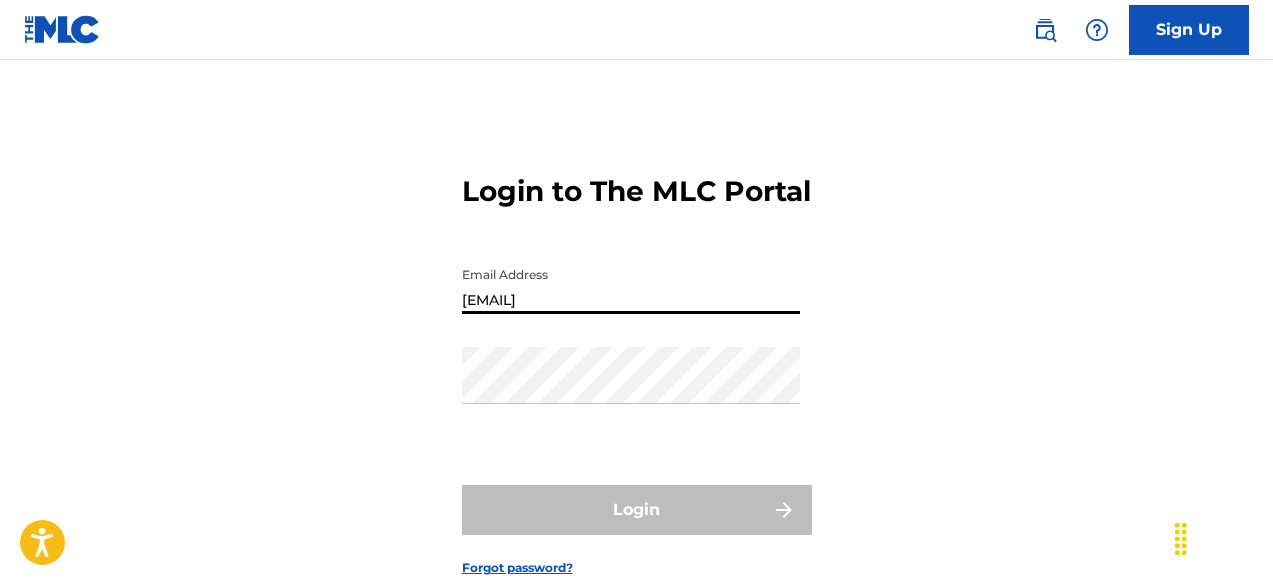 type on "[EMAIL]" 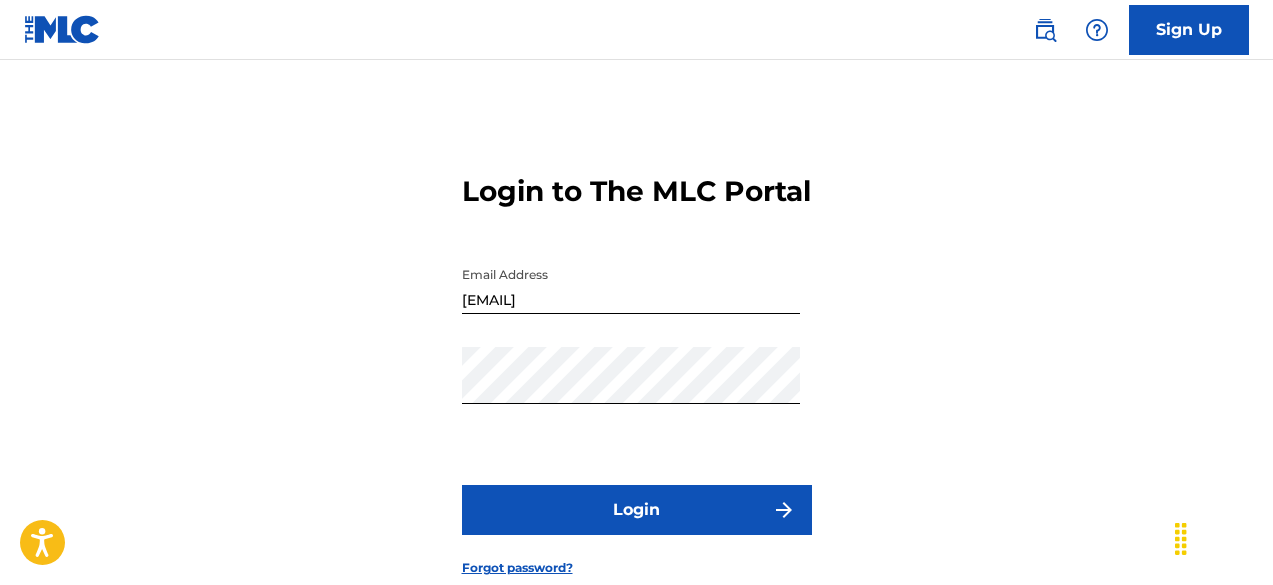 click on "Login" at bounding box center [637, 510] 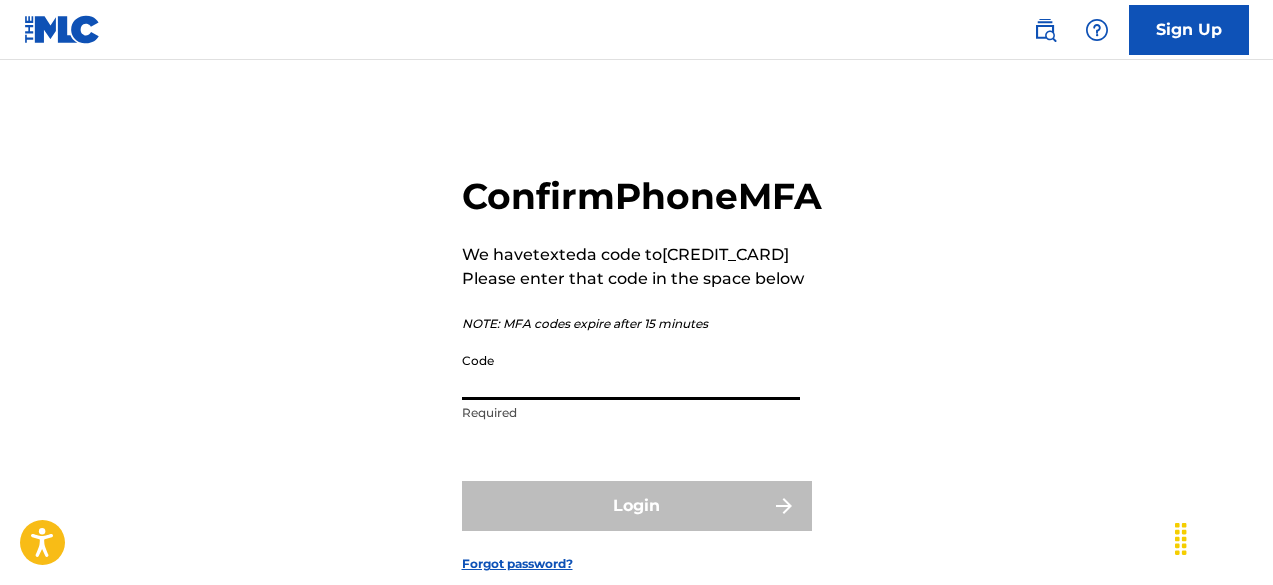click on "Code" at bounding box center (631, 371) 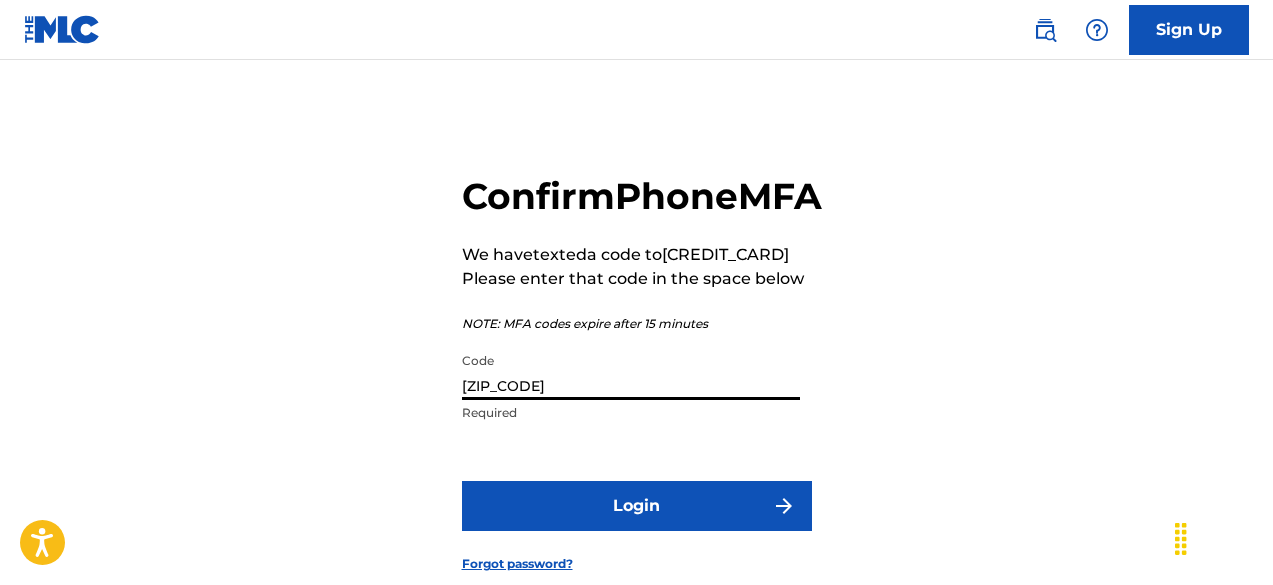 type on "[ZIP_CODE]" 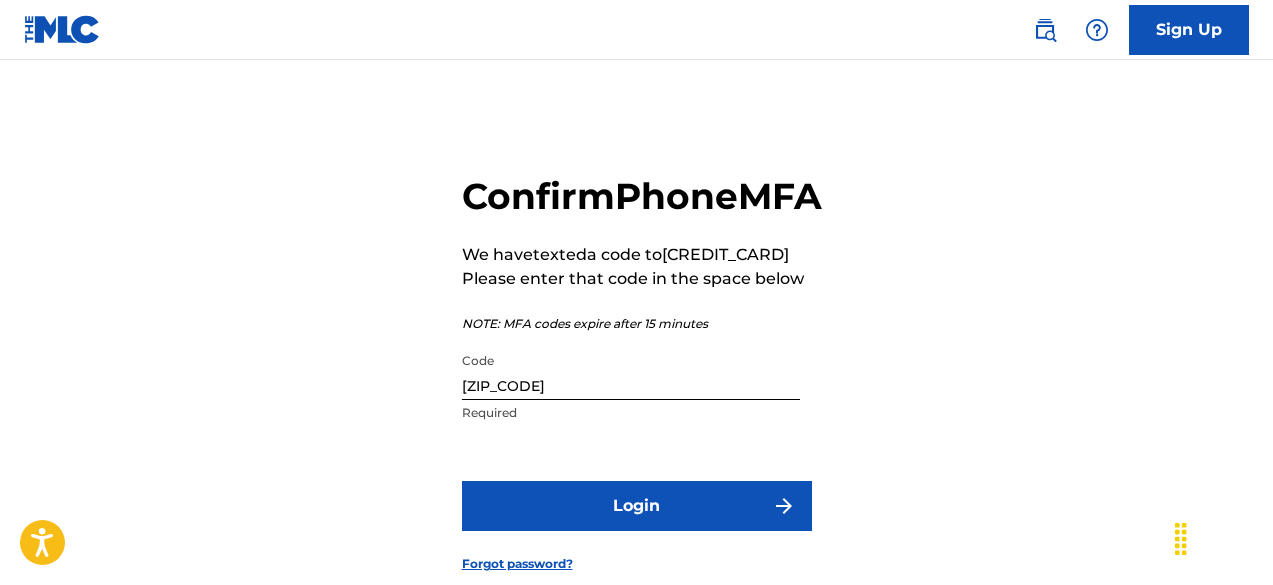 click on "Login" at bounding box center (637, 506) 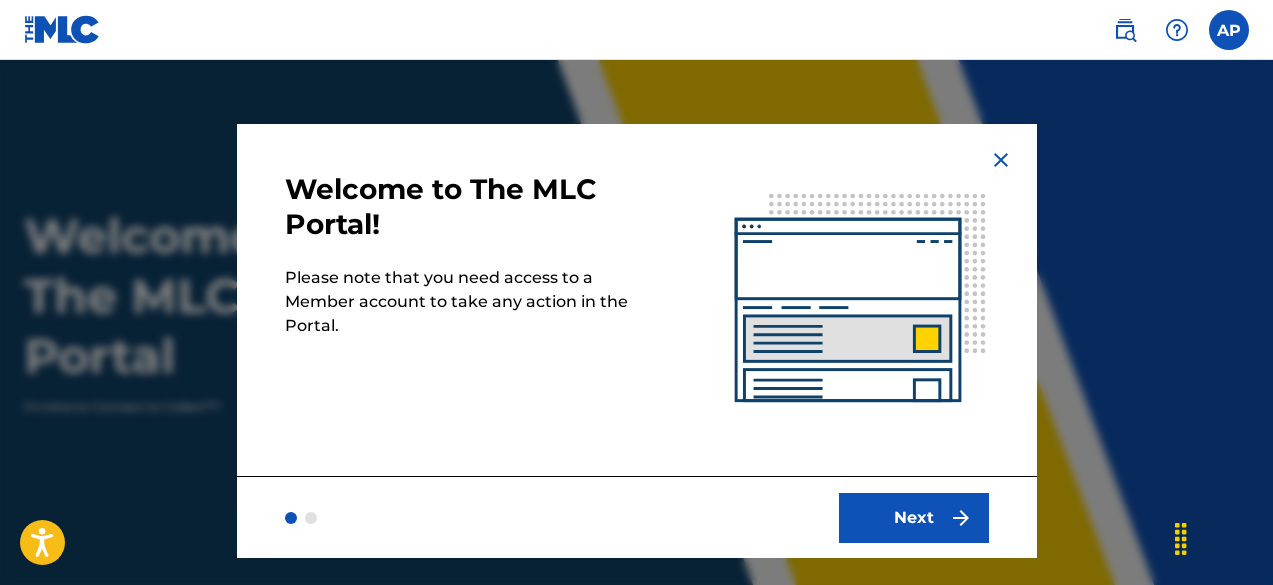 scroll, scrollTop: 0, scrollLeft: 0, axis: both 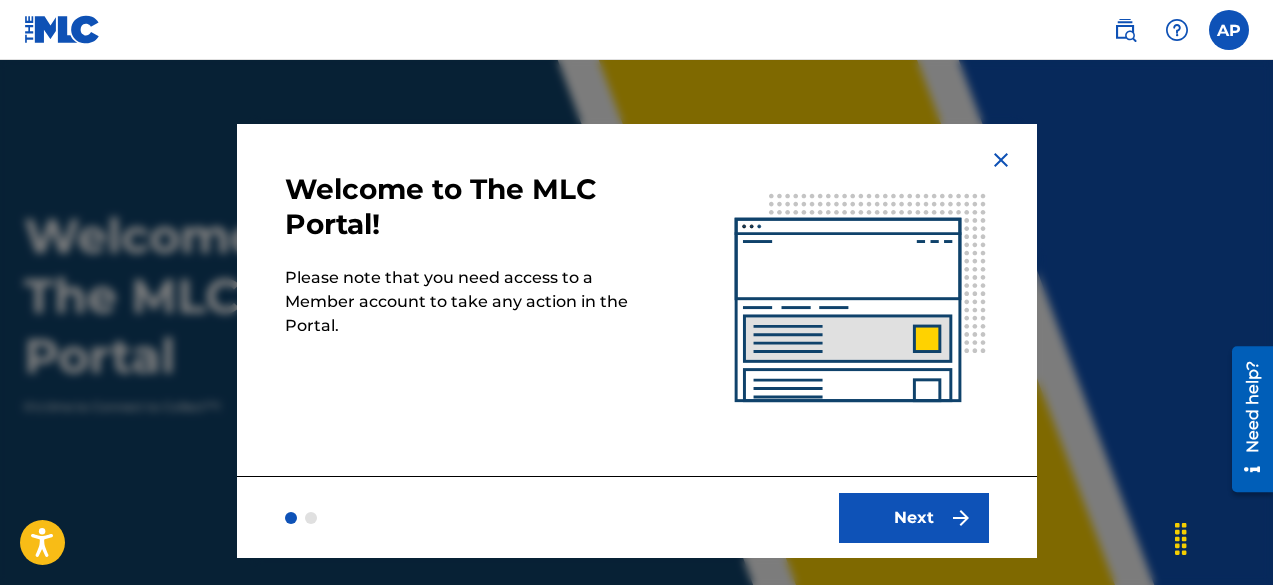 click on "Next" at bounding box center (914, 518) 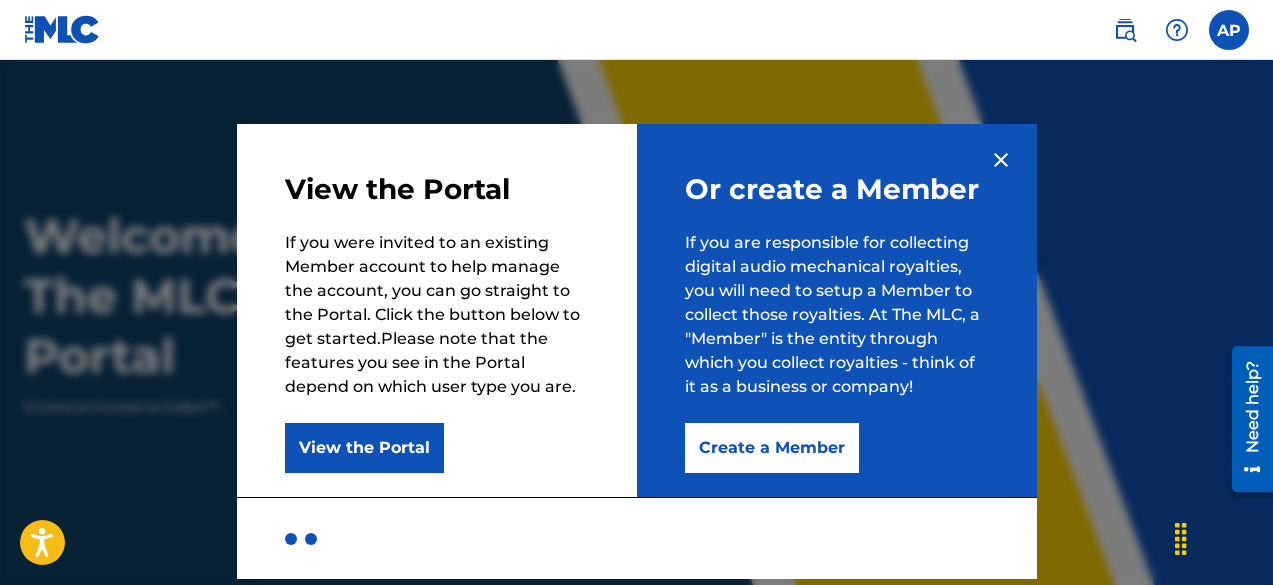 click on "Create a Member" at bounding box center [772, 448] 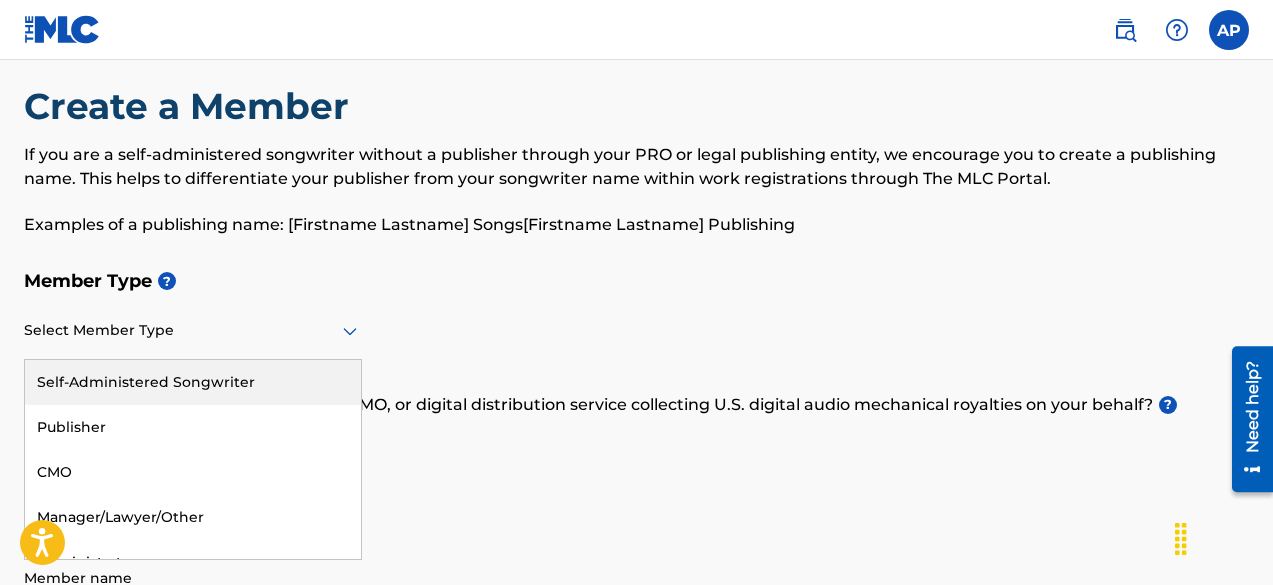 click on "5 results available. Use Up and Down to choose options, press Enter to select the currently focused option, press Escape to exit the menu, press Tab to select the option and exit the menu. Select Member Type Self-Administered Songwriter Publisher CMO Manager/Lawyer/Other Administrator" at bounding box center (193, 331) 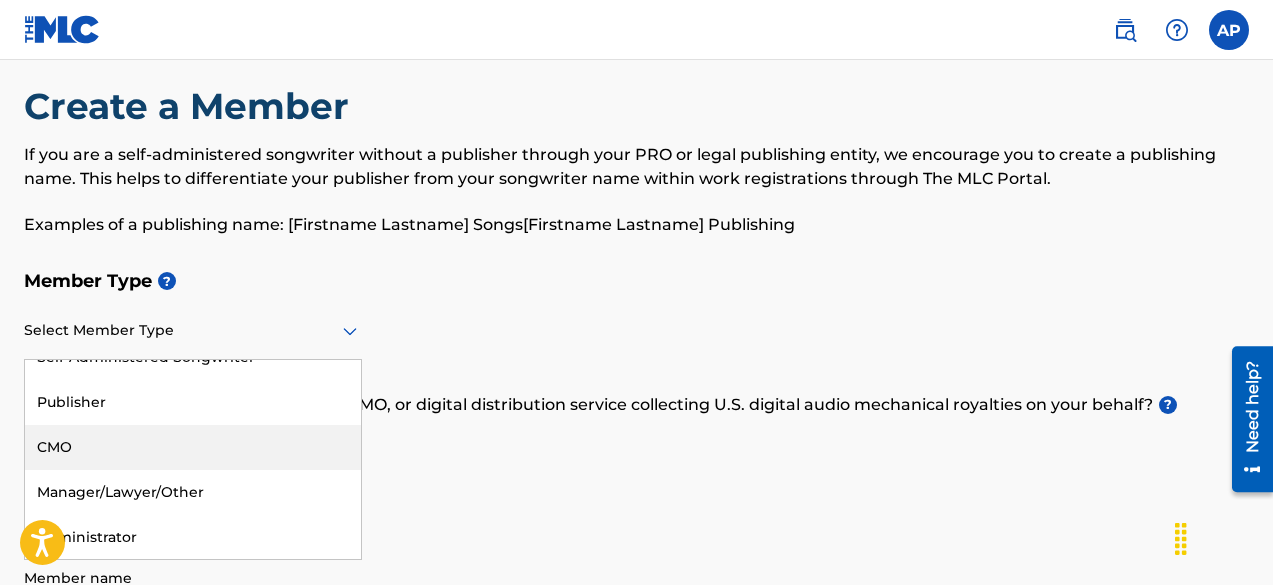 scroll, scrollTop: 0, scrollLeft: 0, axis: both 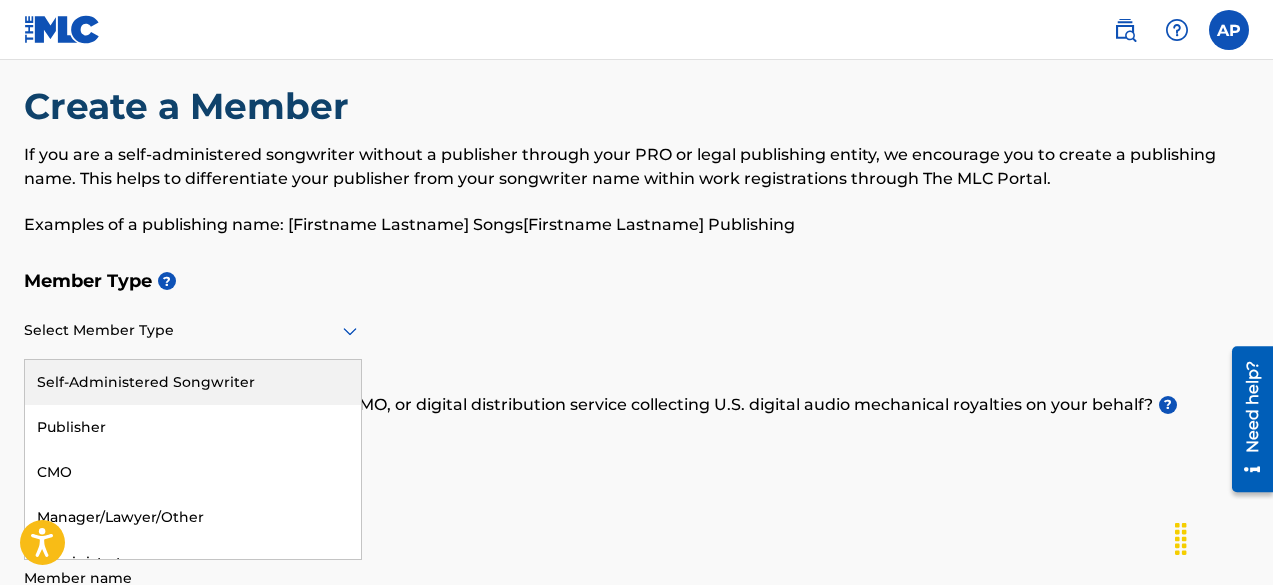click on "Self-Administered Songwriter" at bounding box center (193, 382) 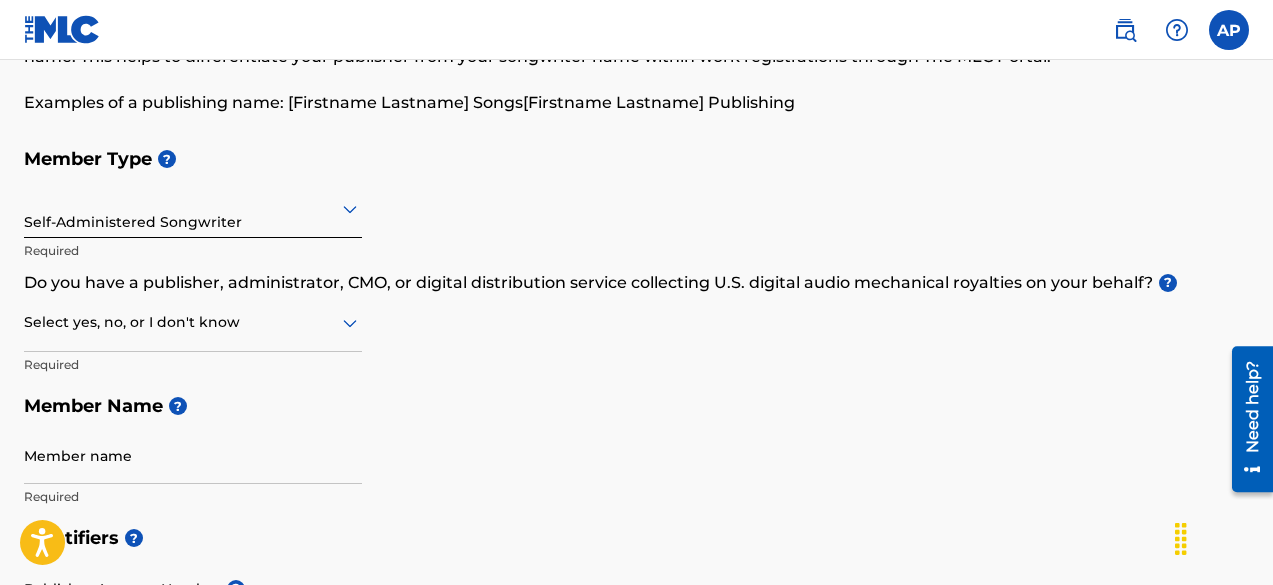scroll, scrollTop: 153, scrollLeft: 0, axis: vertical 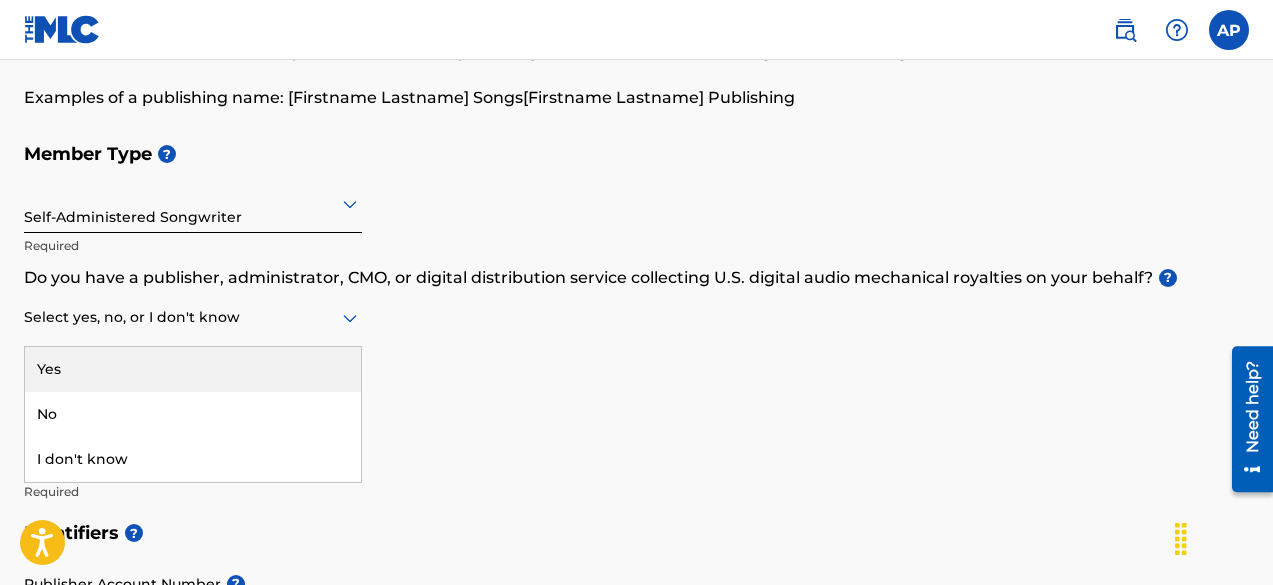 click at bounding box center [193, 317] 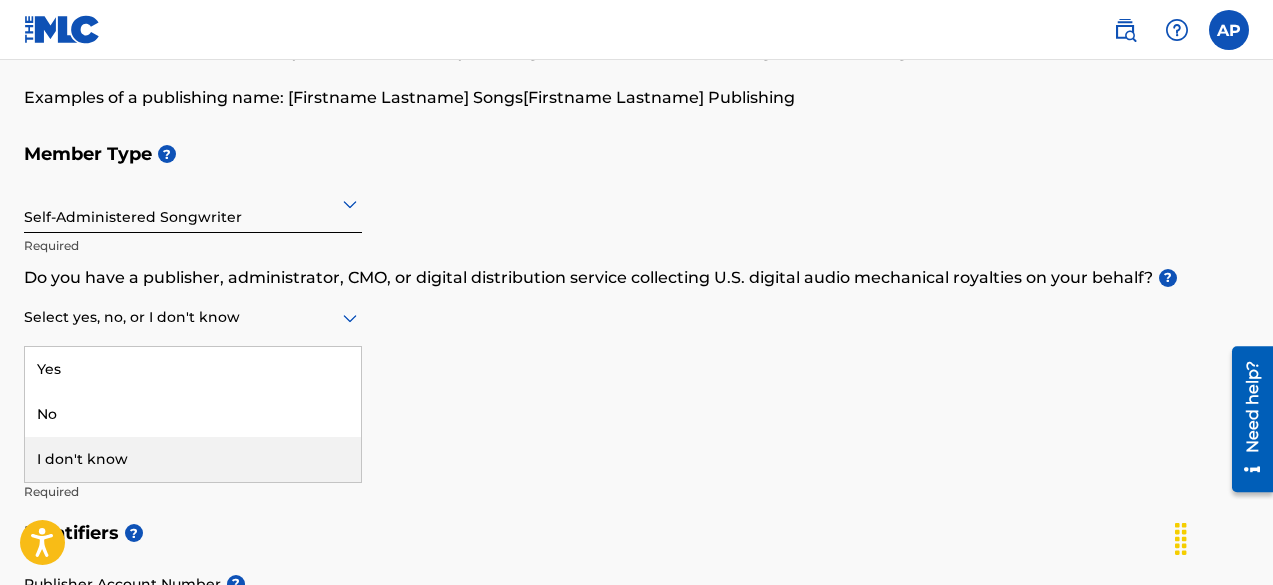 click on "I don't know" at bounding box center (193, 459) 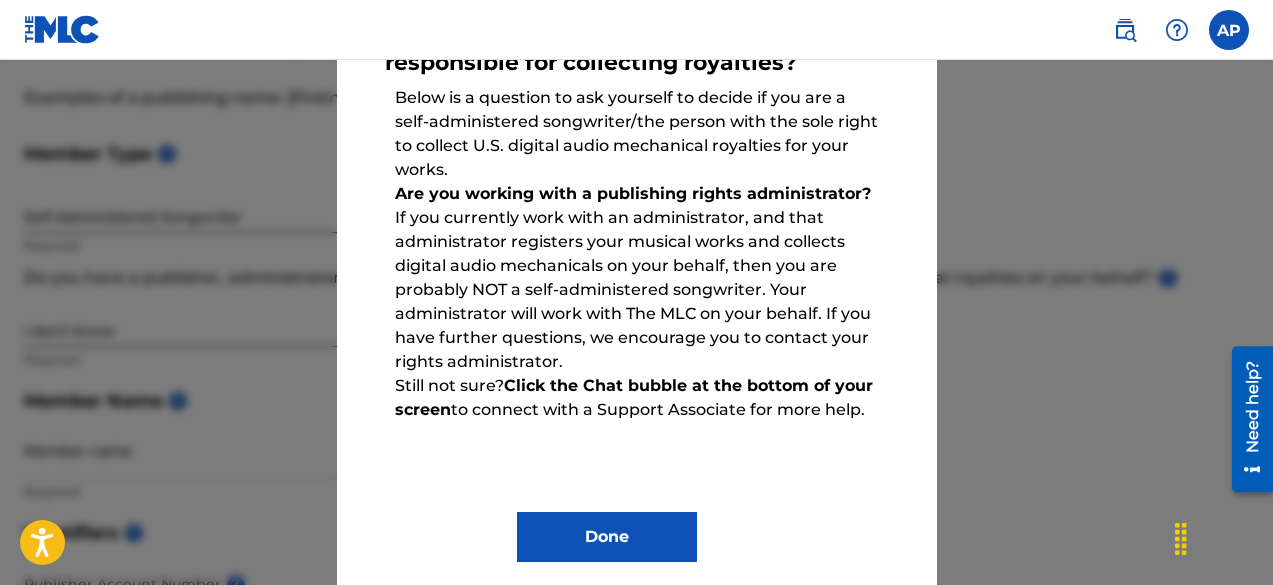 scroll, scrollTop: 167, scrollLeft: 0, axis: vertical 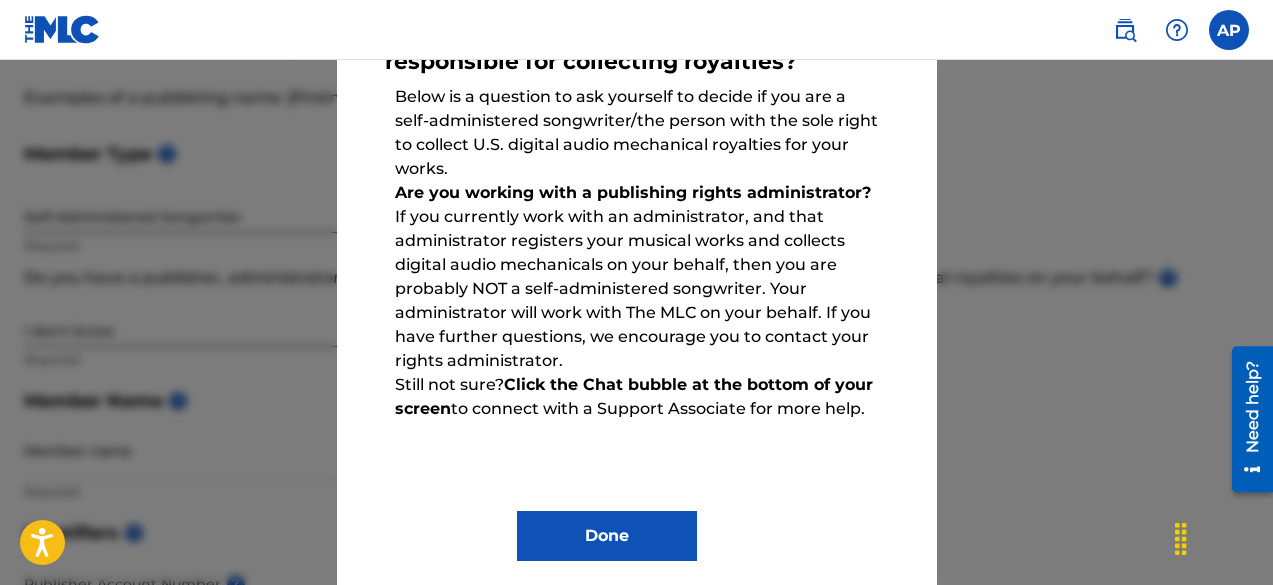 click on "Done" at bounding box center (607, 536) 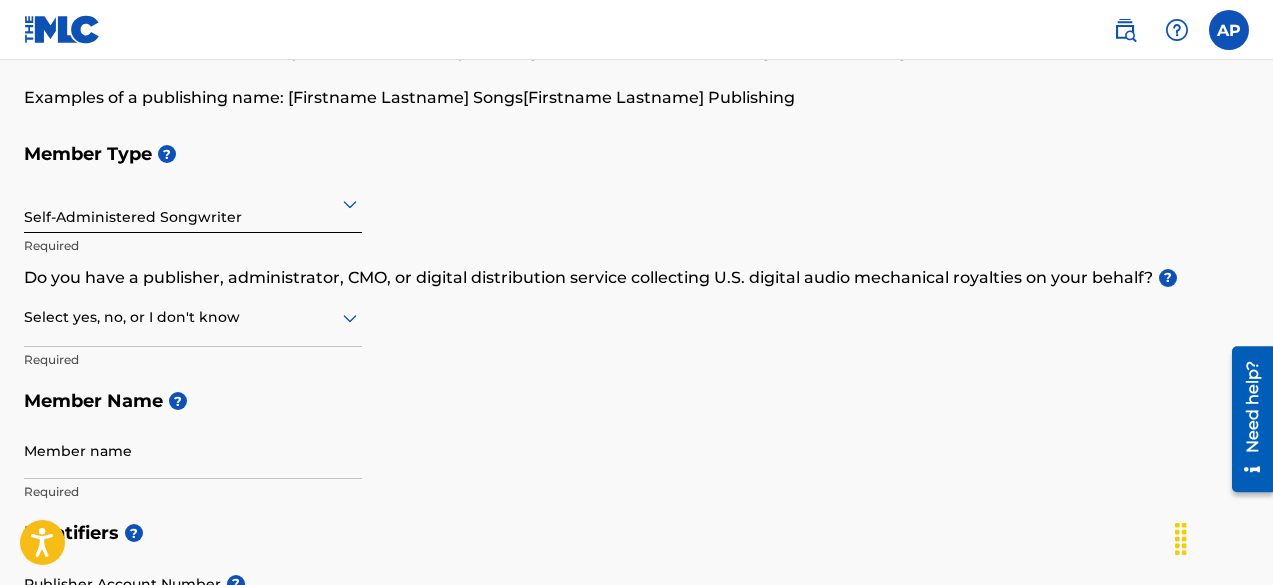 scroll, scrollTop: 201, scrollLeft: 0, axis: vertical 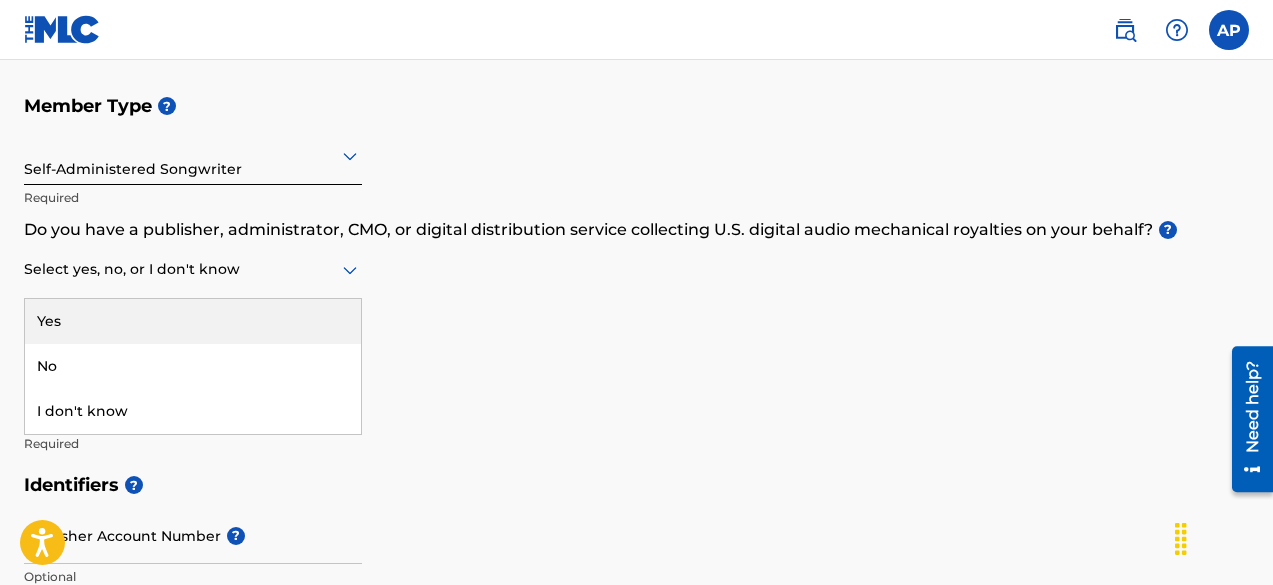 click at bounding box center [193, 269] 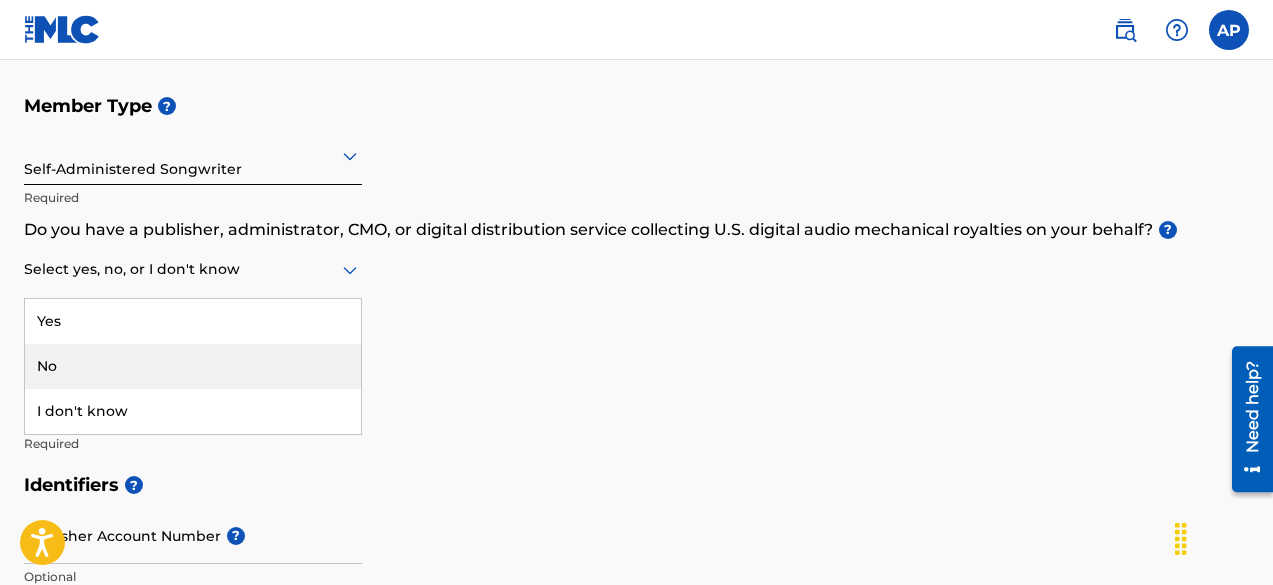 click on "No" at bounding box center (193, 366) 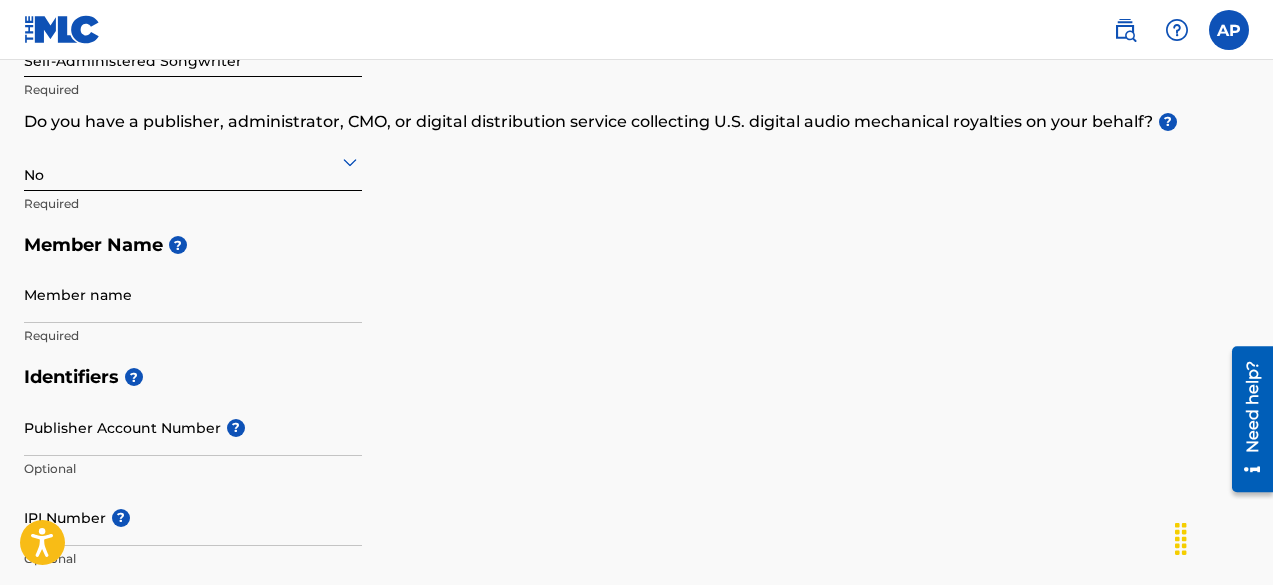 scroll, scrollTop: 310, scrollLeft: 0, axis: vertical 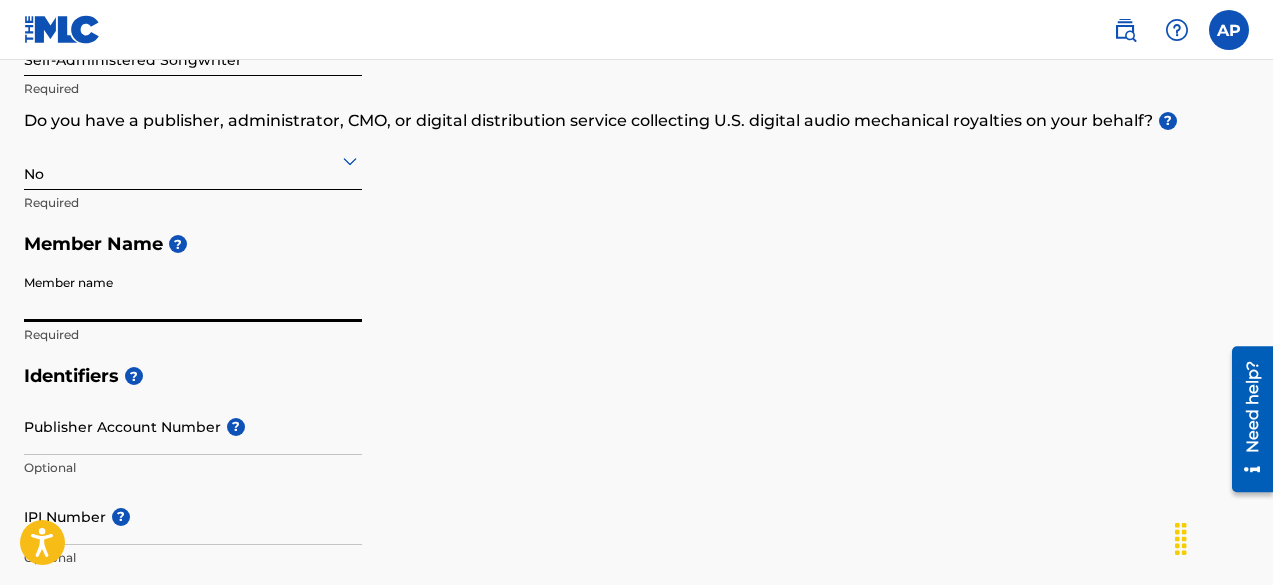 click on "Member name" at bounding box center (193, 293) 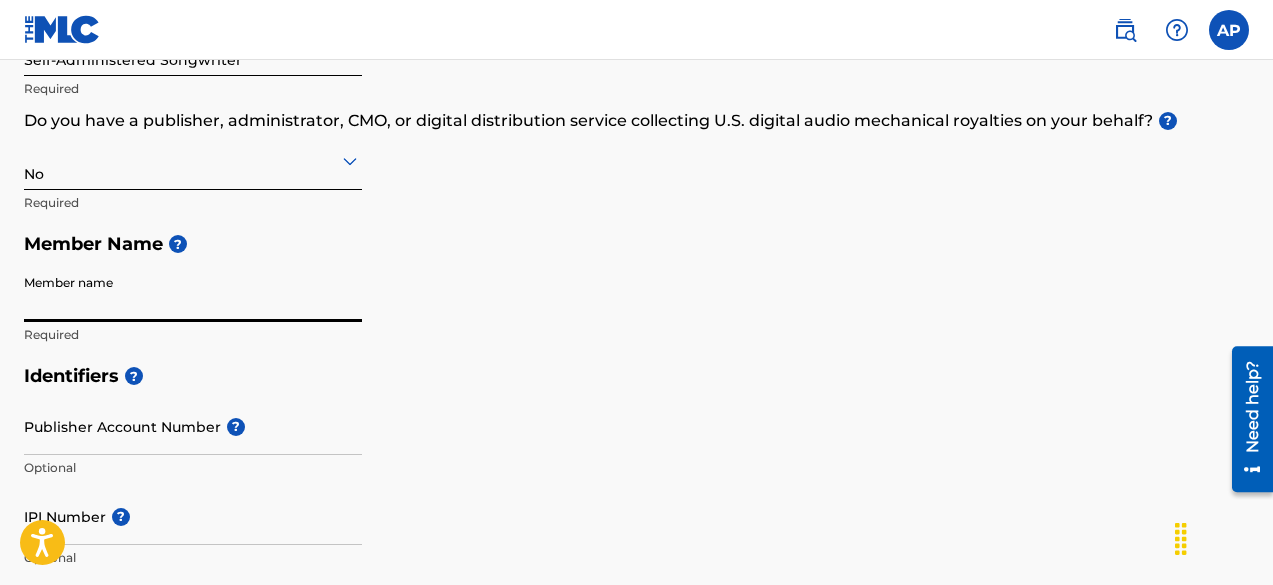 type on "[FIRST] [LAST]" 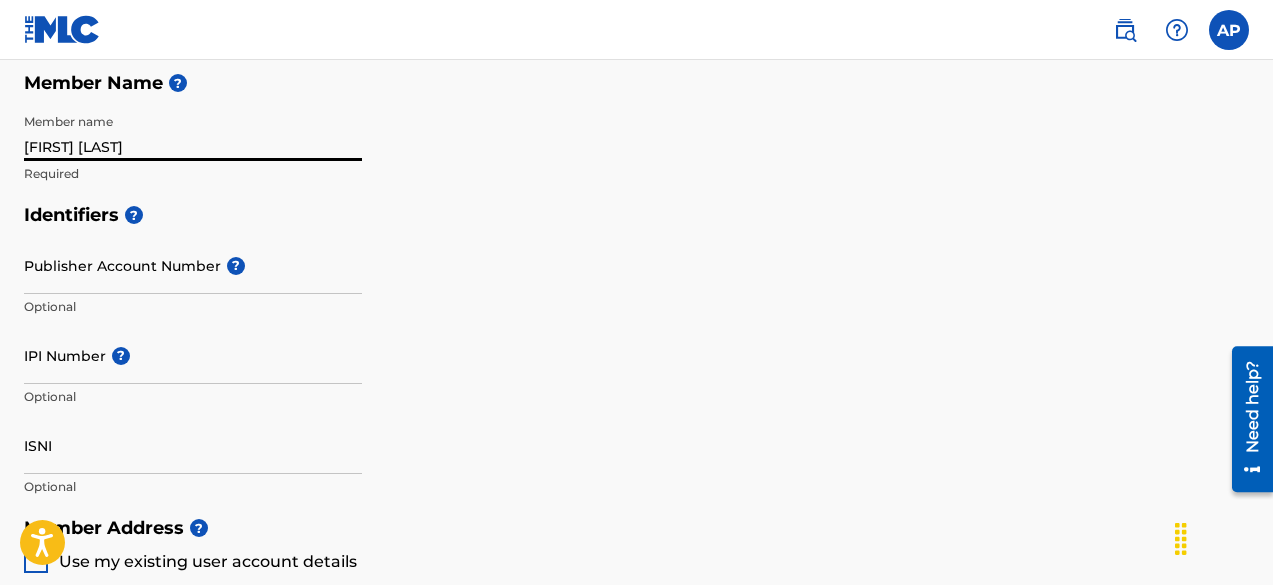 scroll, scrollTop: 473, scrollLeft: 0, axis: vertical 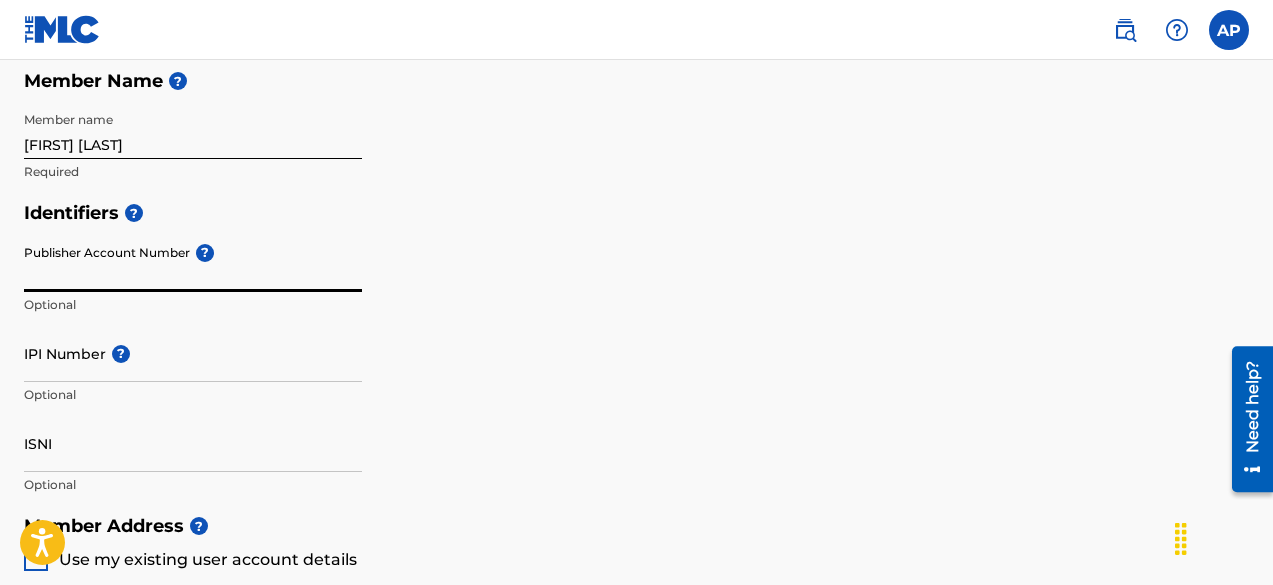 click on "Publisher Account Number ?" at bounding box center [193, 263] 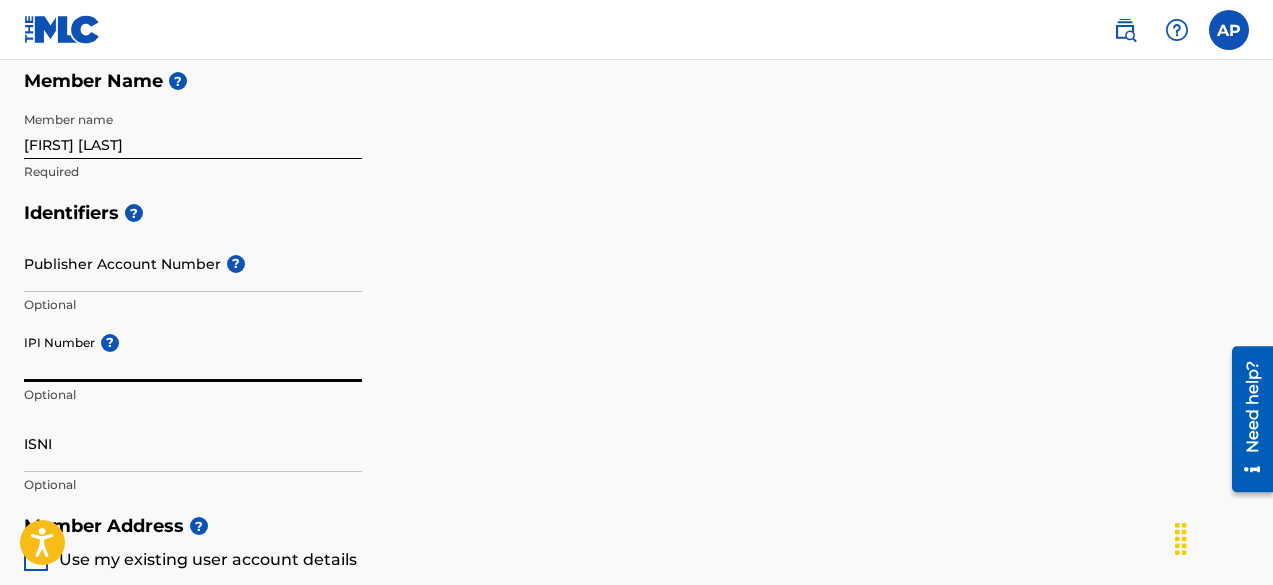 click on "IPI Number ?" at bounding box center [193, 353] 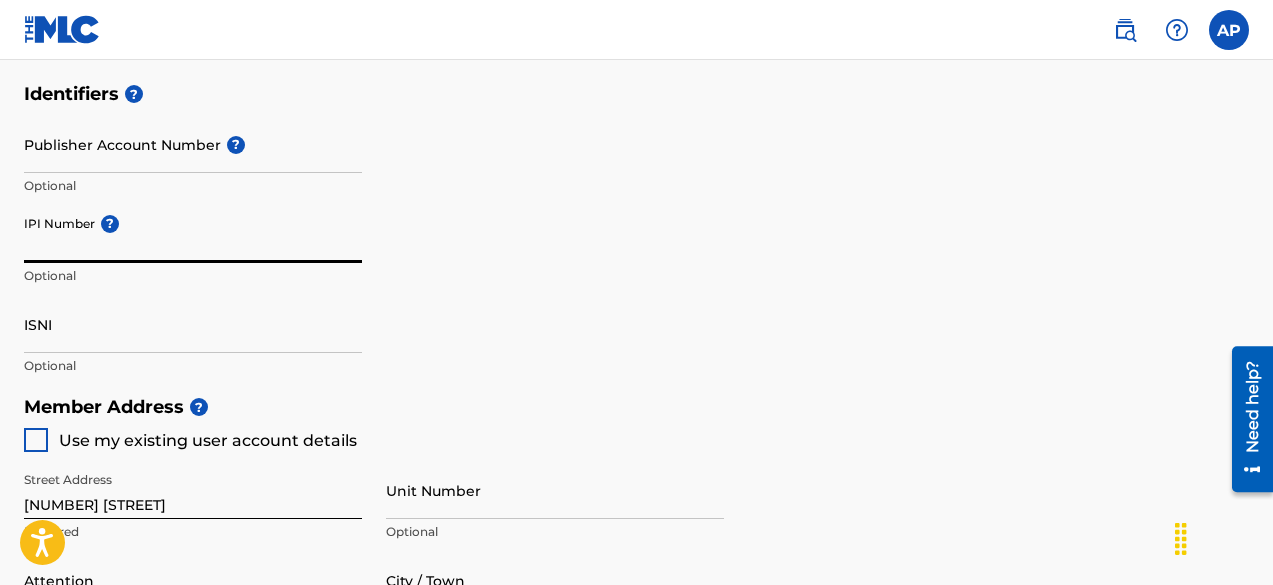 scroll, scrollTop: 593, scrollLeft: 0, axis: vertical 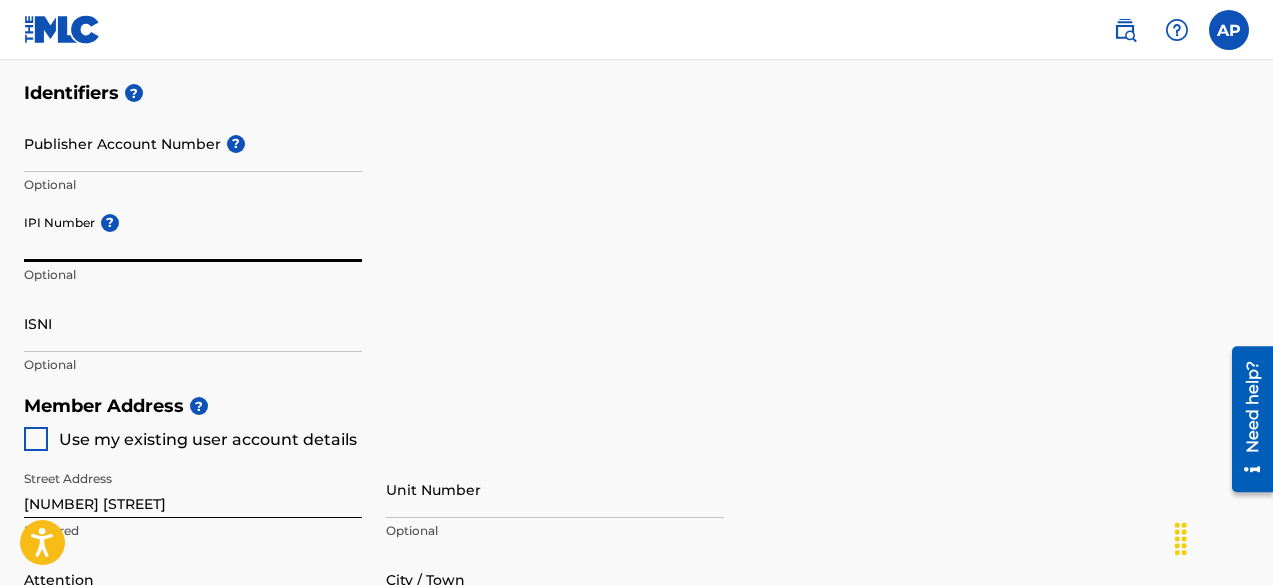 click on "ISNI" at bounding box center (193, 323) 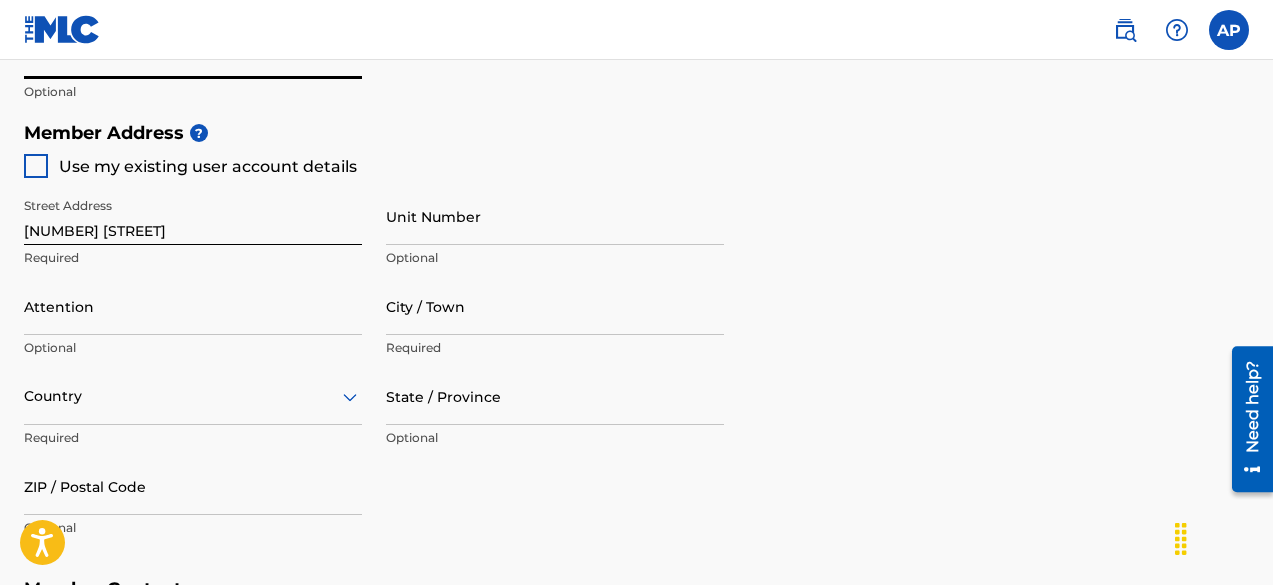 scroll, scrollTop: 867, scrollLeft: 0, axis: vertical 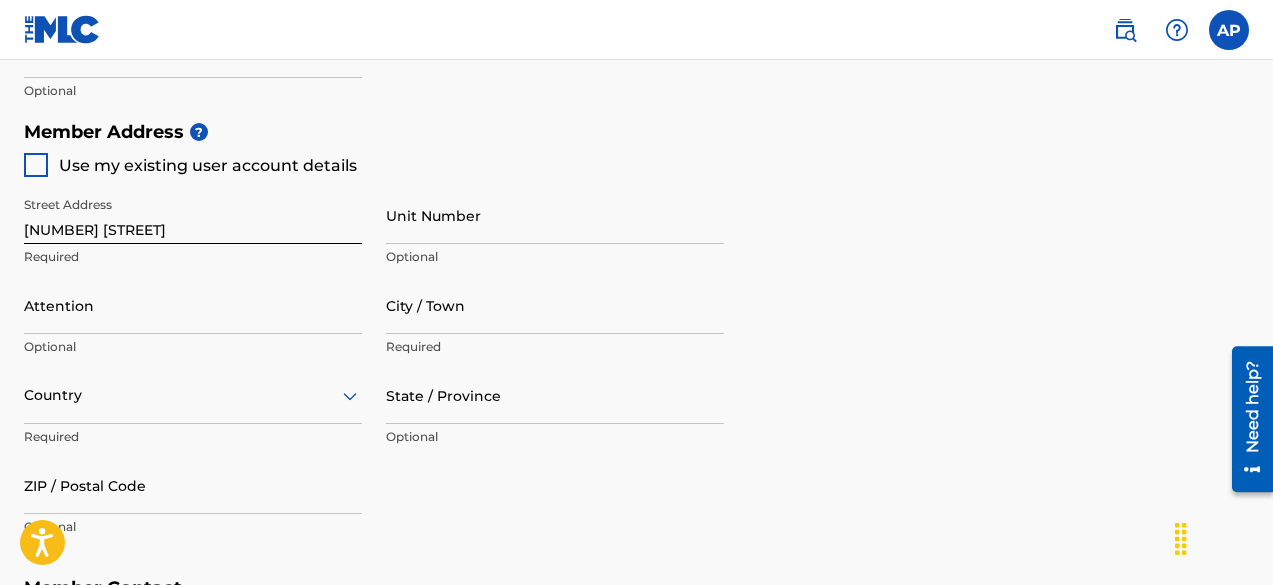 drag, startPoint x: 184, startPoint y: 244, endPoint x: 179, endPoint y: 234, distance: 11.18034 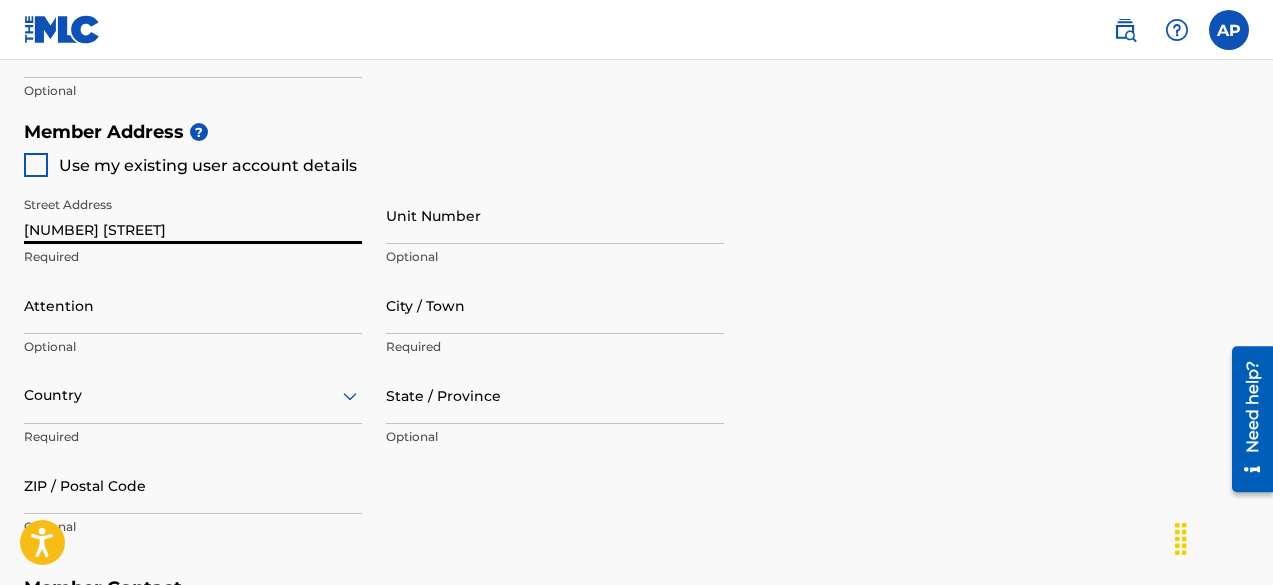 click on "[NUMBER] [STREET]" at bounding box center (193, 215) 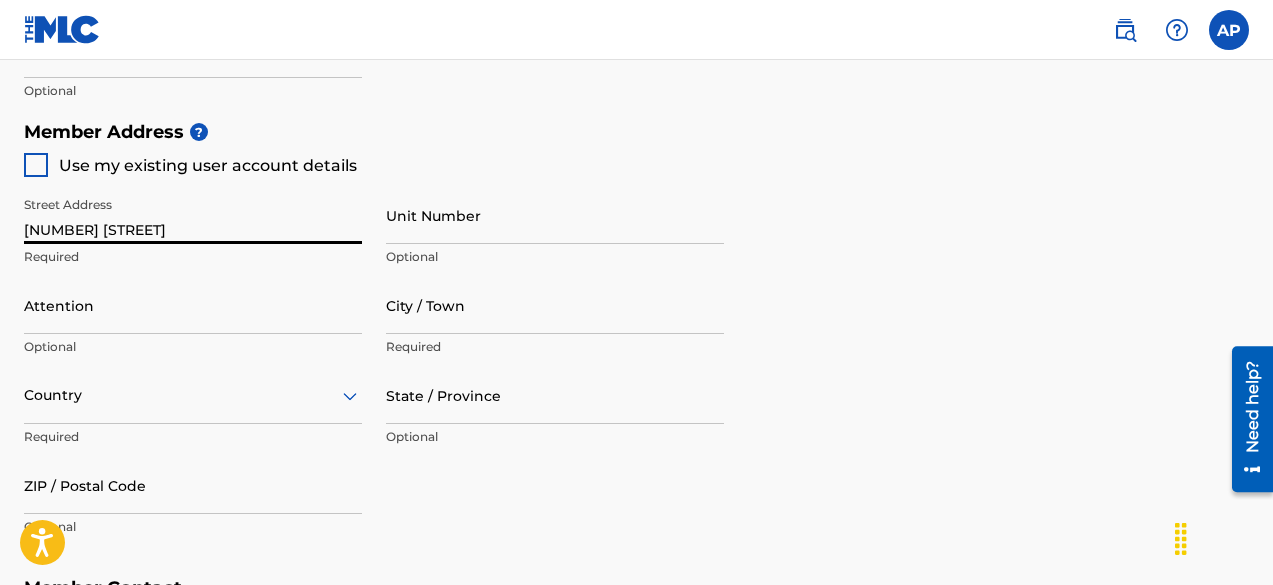 type on "[NUMBER] [STREET]" 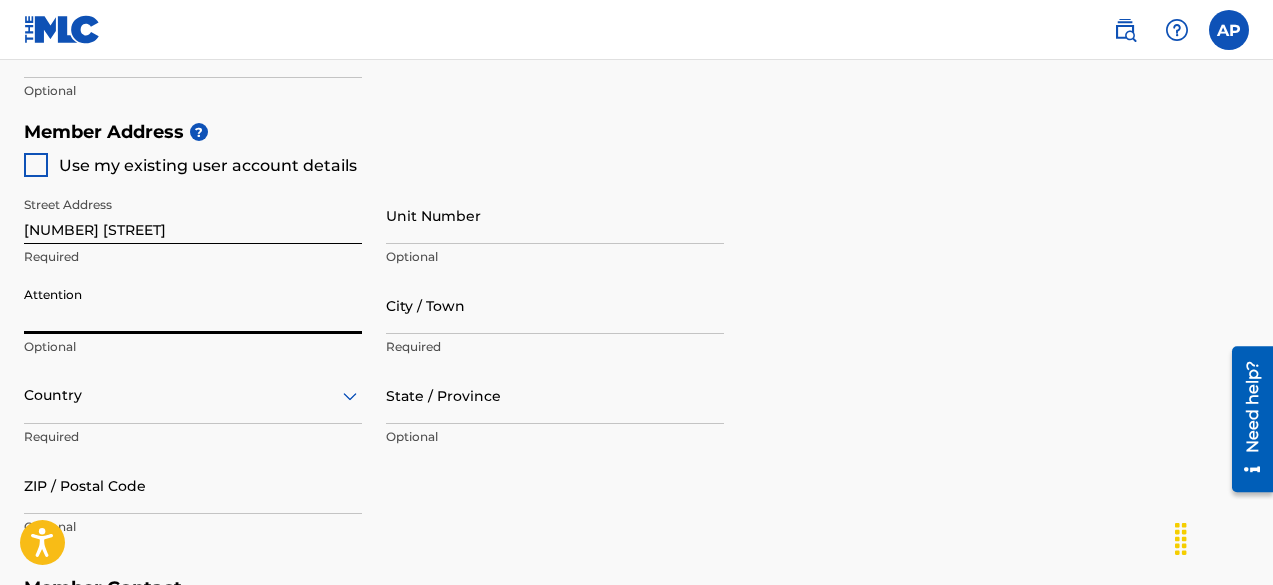 click on "Attention" at bounding box center [193, 305] 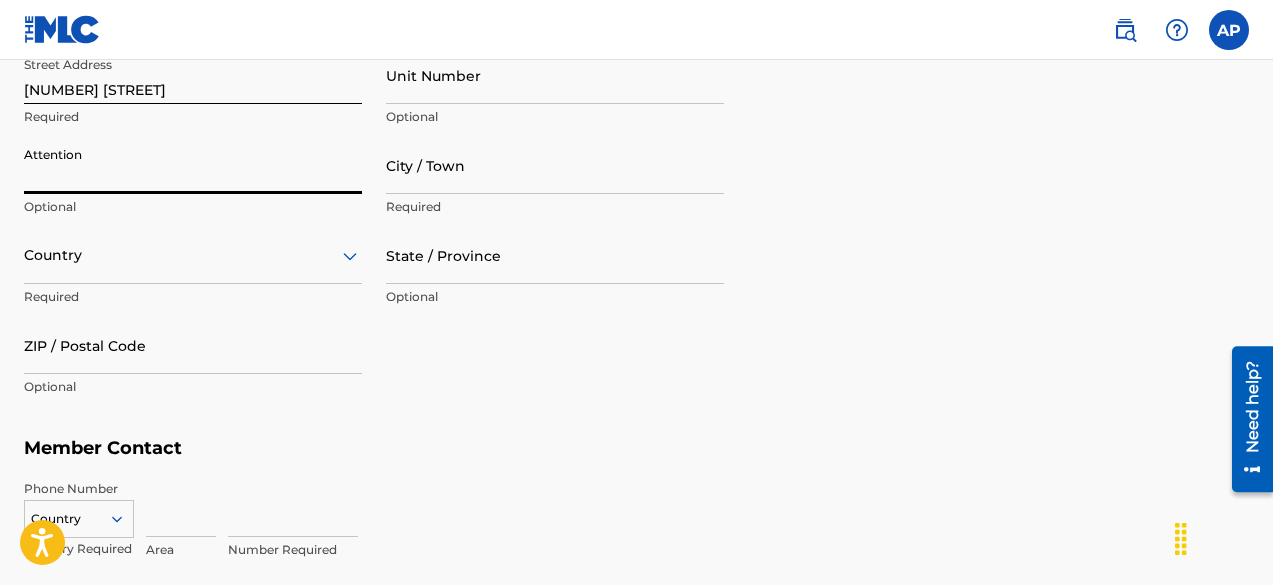 click on "Country" at bounding box center [193, 255] 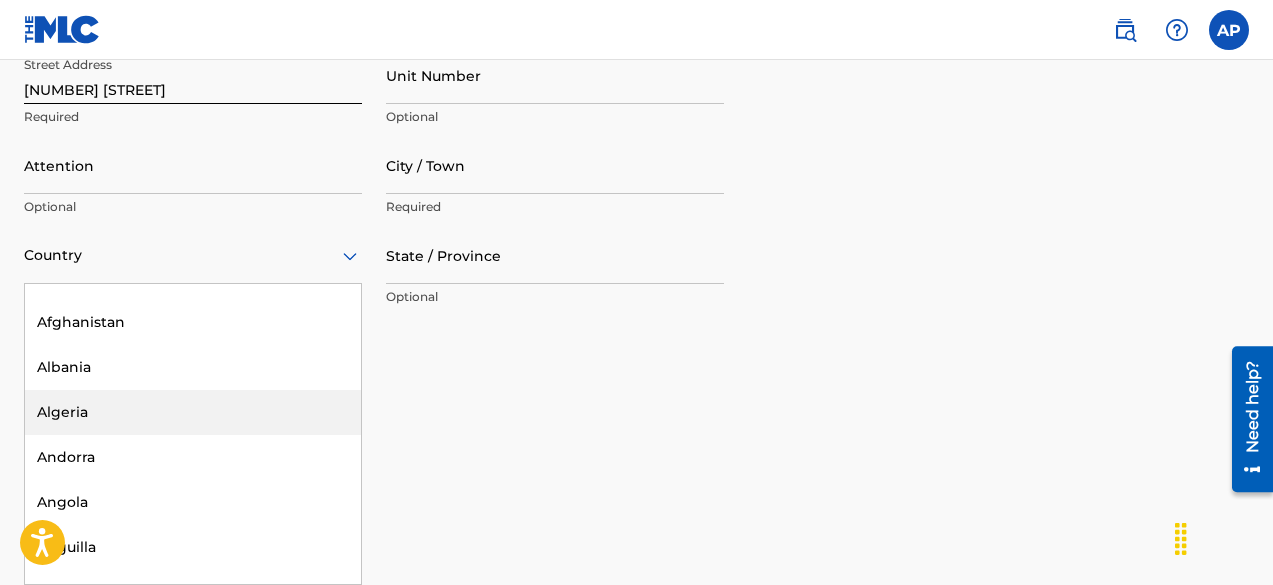 scroll, scrollTop: 0, scrollLeft: 0, axis: both 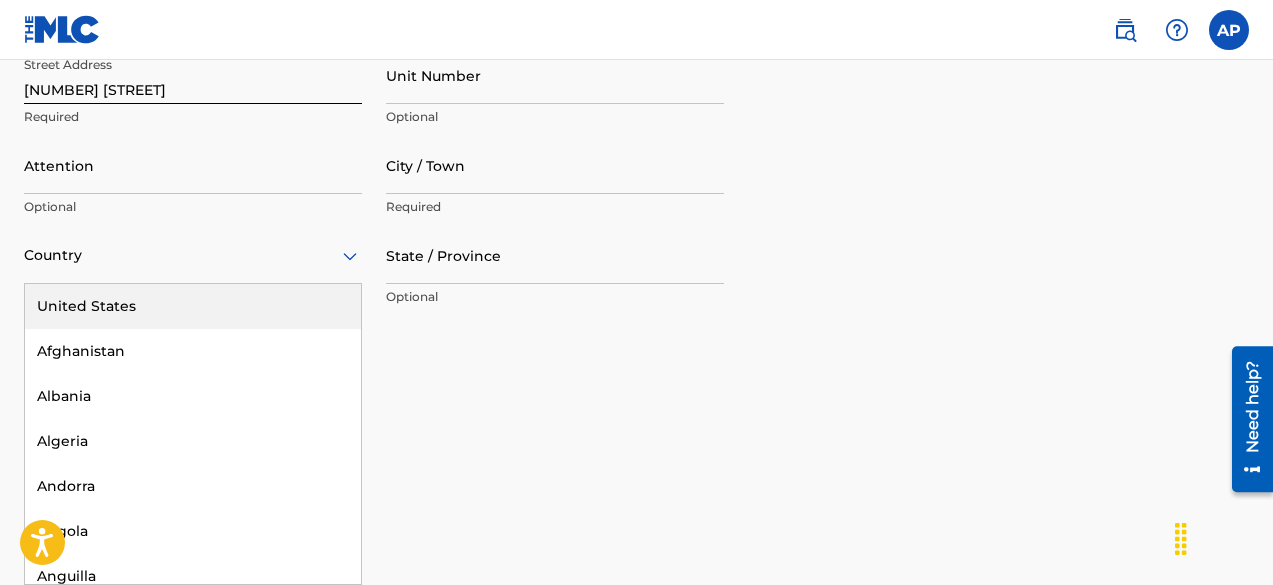 click on "United States" at bounding box center [193, 306] 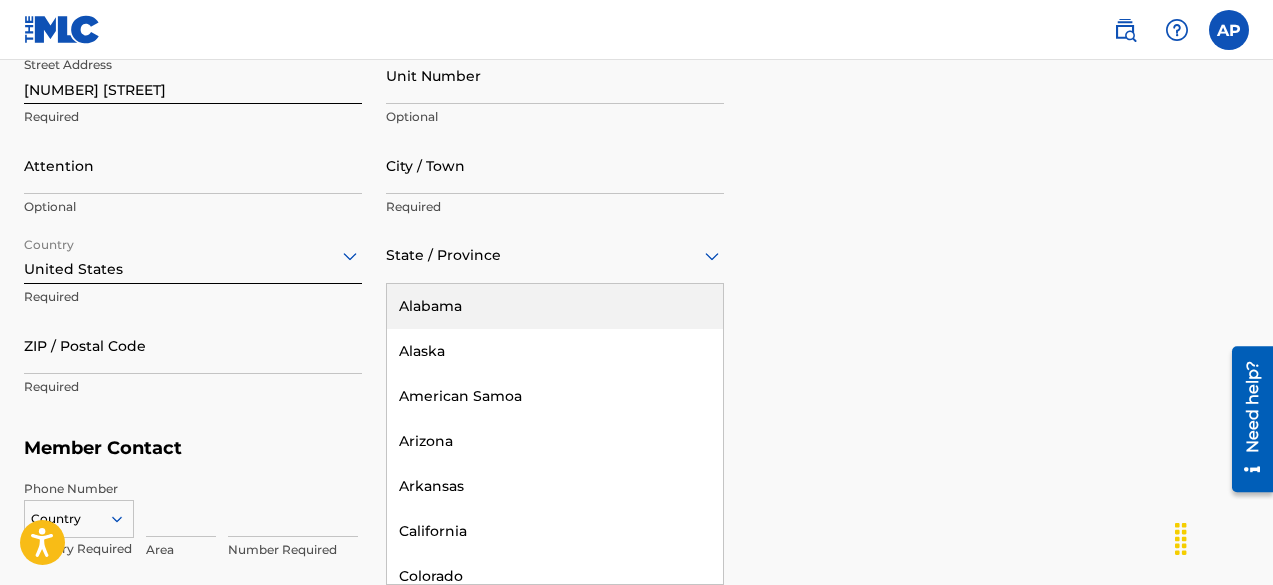 click on "State / Province" at bounding box center [555, 255] 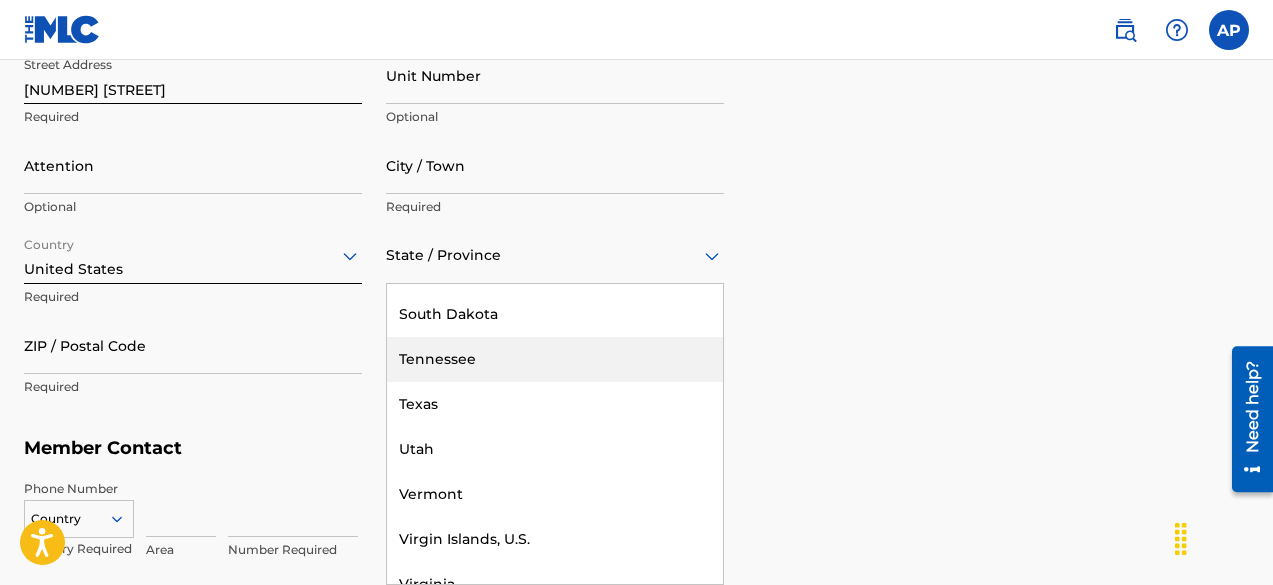 scroll, scrollTop: 2063, scrollLeft: 0, axis: vertical 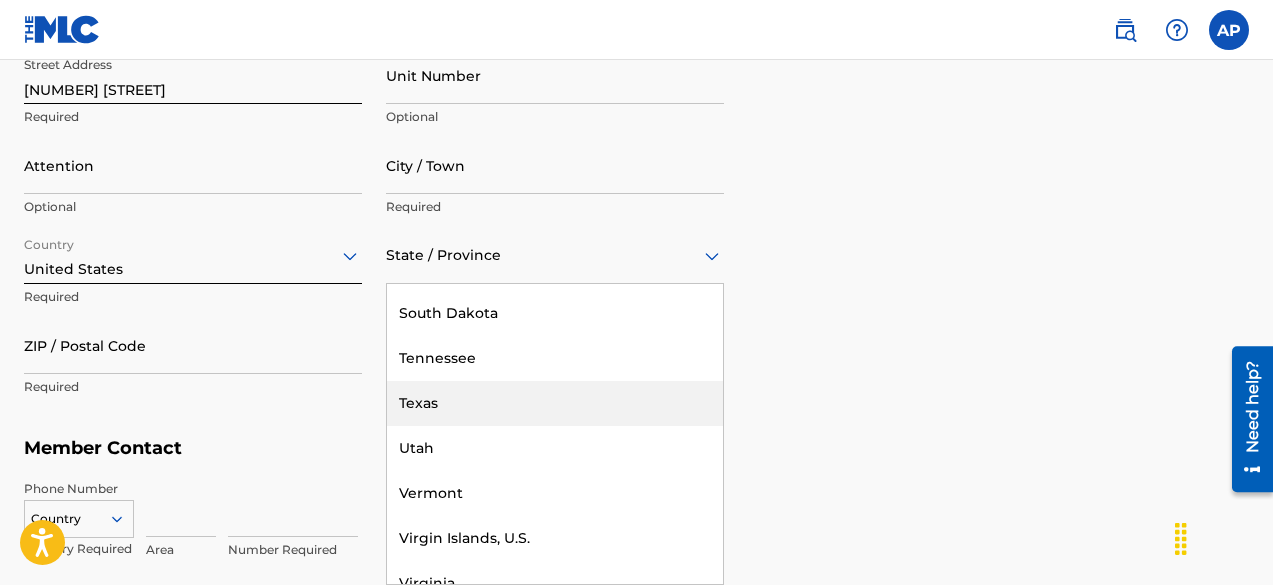 click on "Texas" at bounding box center [555, 403] 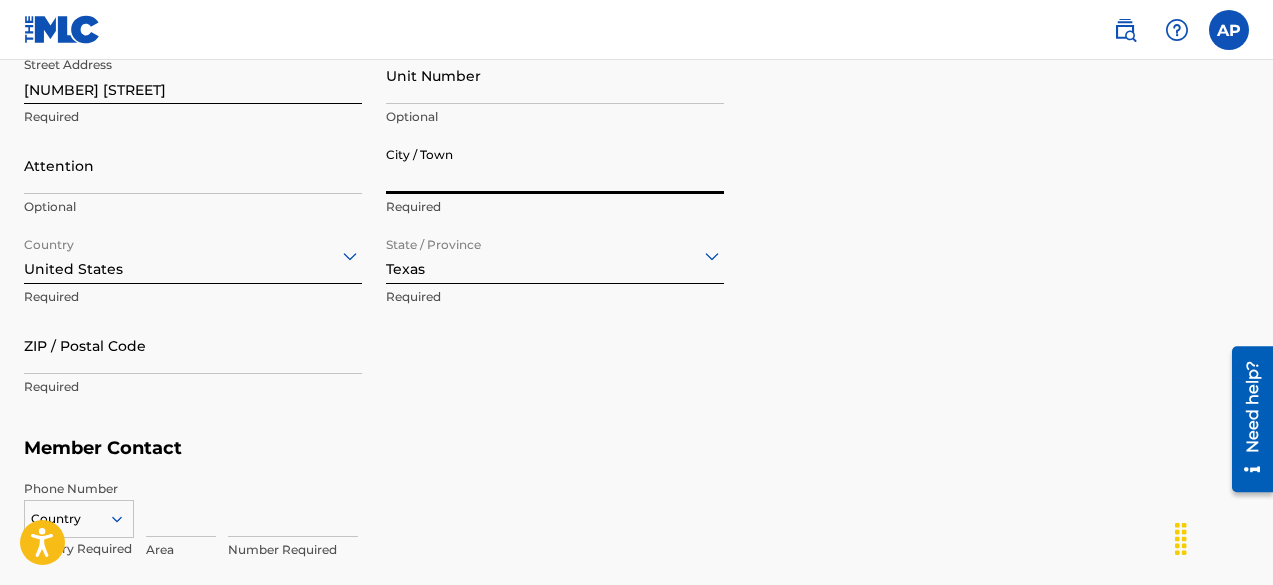 click on "City / Town" at bounding box center [555, 165] 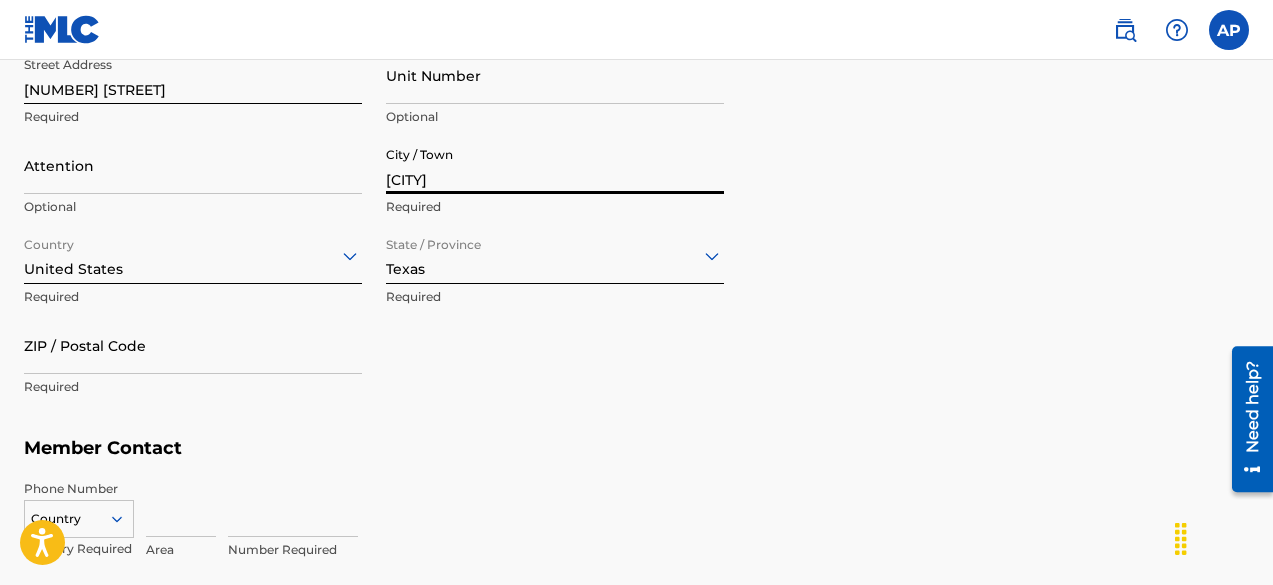 type on "[FIRST] [LAST]" 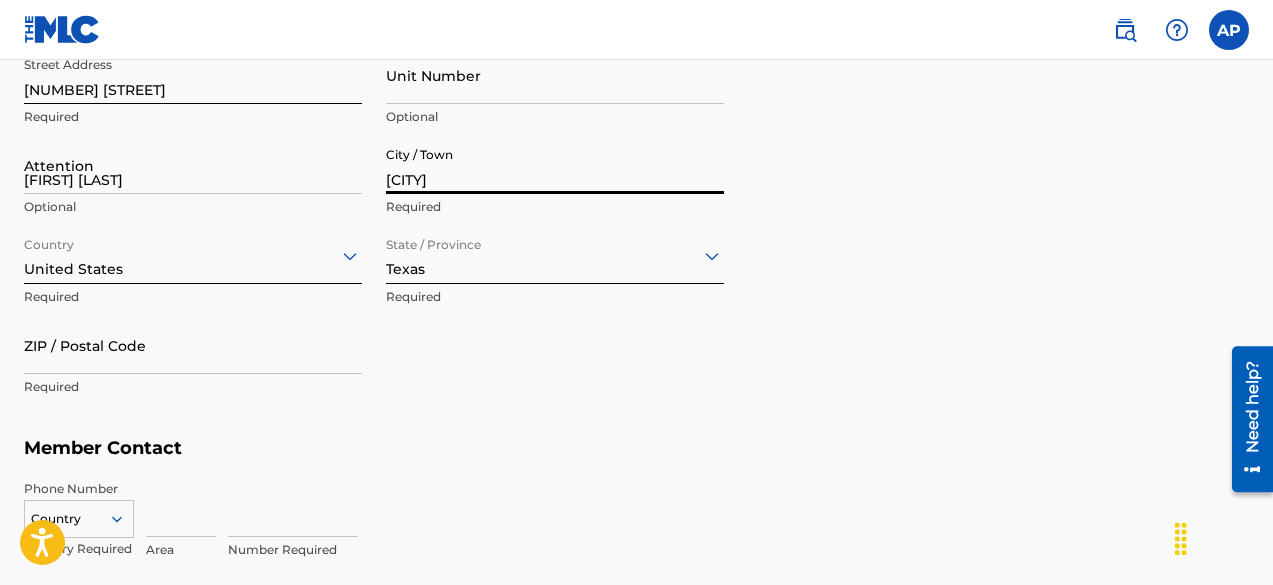 type on "United States" 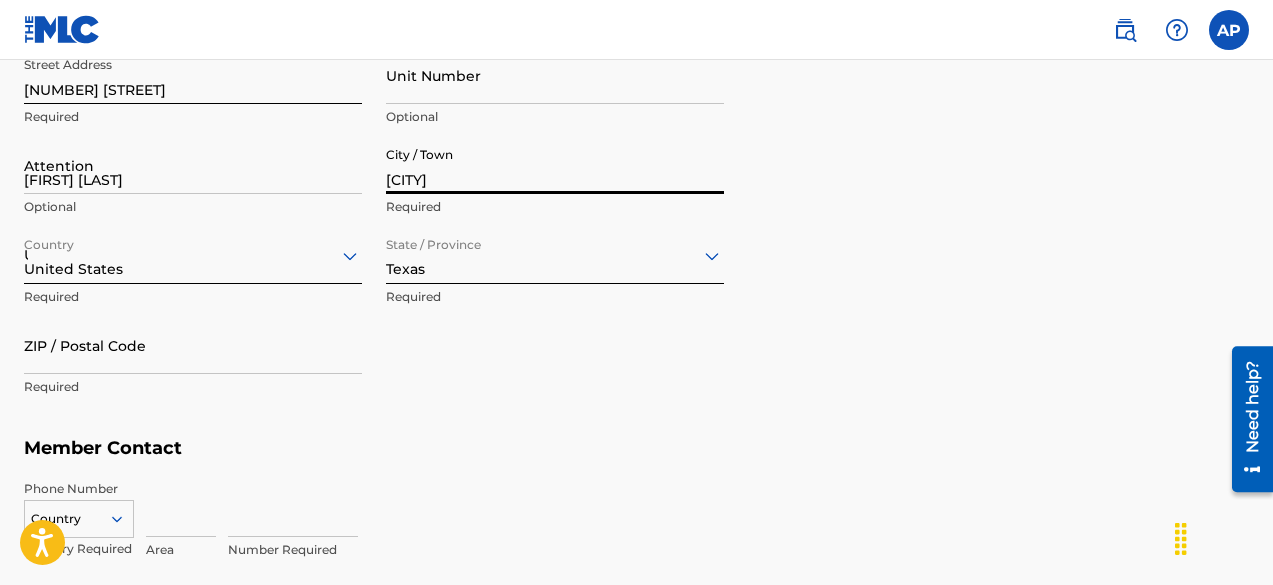 type on "TX" 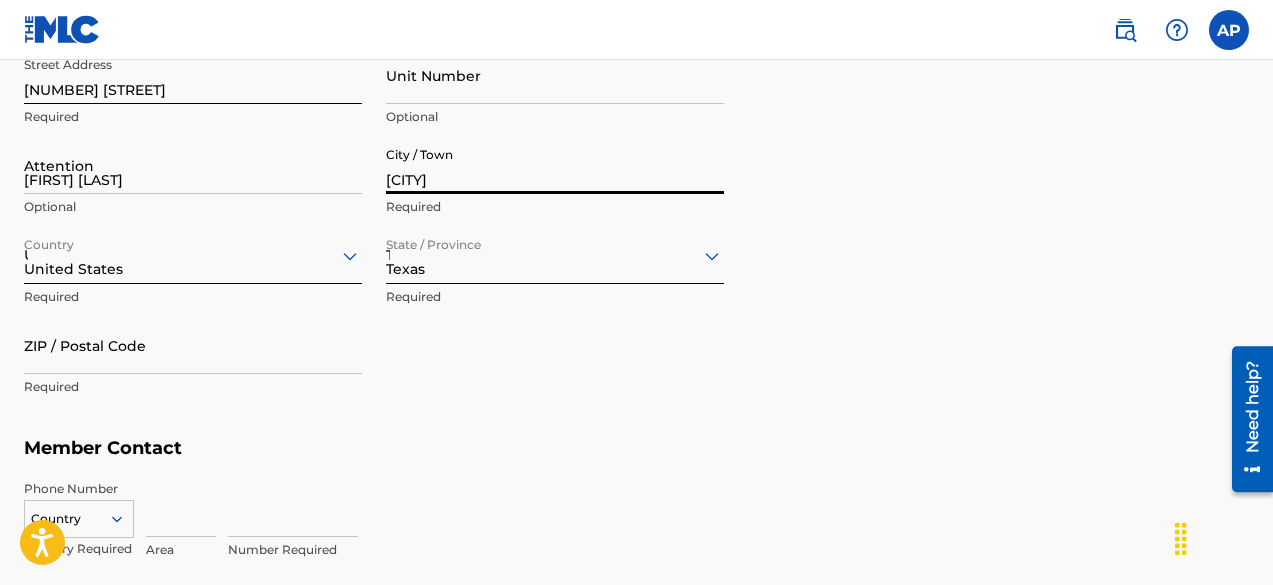 type on "[ZIP_CODE]" 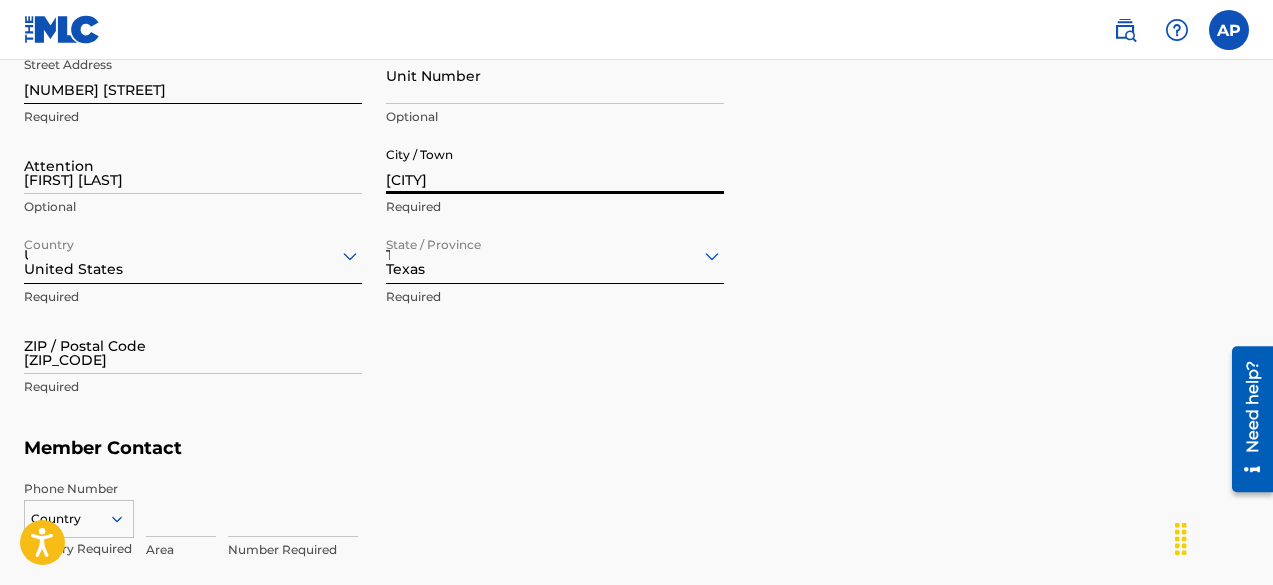 type on "1" 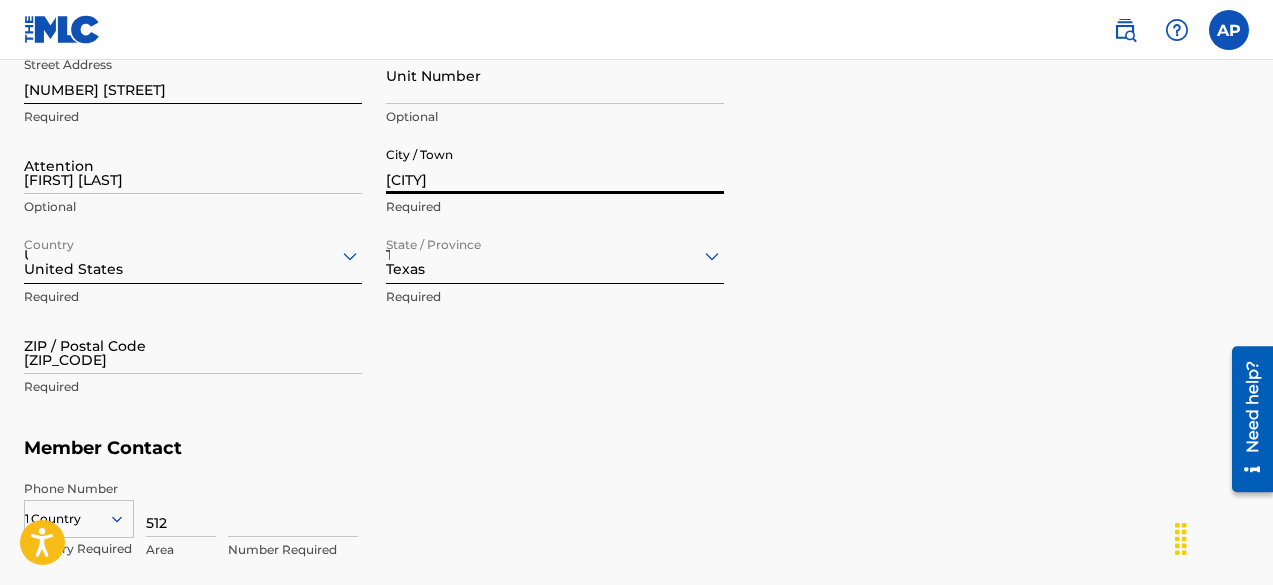 type on "9837654" 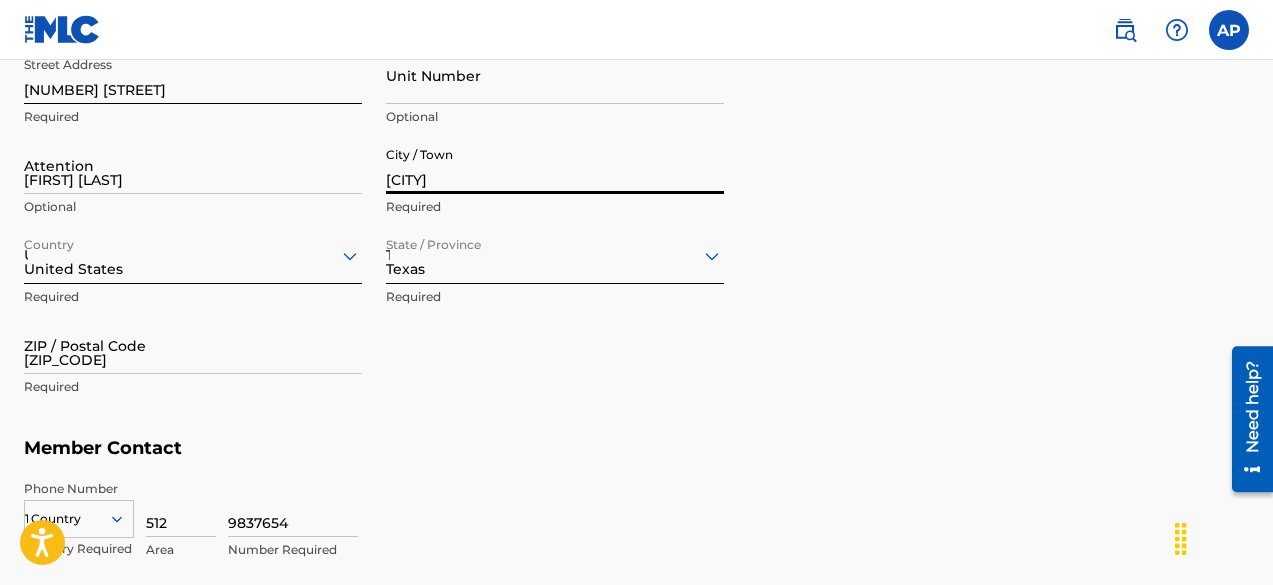 type on "[EMAIL]" 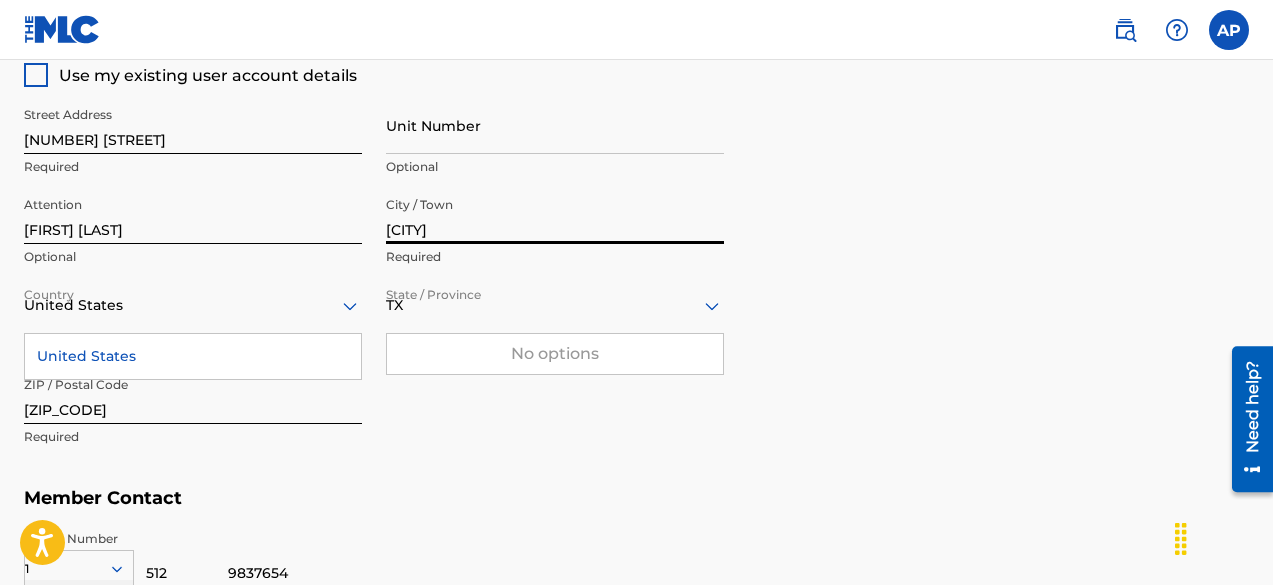 scroll, scrollTop: 904, scrollLeft: 0, axis: vertical 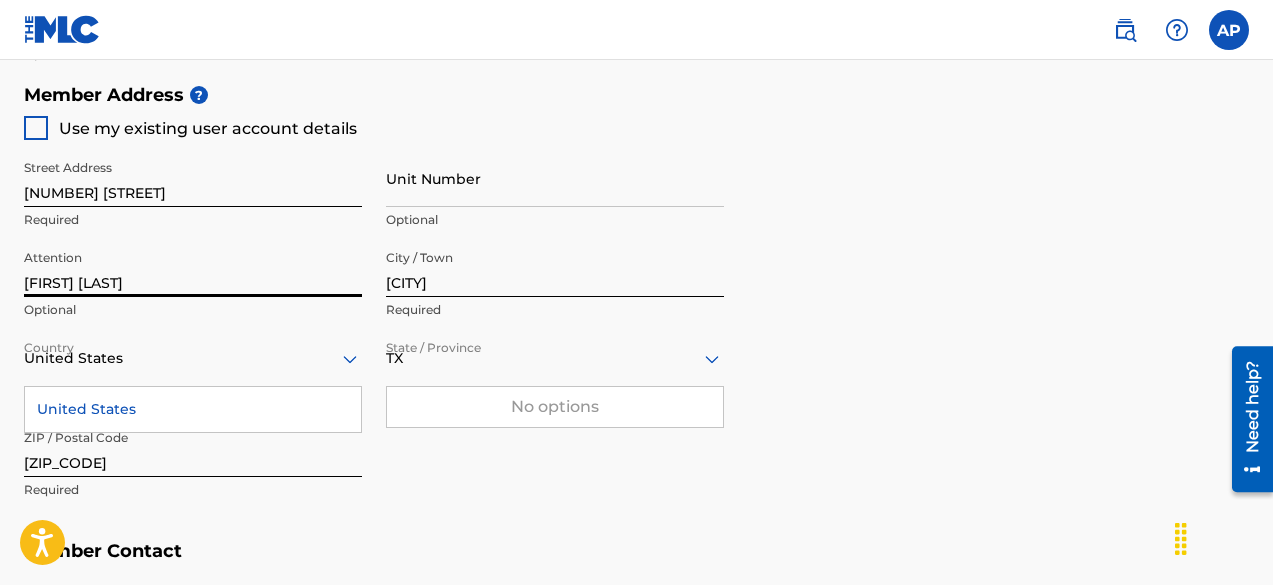 click on "[FIRST] [LAST]" at bounding box center (193, 268) 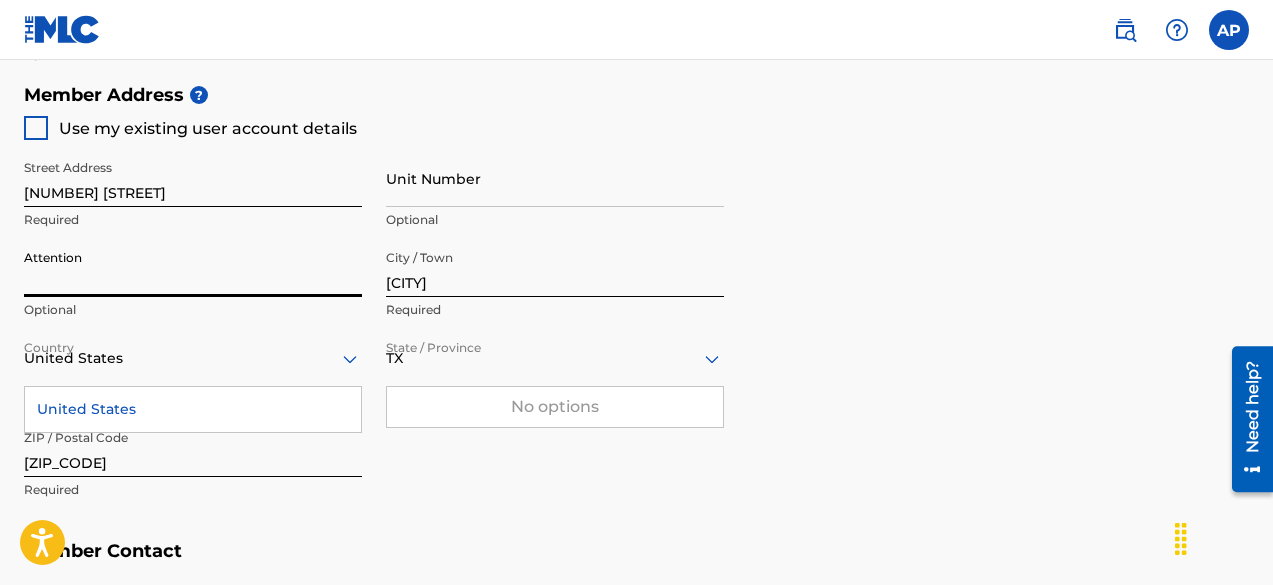 type 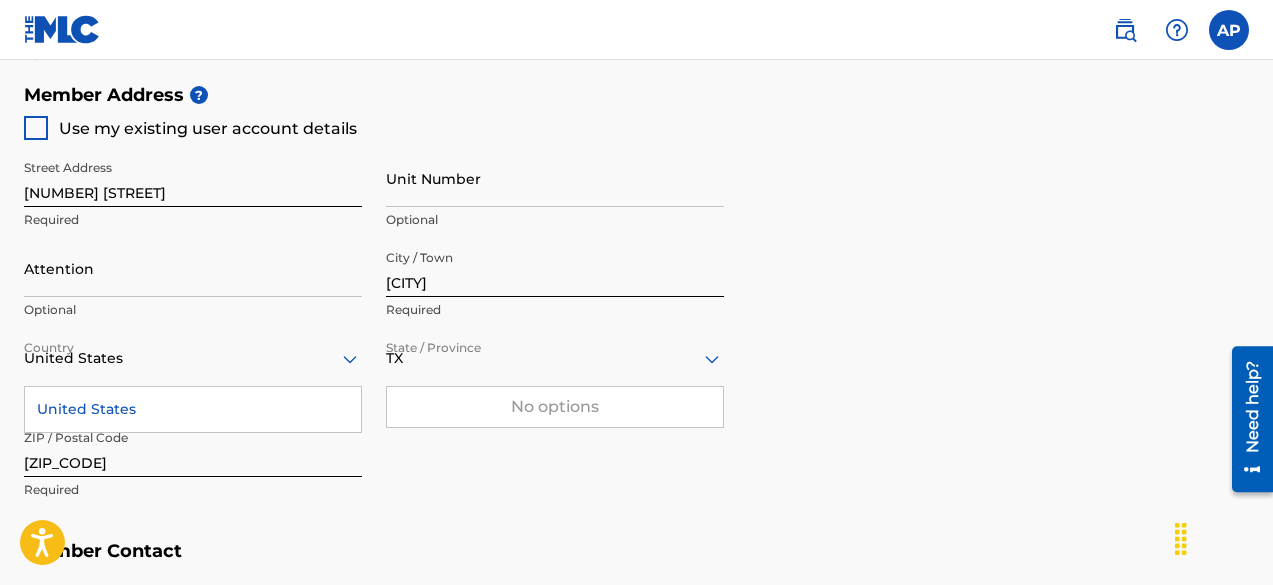 click on "Member Address ? Use my existing user account details Street Address [NUMBER] [STREET] Required Unit Number Optional City / Town [CITY] Required Country United States United States Required State / Province [STATE] No options Required ZIP / Postal Code [ZIP_CODE] Required" at bounding box center [636, 302] 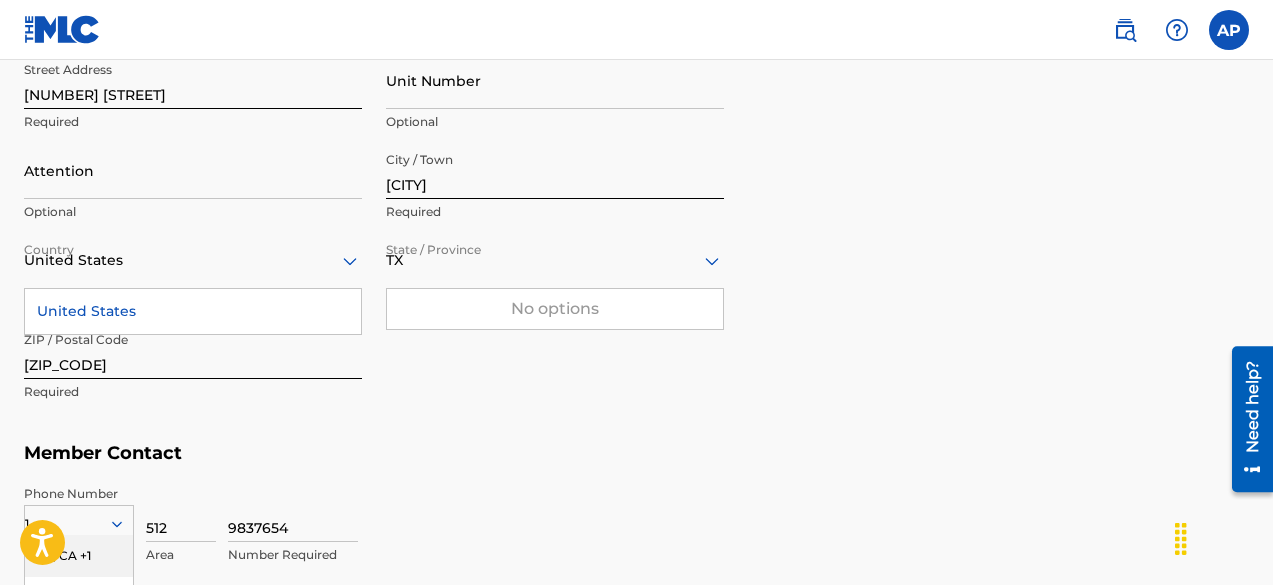 scroll, scrollTop: 1003, scrollLeft: 0, axis: vertical 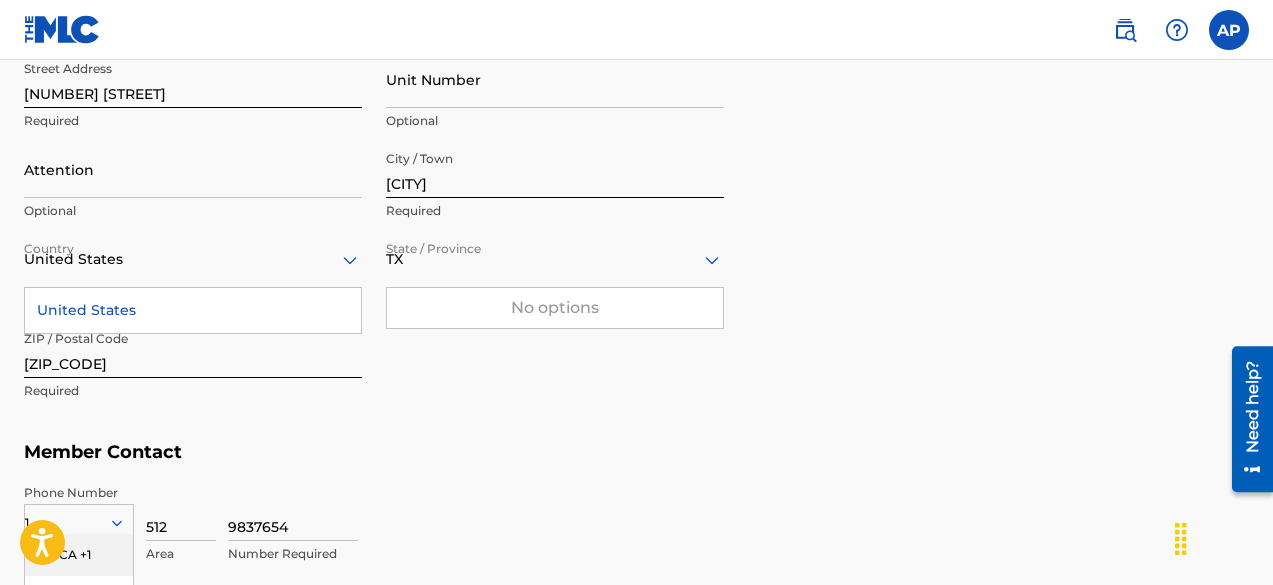 click on "No options" at bounding box center [555, 308] 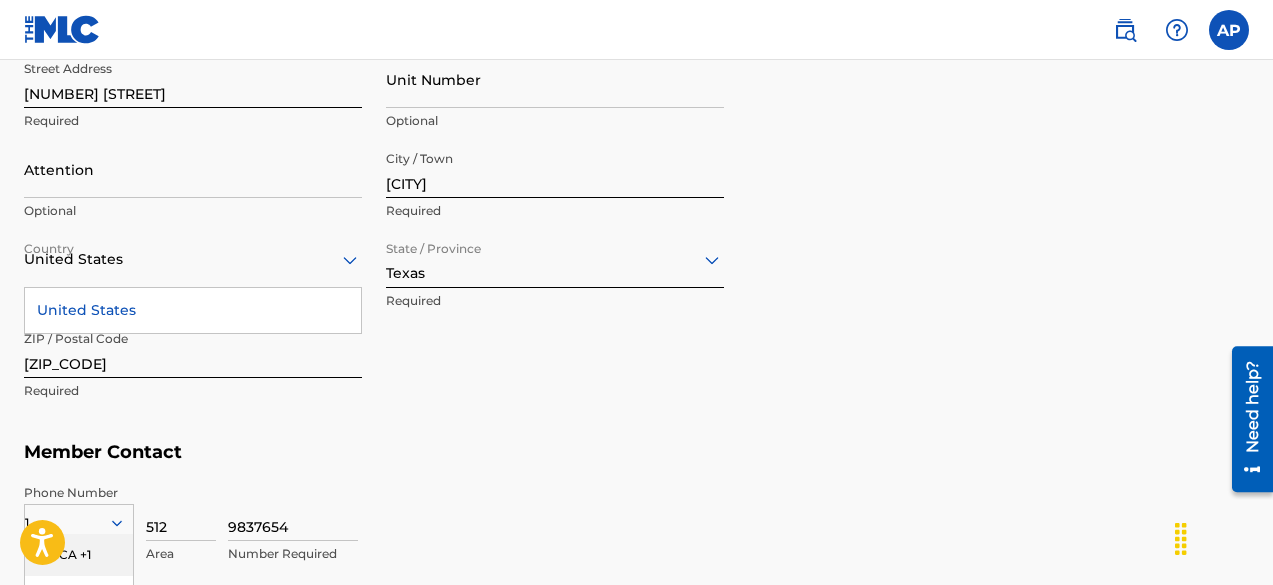 click on "United States" at bounding box center [193, 310] 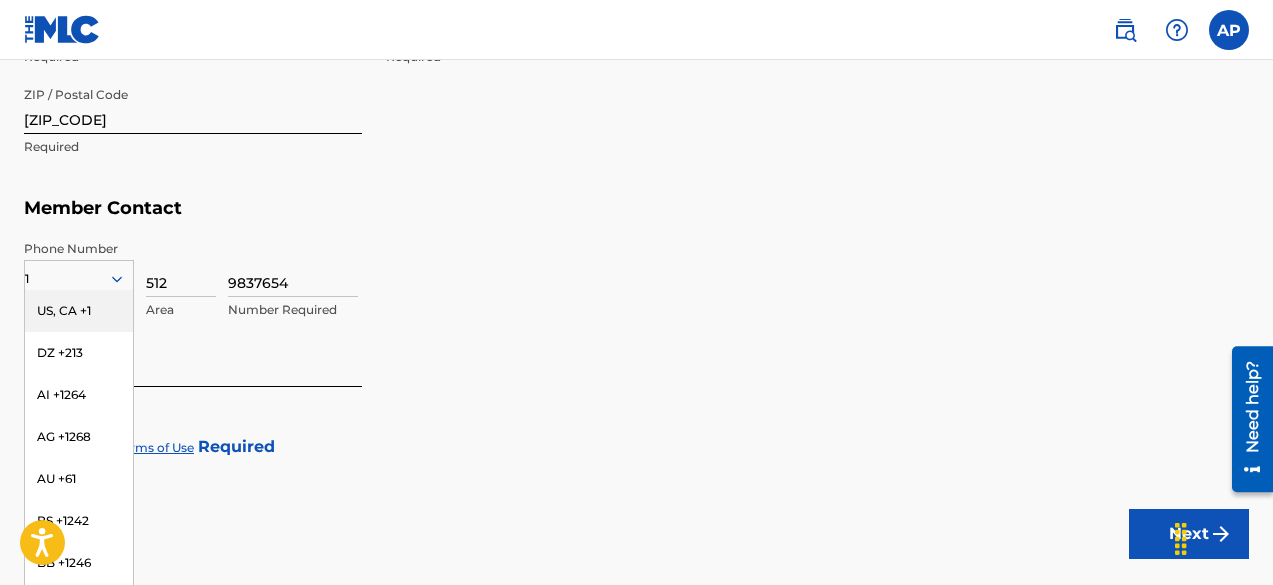 scroll, scrollTop: 1249, scrollLeft: 0, axis: vertical 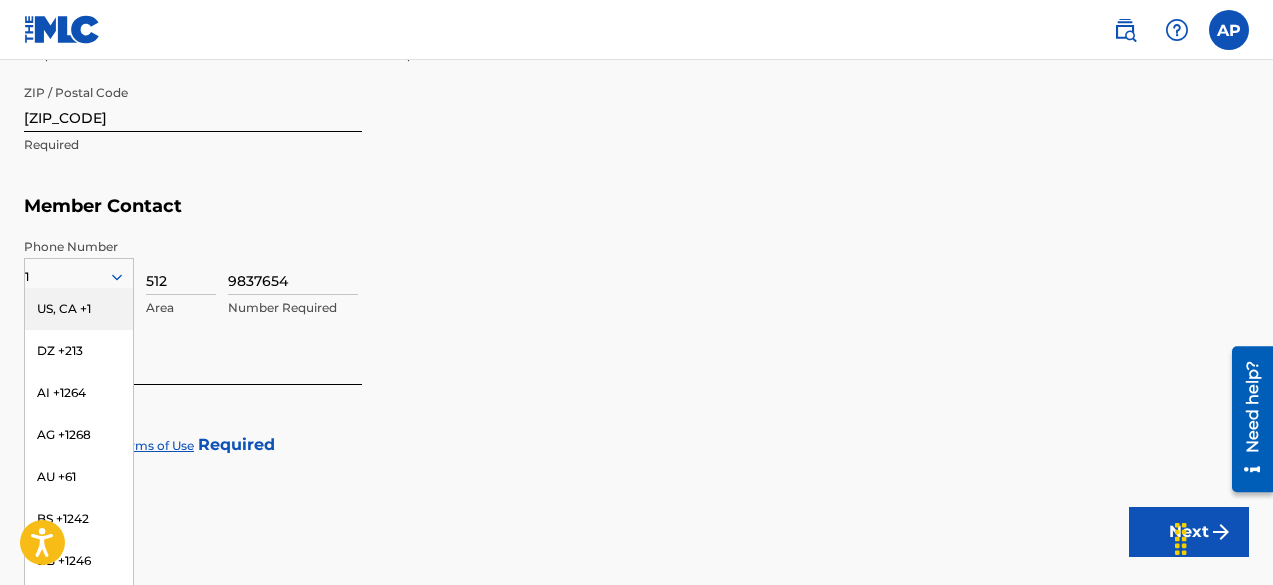 click on "US, CA +1" at bounding box center [79, 309] 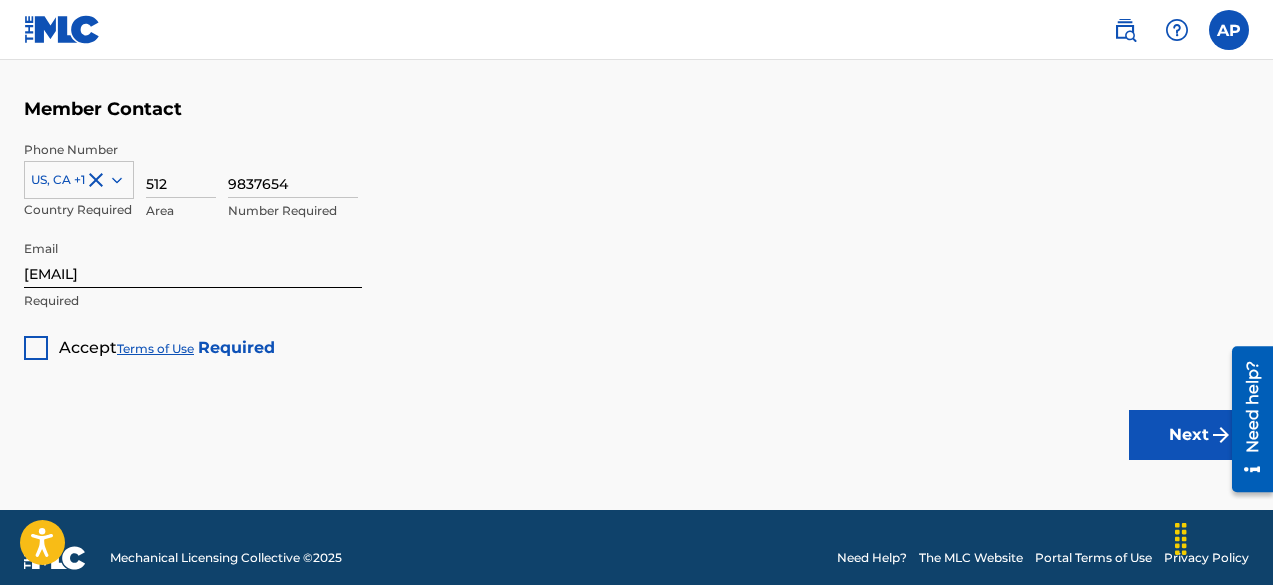scroll, scrollTop: 1349, scrollLeft: 0, axis: vertical 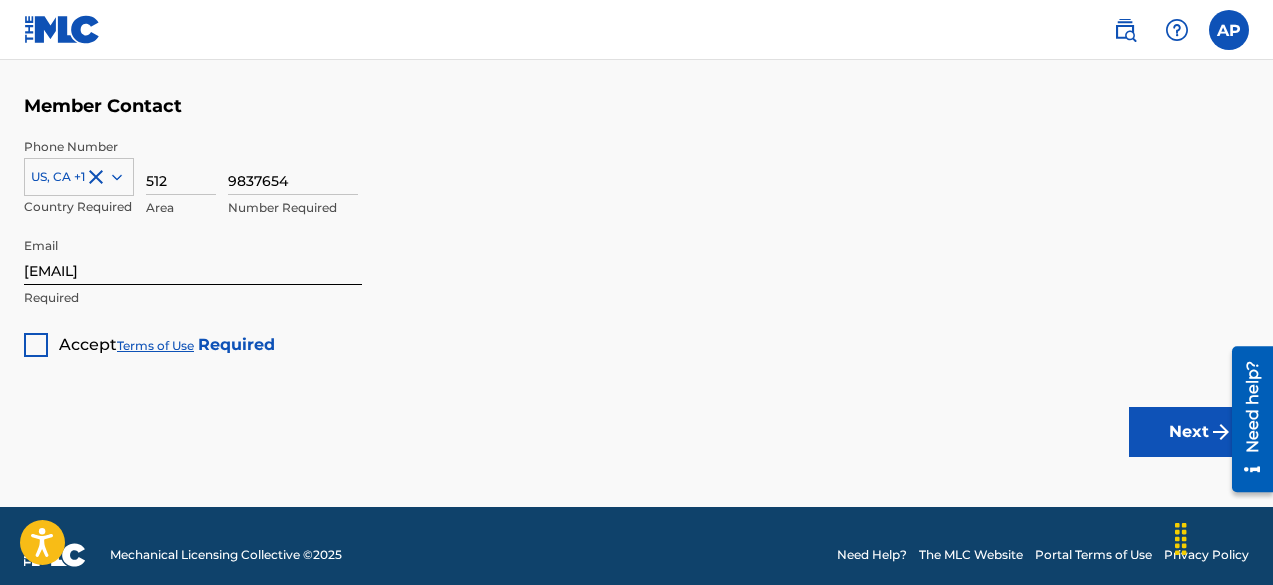 click at bounding box center (36, 345) 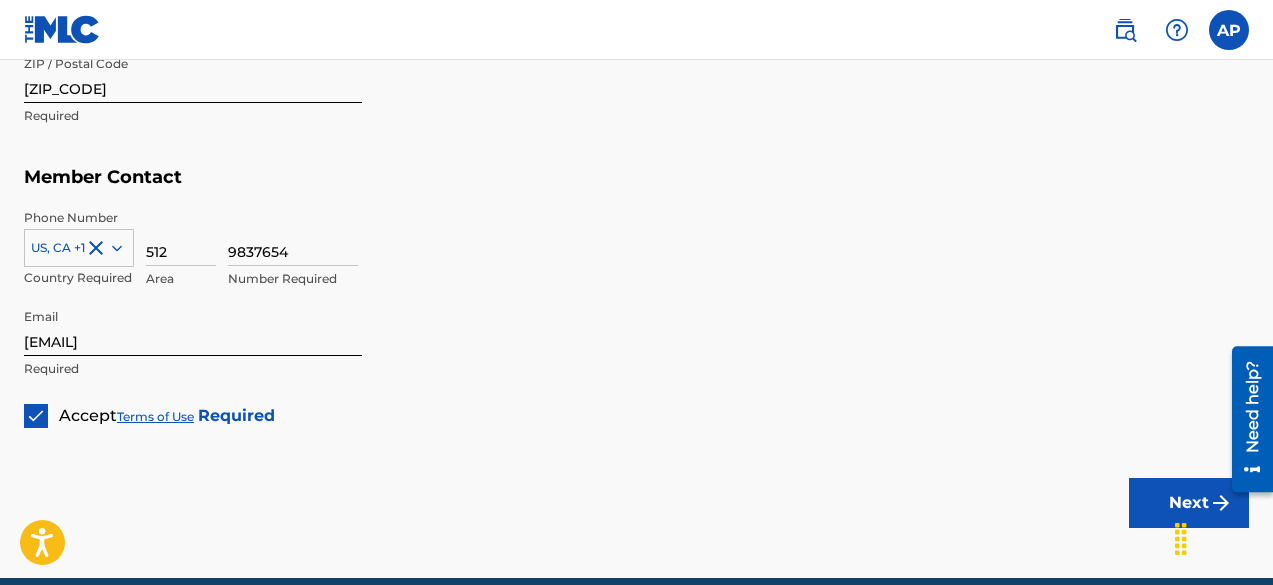 scroll, scrollTop: 1366, scrollLeft: 0, axis: vertical 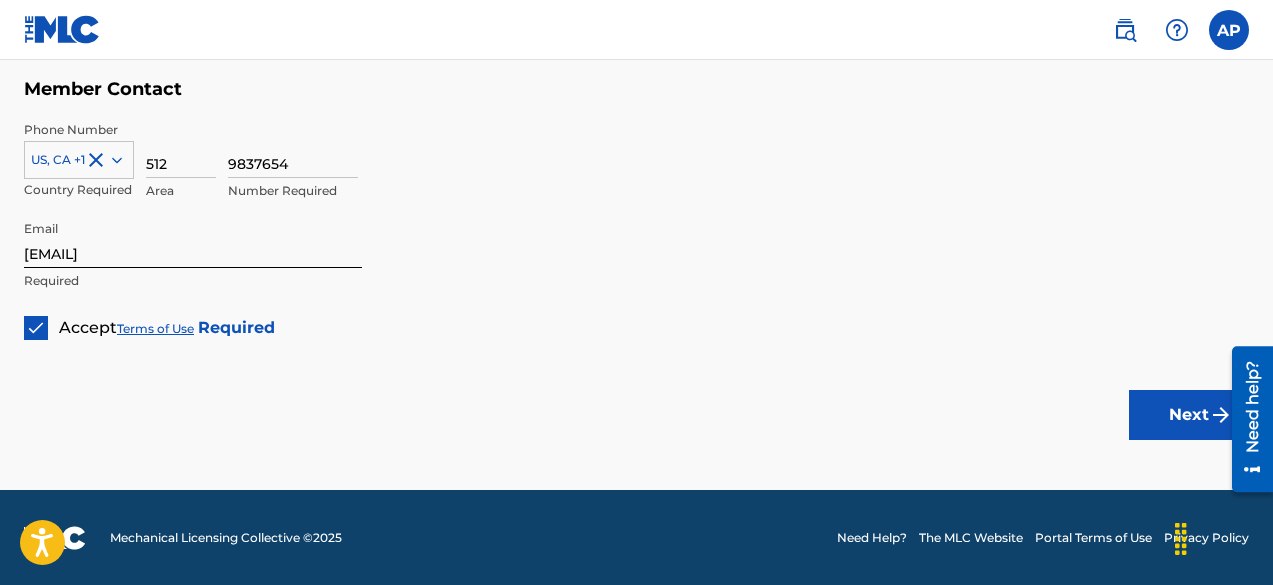 click on "Next" at bounding box center (1189, 415) 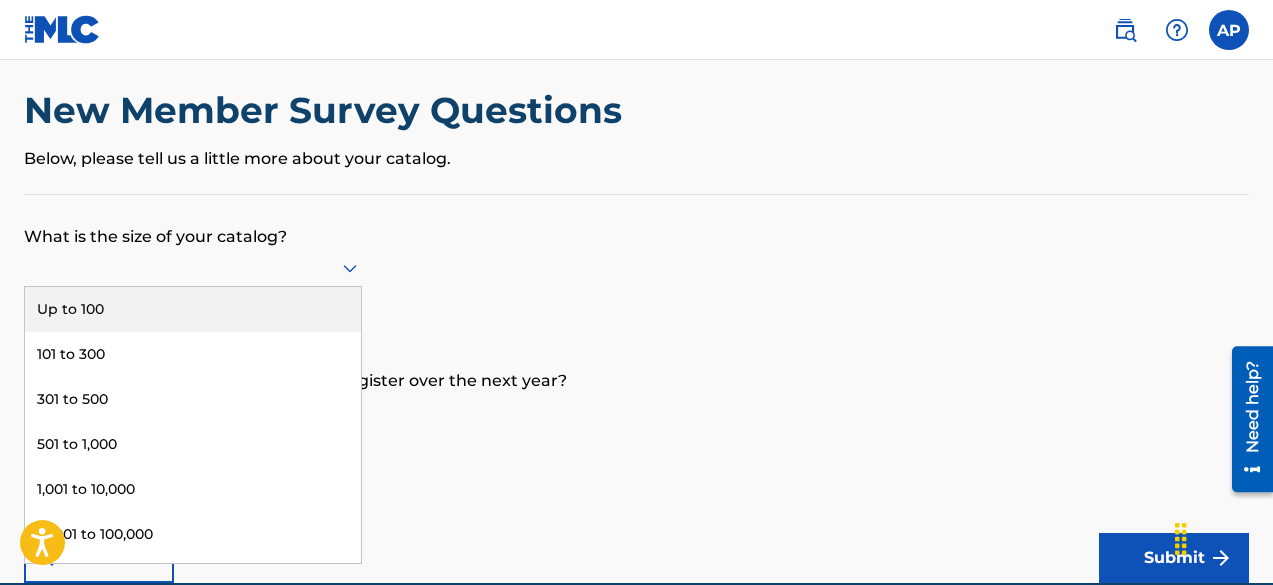 click on "9 results available. Use Up and Down to choose options, press Enter to select the currently focused option, press Escape to exit the menu, press Tab to select the option and exit the menu. Up to 100 101 to 300 301 to 500 501 to 1,000 1,001 to 10,000 10,001 to 100,000 100,001 to 300,000 301,000 to 500,000 Over 500,000" at bounding box center [193, 268] 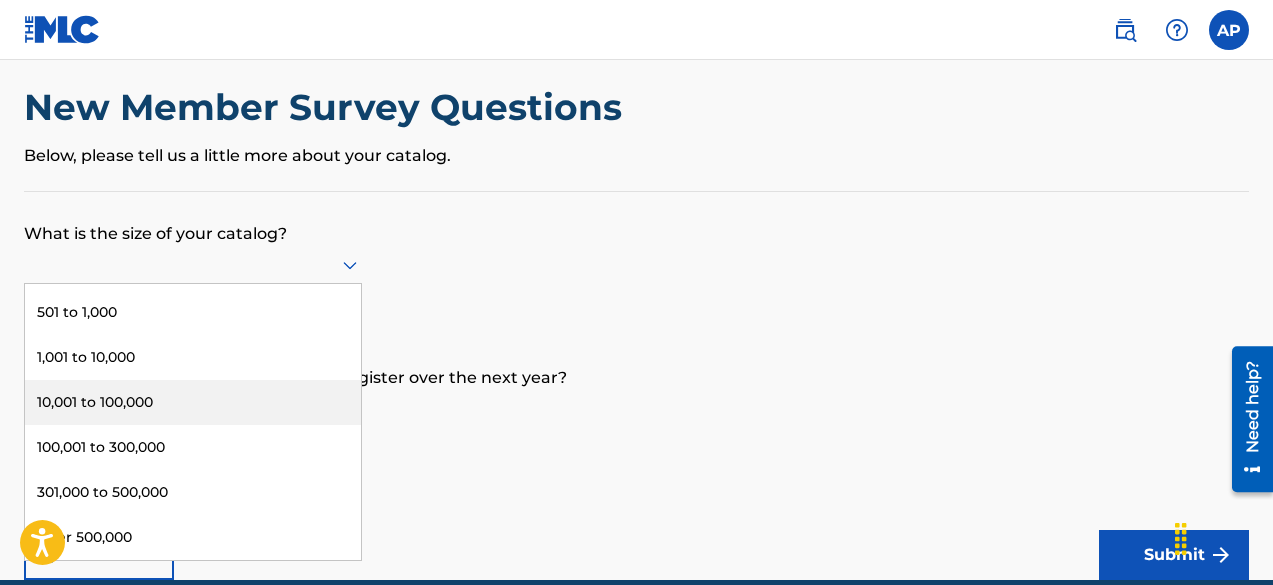 scroll, scrollTop: 0, scrollLeft: 0, axis: both 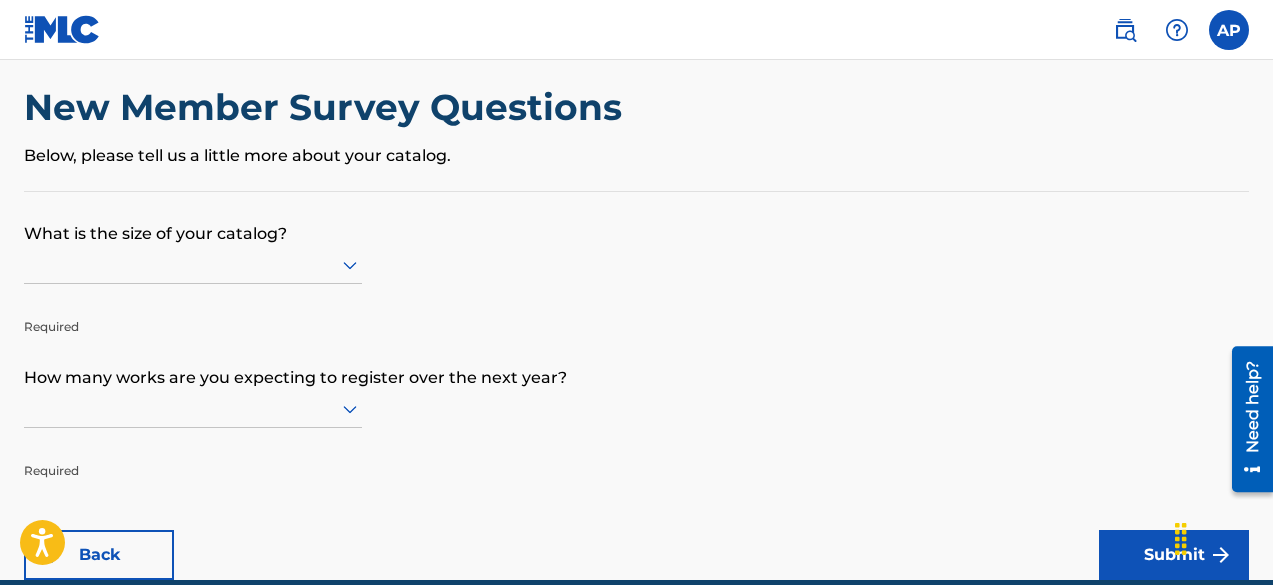 click on "What is the size of your catalog? Required How many works are you expecting to register over the next year? Required Back Submit" at bounding box center [636, 386] 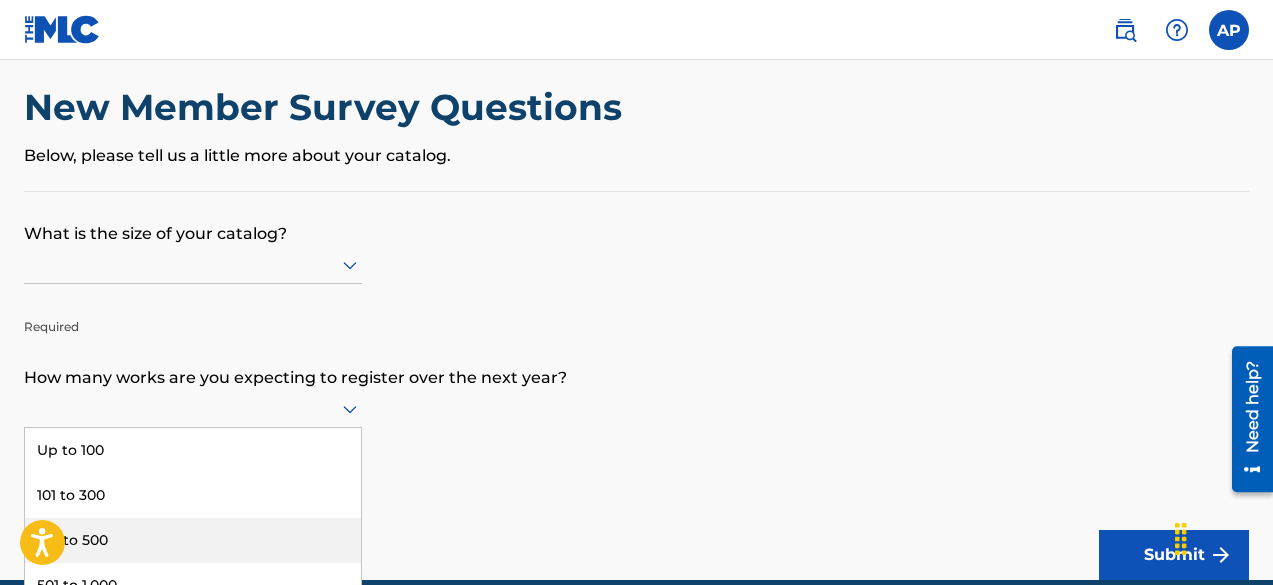 scroll, scrollTop: 169, scrollLeft: 0, axis: vertical 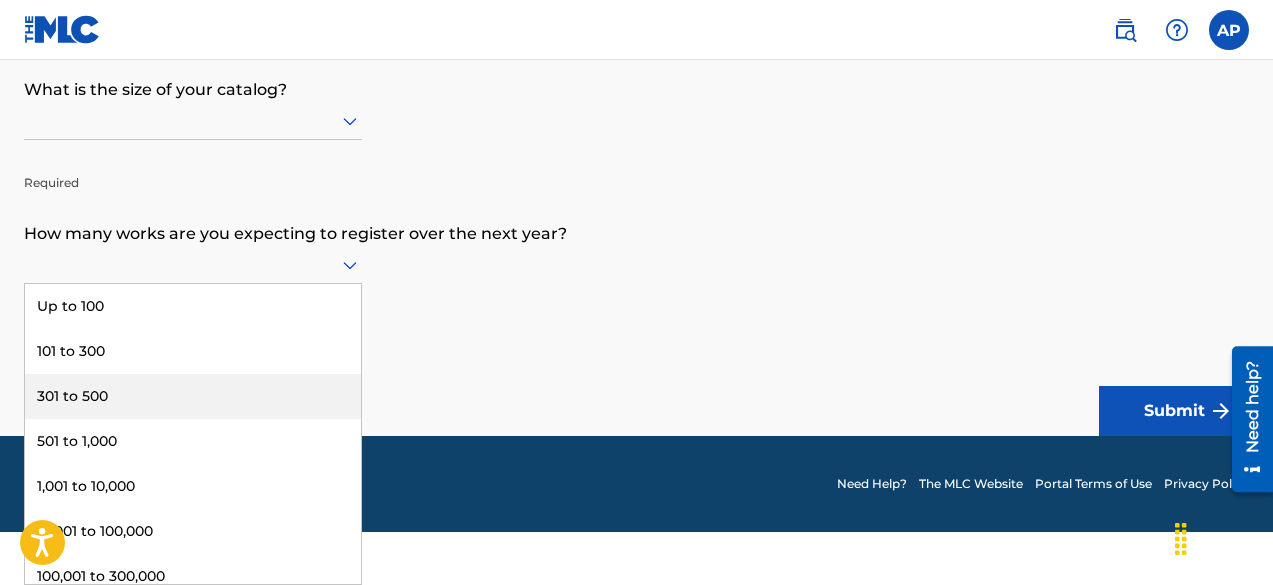 click on "9 results available. Use Up and Down to choose options, press Enter to select the currently focused option, press Escape to exit the menu, press Tab to select the option and exit the menu. Up to 100 101 to 300 301 to 500 501 to 1,000 1,001 to 10,000 10,001 to 100,000 100,001 to 300,000 301,000 to 500,000 Over 500,000" at bounding box center (193, 265) 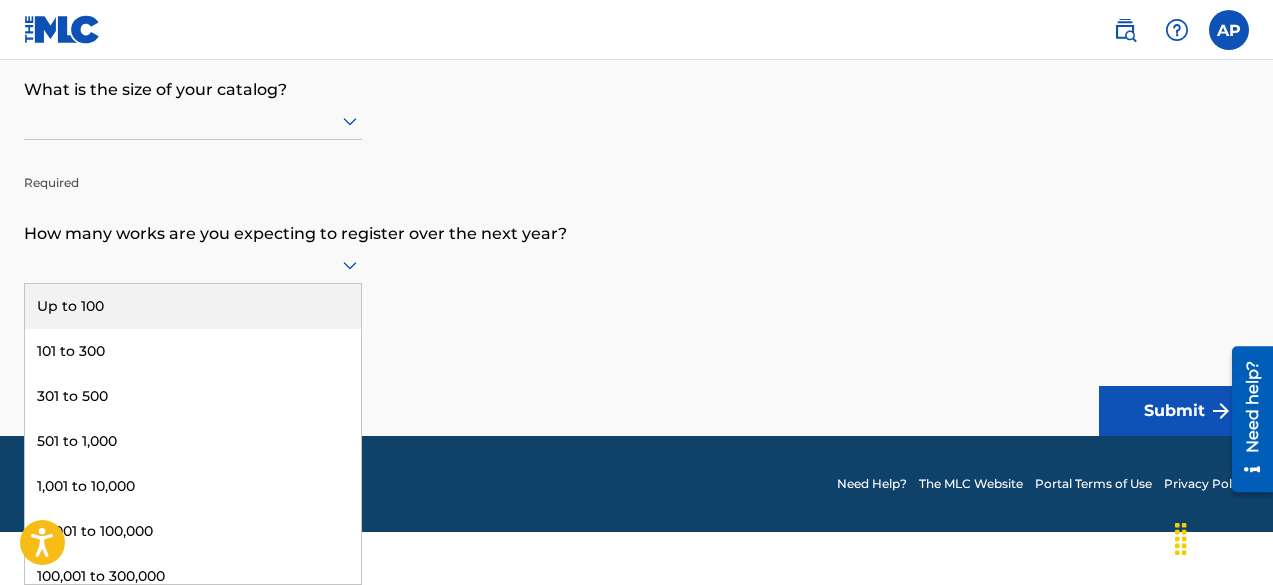 click on "Up to 100" at bounding box center [193, 306] 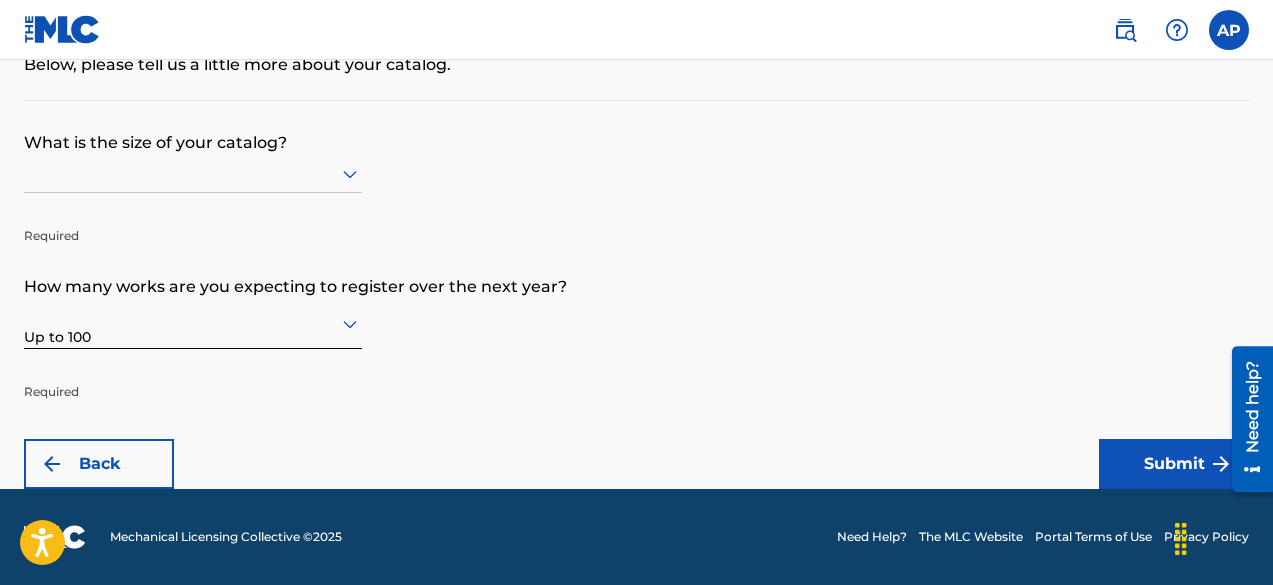 scroll, scrollTop: 26, scrollLeft: 0, axis: vertical 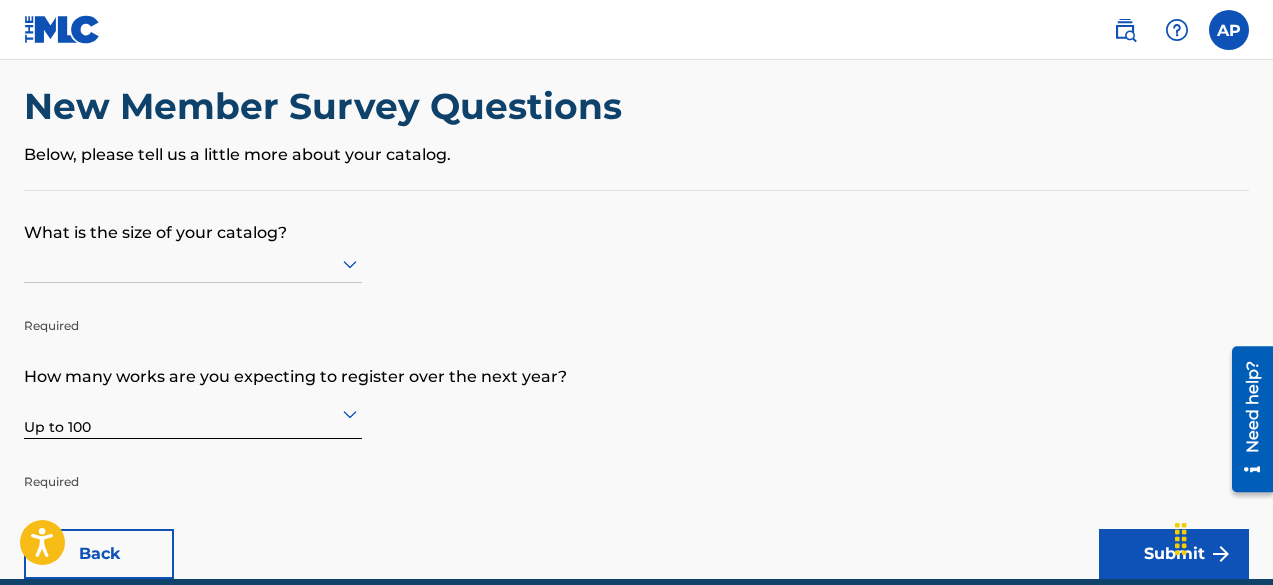 click at bounding box center (193, 263) 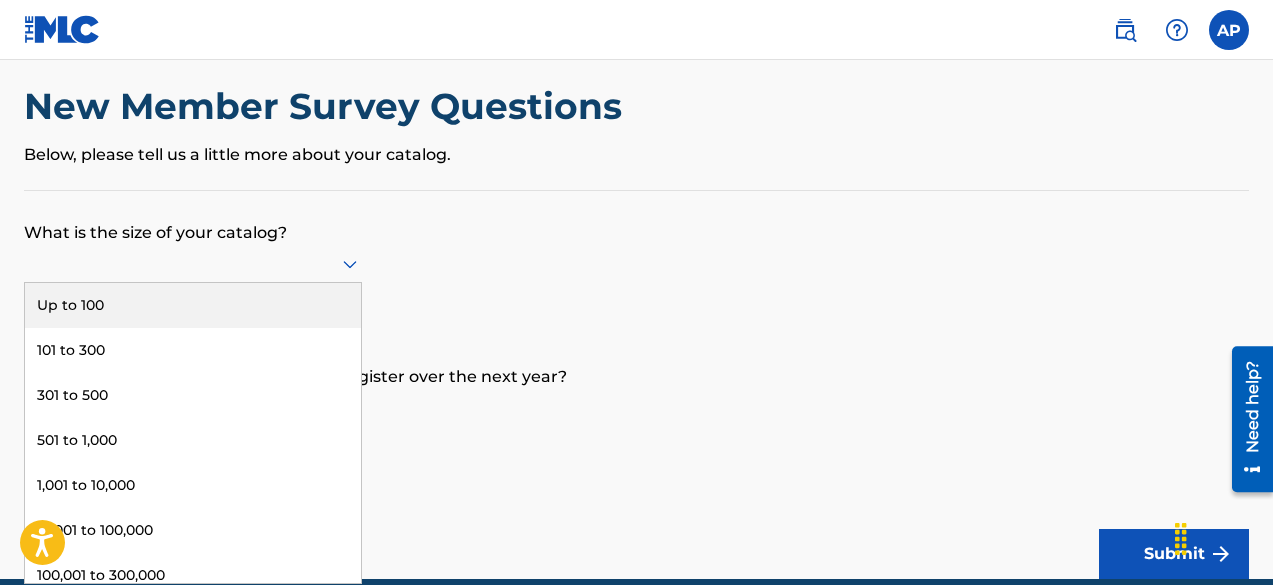 click on "Up to 100" at bounding box center (193, 305) 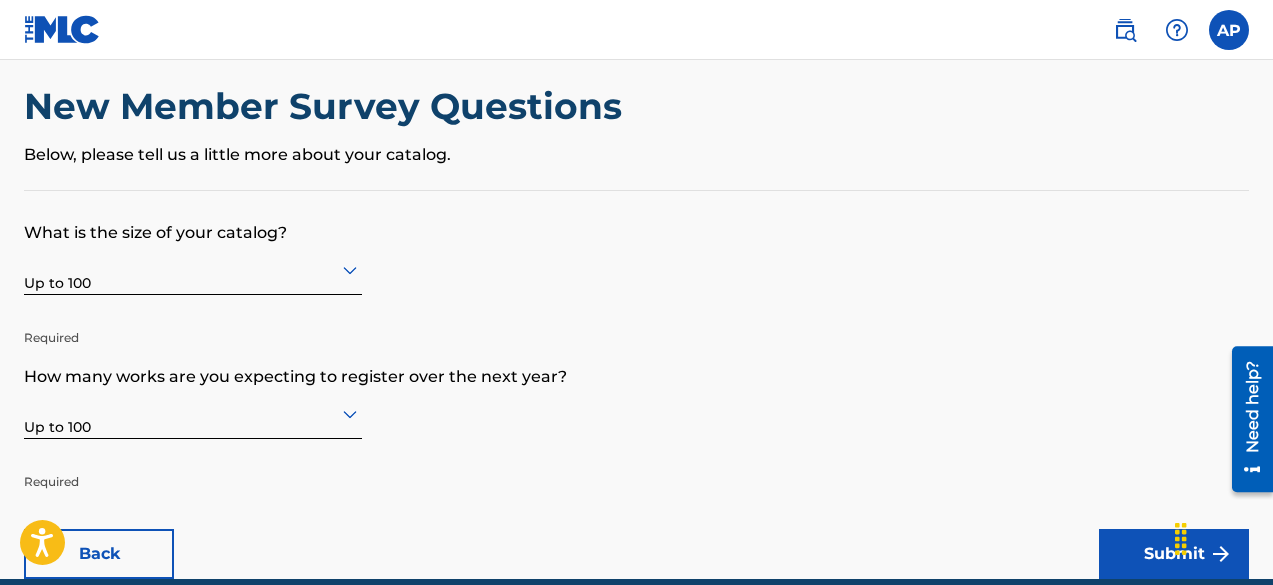 scroll, scrollTop: 116, scrollLeft: 0, axis: vertical 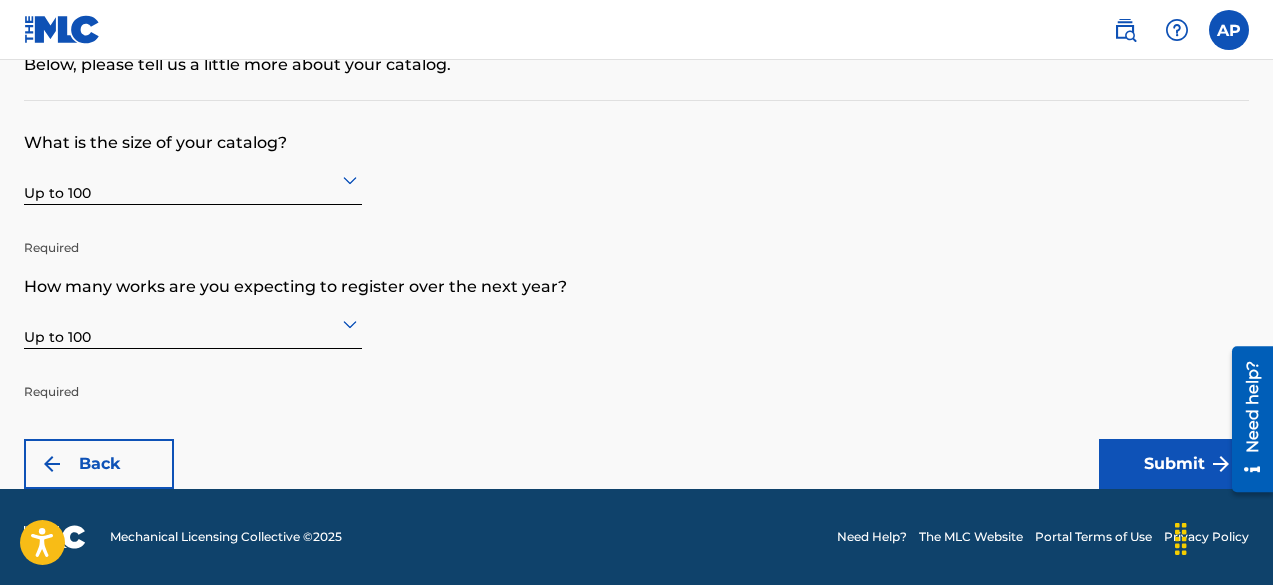 click on "Submit" at bounding box center [1174, 464] 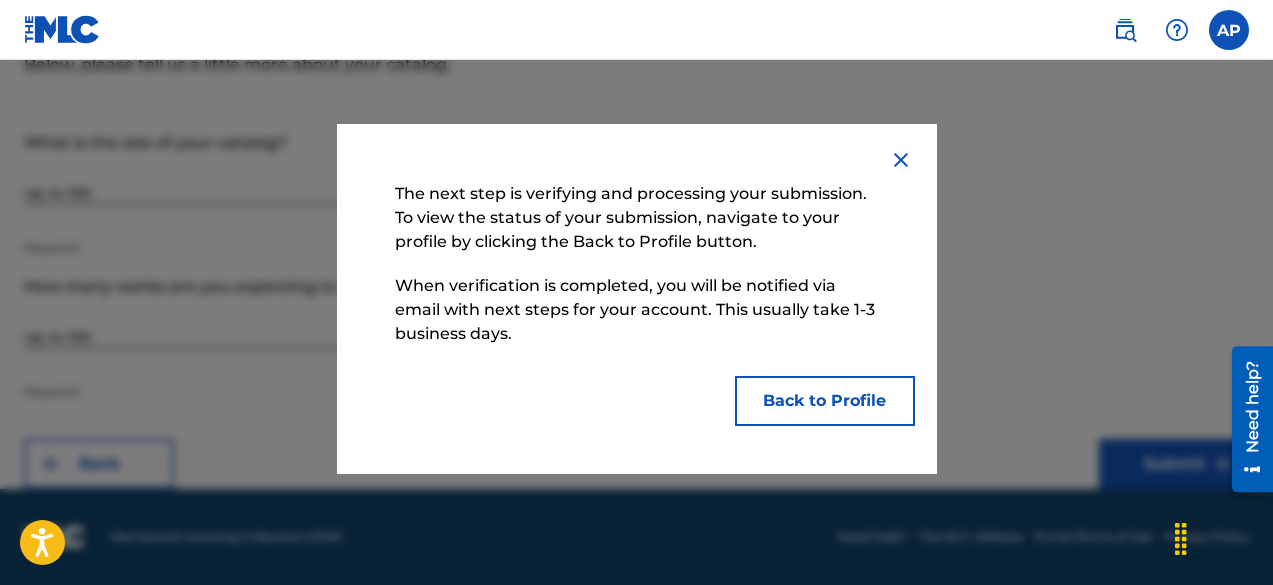 click on "Back to Profile" at bounding box center [825, 401] 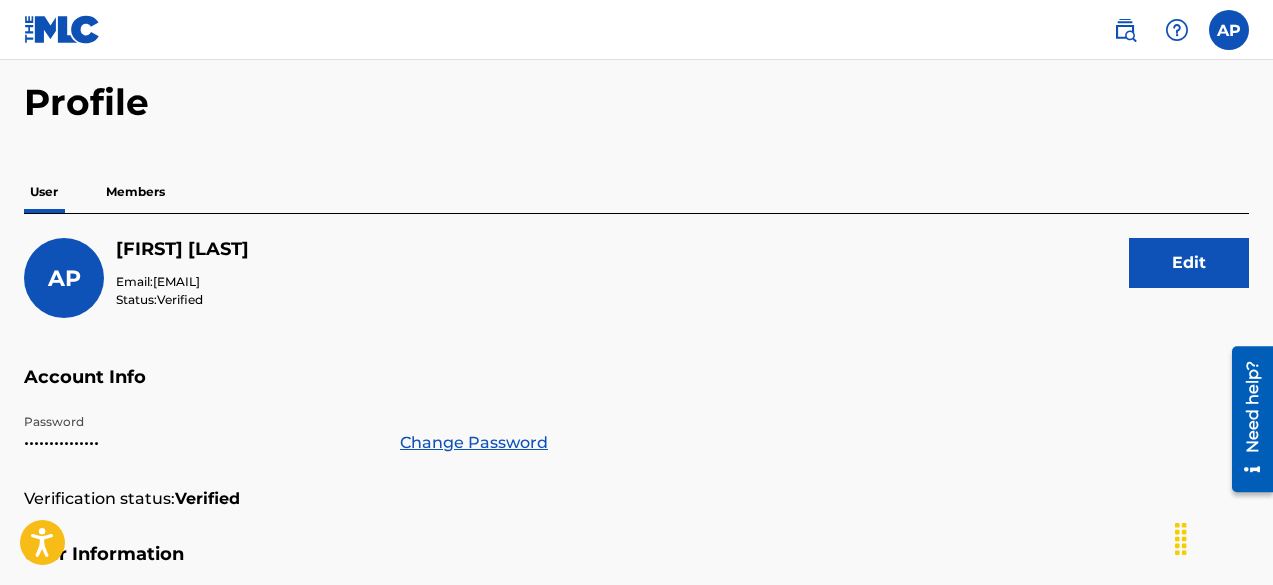 scroll, scrollTop: 0, scrollLeft: 0, axis: both 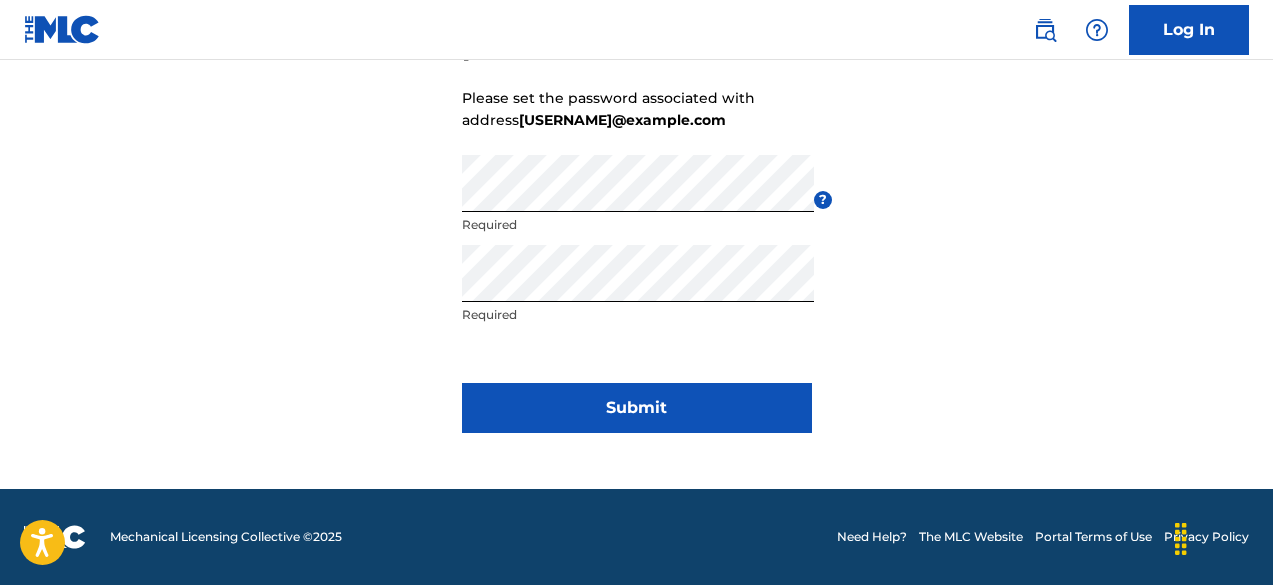 click on "Submit" at bounding box center (637, 408) 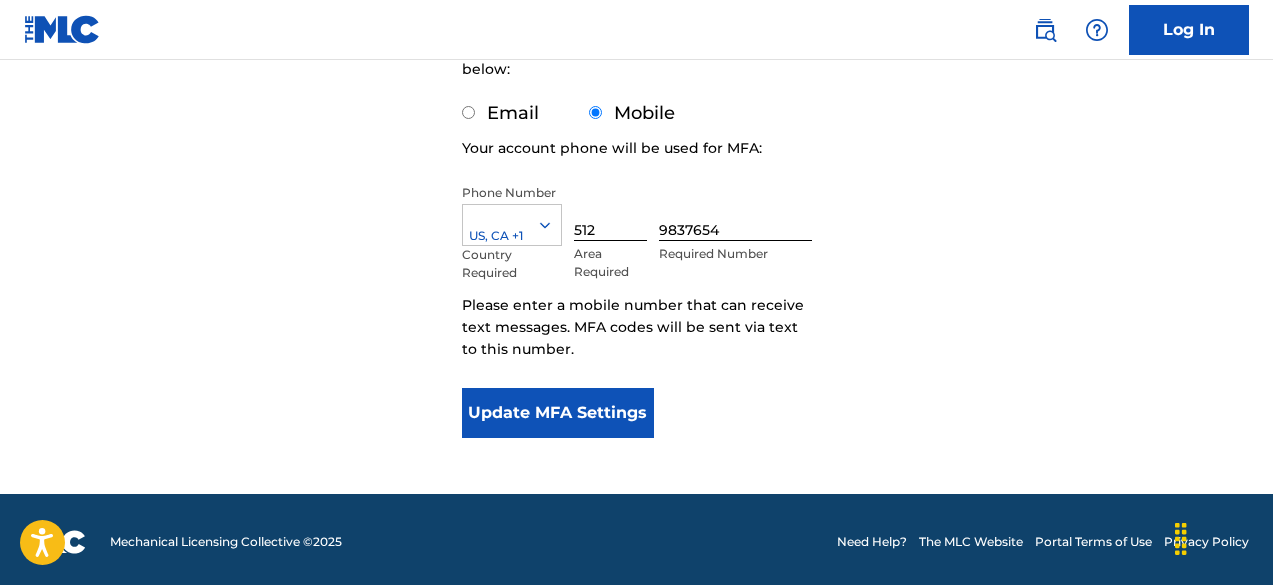 scroll, scrollTop: 373, scrollLeft: 0, axis: vertical 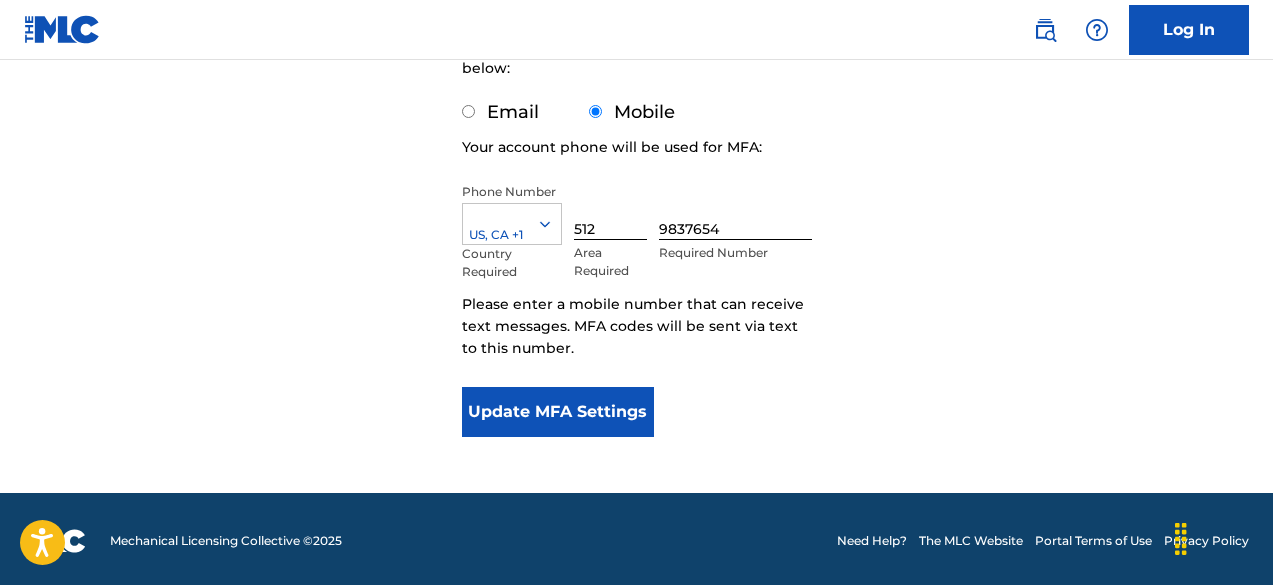 click on "Update MFA Settings" at bounding box center (558, 412) 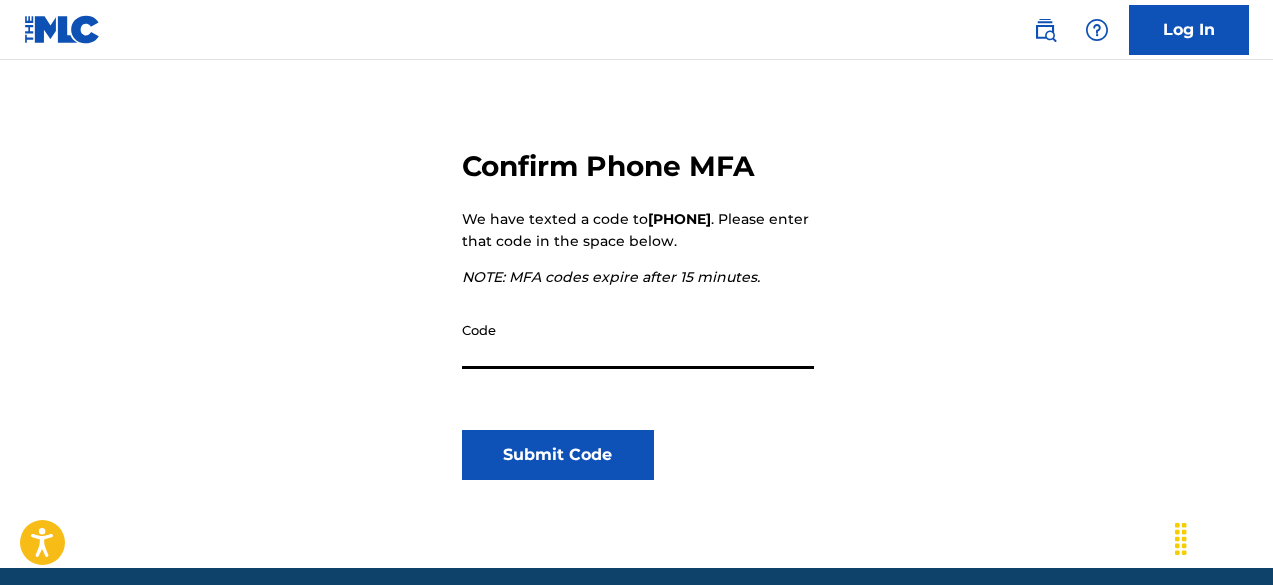 scroll, scrollTop: 219, scrollLeft: 0, axis: vertical 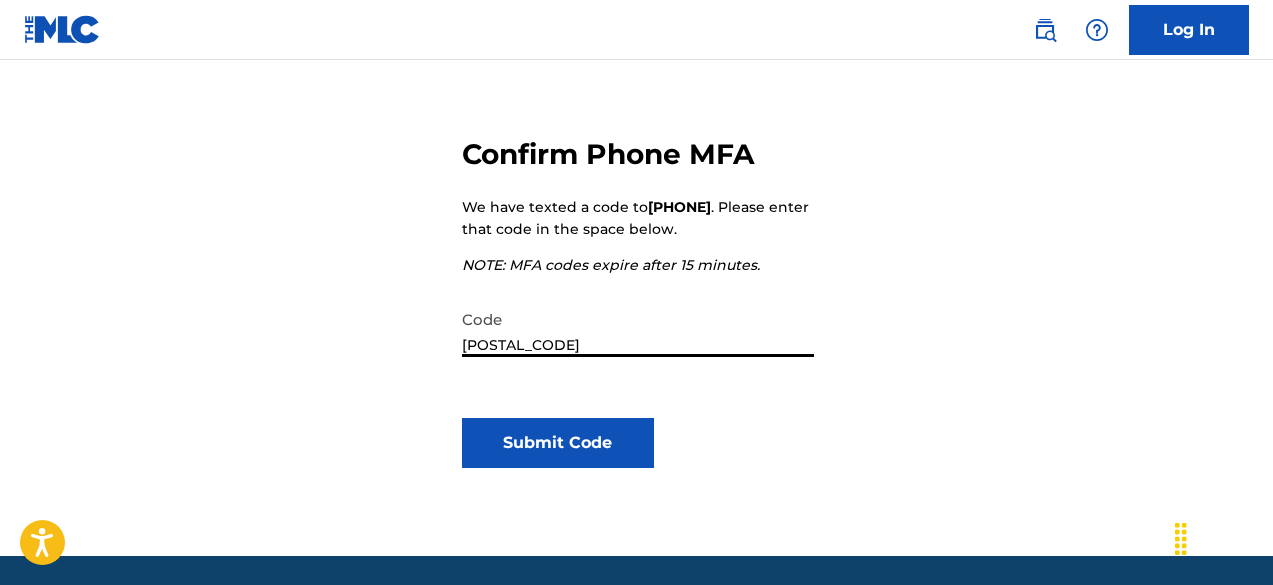 type on "[POSTAL_CODE]" 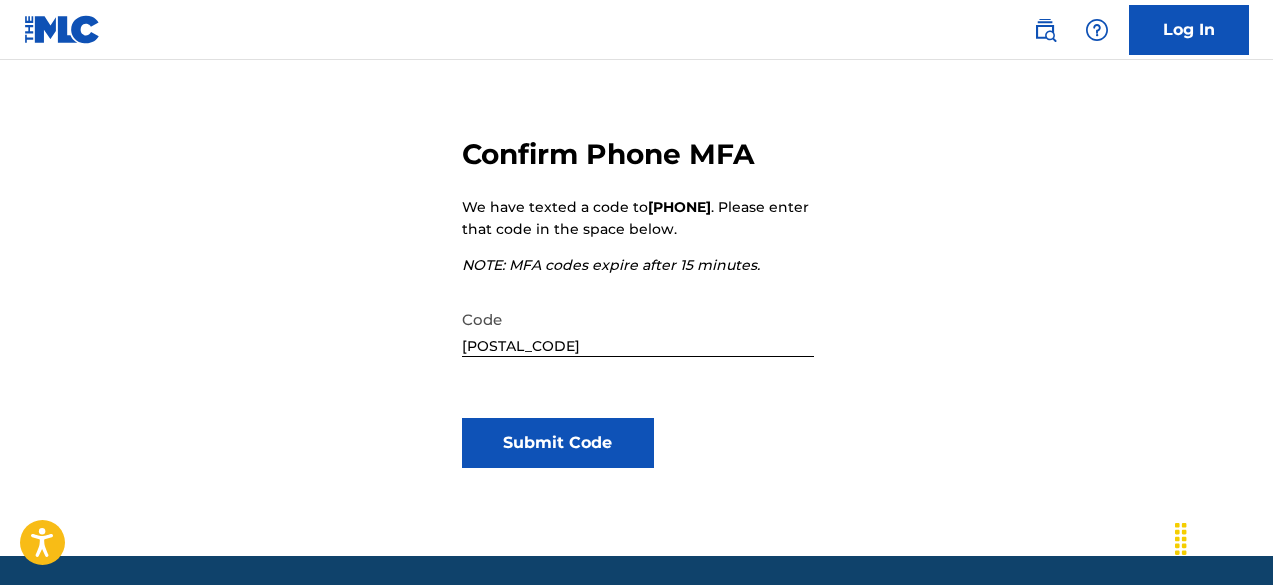 click on "Submit Code" at bounding box center [558, 443] 